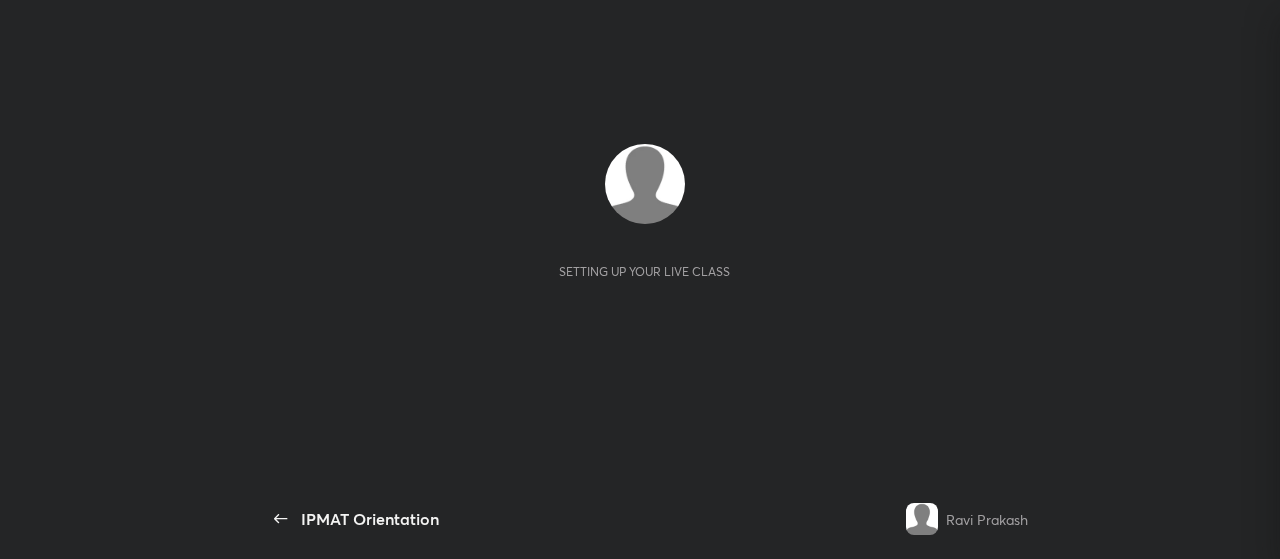scroll, scrollTop: 0, scrollLeft: 0, axis: both 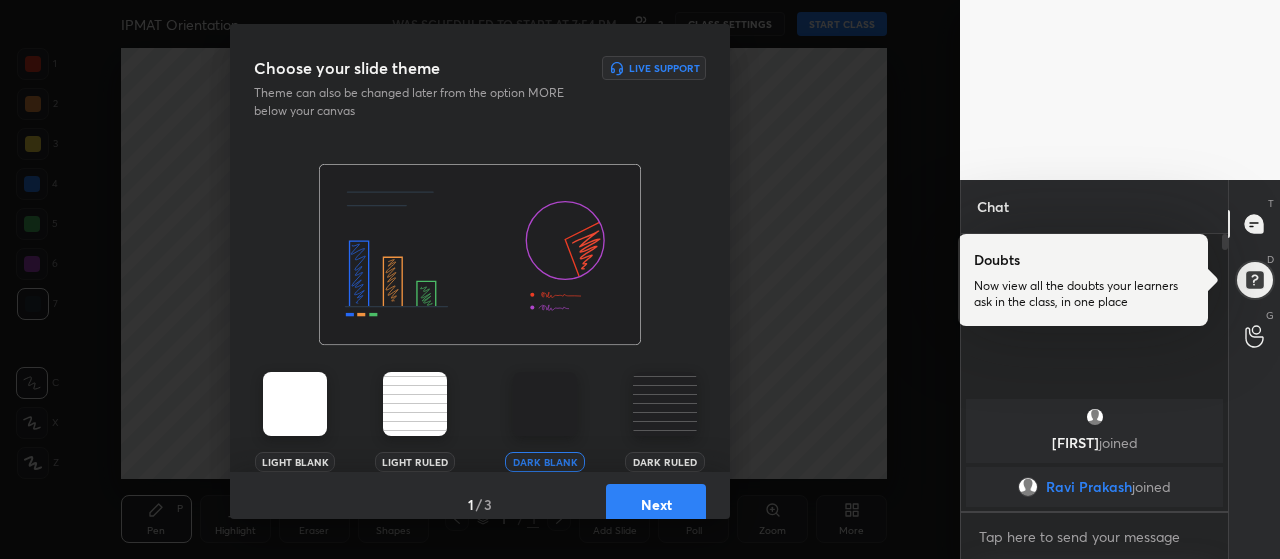 click on "Next" at bounding box center [656, 504] 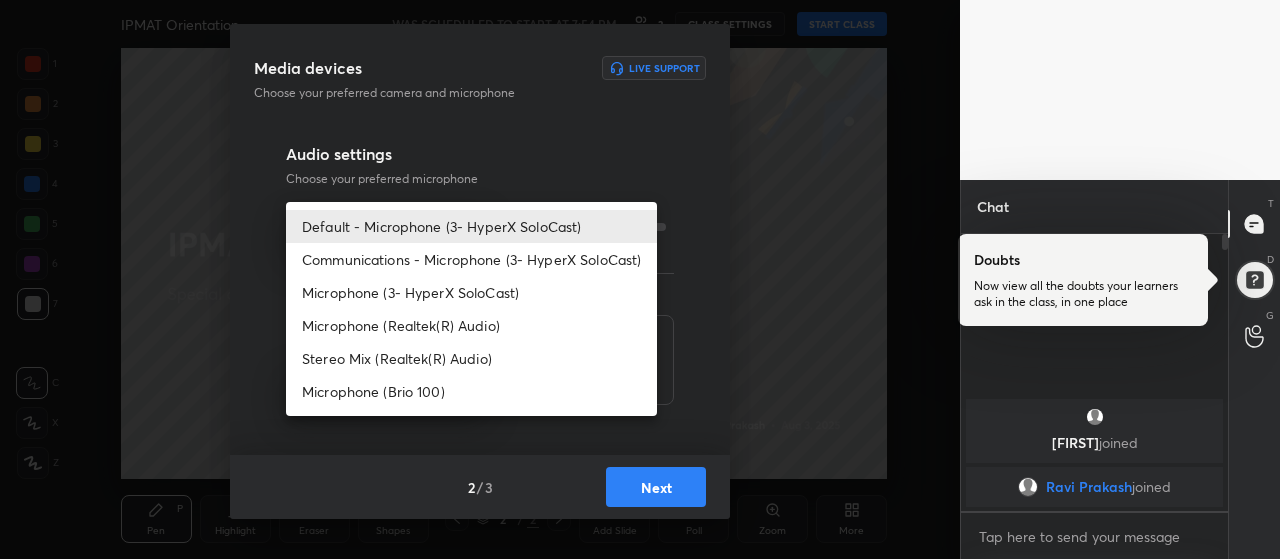click on "1 2 3 4 5 6 7 R O A L C X Z Erase all   C X Z IPMAT Orientation WAS SCHEDULED TO START AT  7:54 PM 2 CLASS SETTINGS START CLASS Setting up your live class Back IPMAT Orientation Ravi Prakash Pen P Highlight H Eraser E Shapes L 2 / 2 Add Slide Poll Zoom More Chat Smit  joined Ravi Prakash  joined 1 NEW MESSAGE Enable hand raising Enable raise hand to speak to learners. Once enabled, chat will be turned off temporarily. Enable x   Doubts asked by learners will show up here Raise hand disabled You have disabled Raise hand currently. Enable it to invite learners to speak Enable Guidelines Please maintain decorum while talking to the educator in class. Inappropriate comments, cursing, or self-promotion are not allowed and may lead to a permanent ban from the platform. Got it Can't raise hand Looks like educator just invited you to speak. Please wait before you can raise your hand again. Got it T Messages (T) Doubts Now view all the doubts your learners
ask in the class, in one place D Doubts (D) G Raise Hand (G) 2" at bounding box center [640, 279] 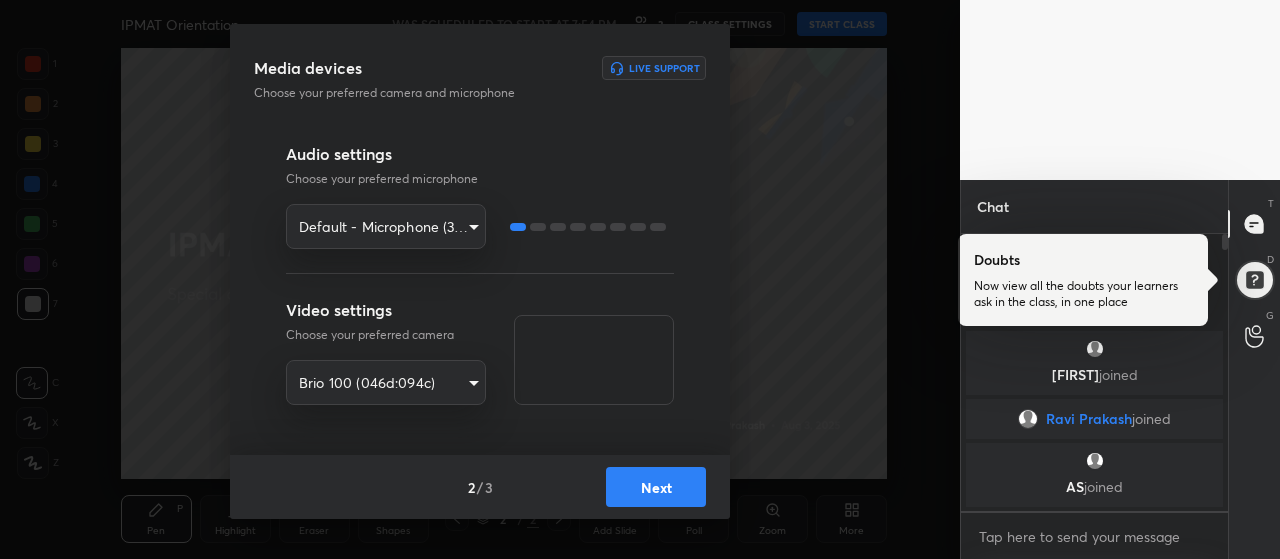 click on "Next" at bounding box center (656, 487) 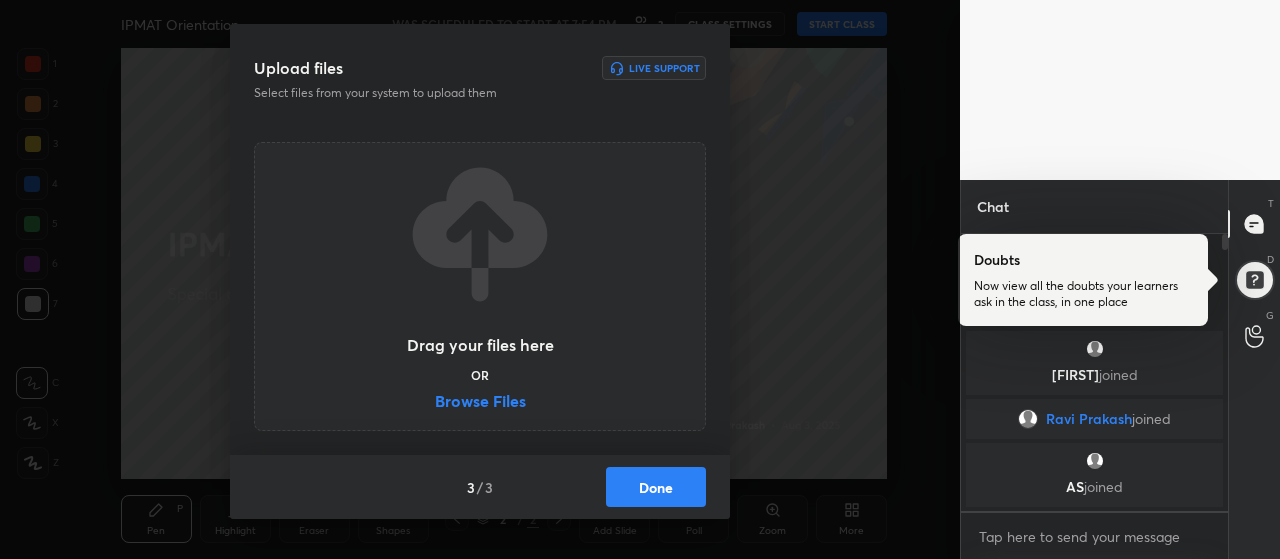 click on "Browse Files" at bounding box center (480, 403) 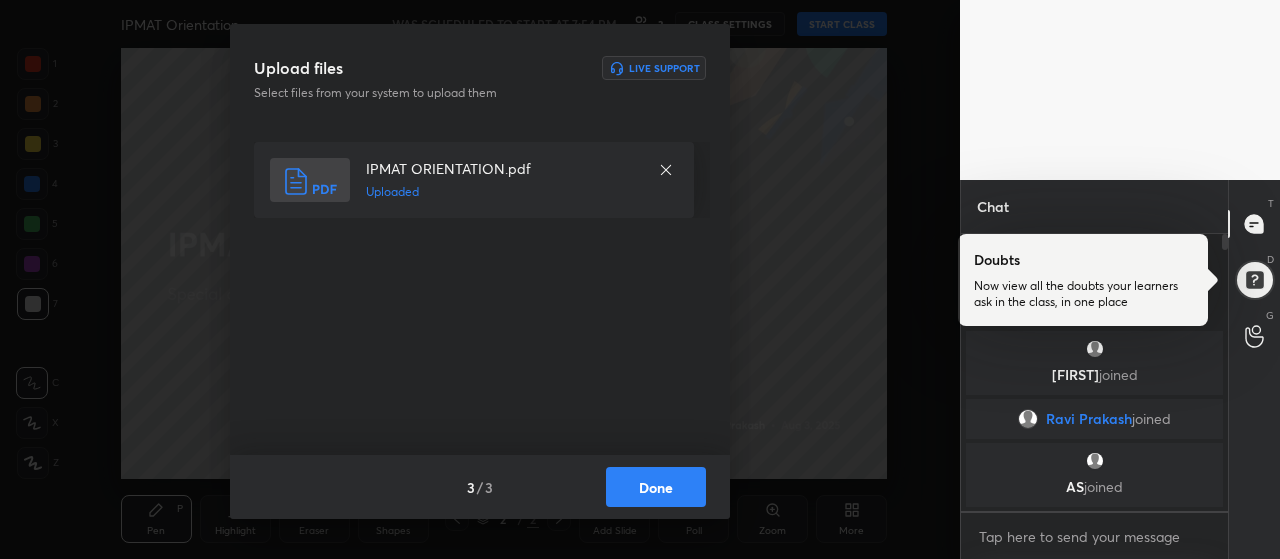 click on "Done" at bounding box center (656, 487) 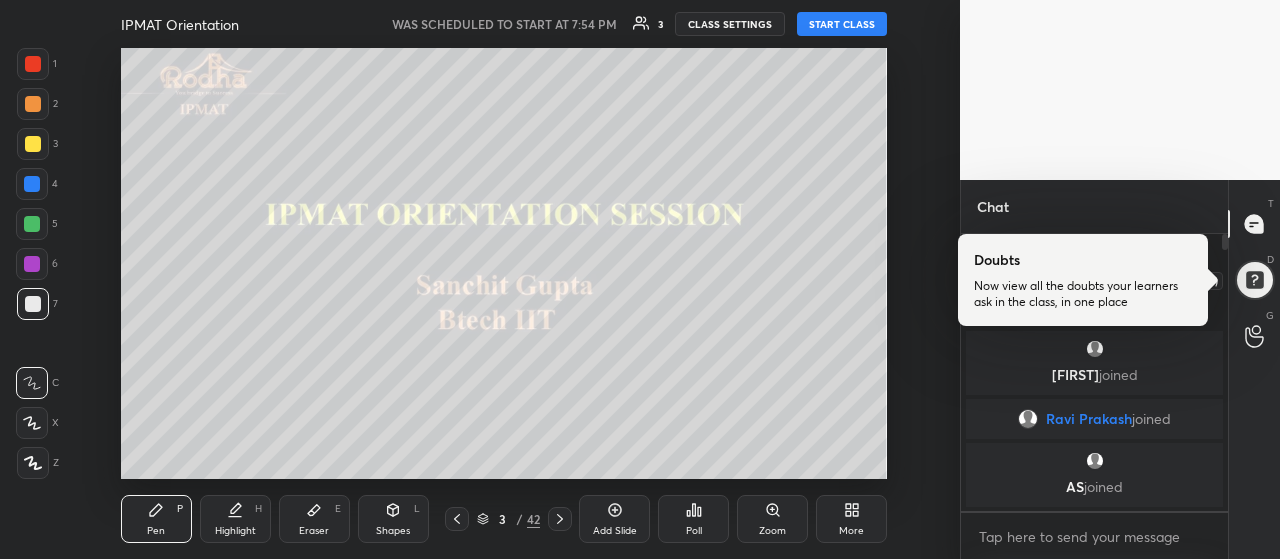 click at bounding box center (1255, 280) 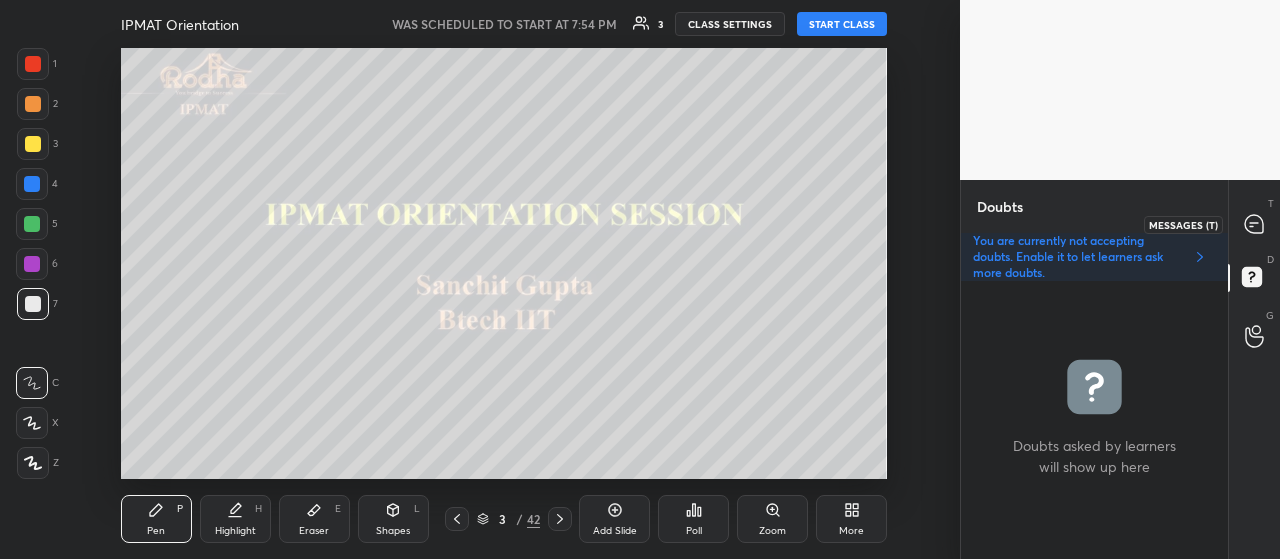 click 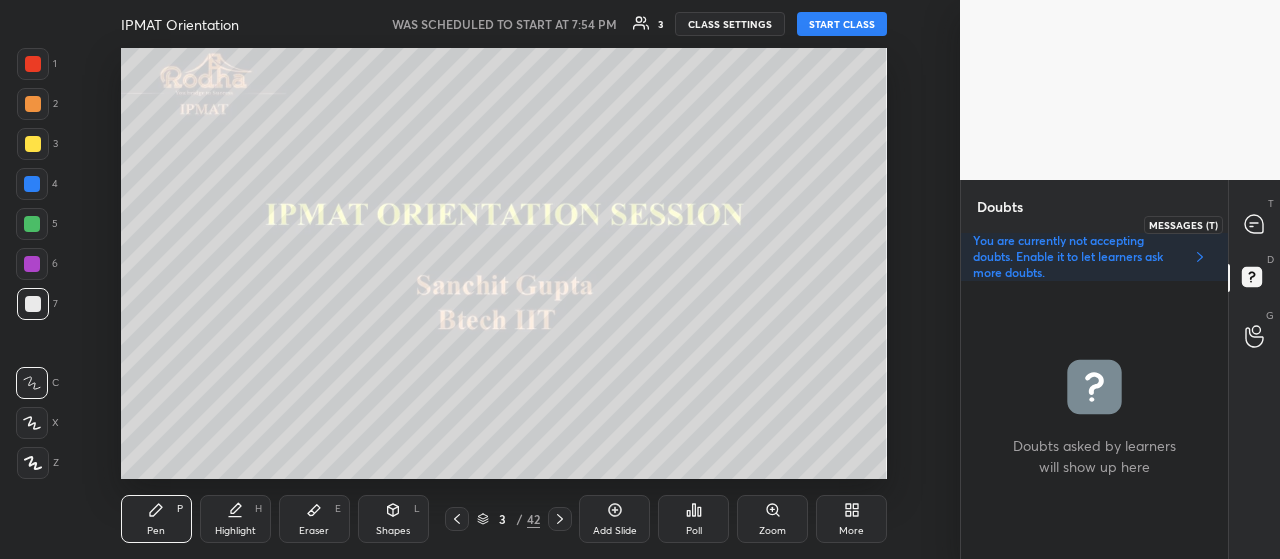 scroll, scrollTop: 6, scrollLeft: 6, axis: both 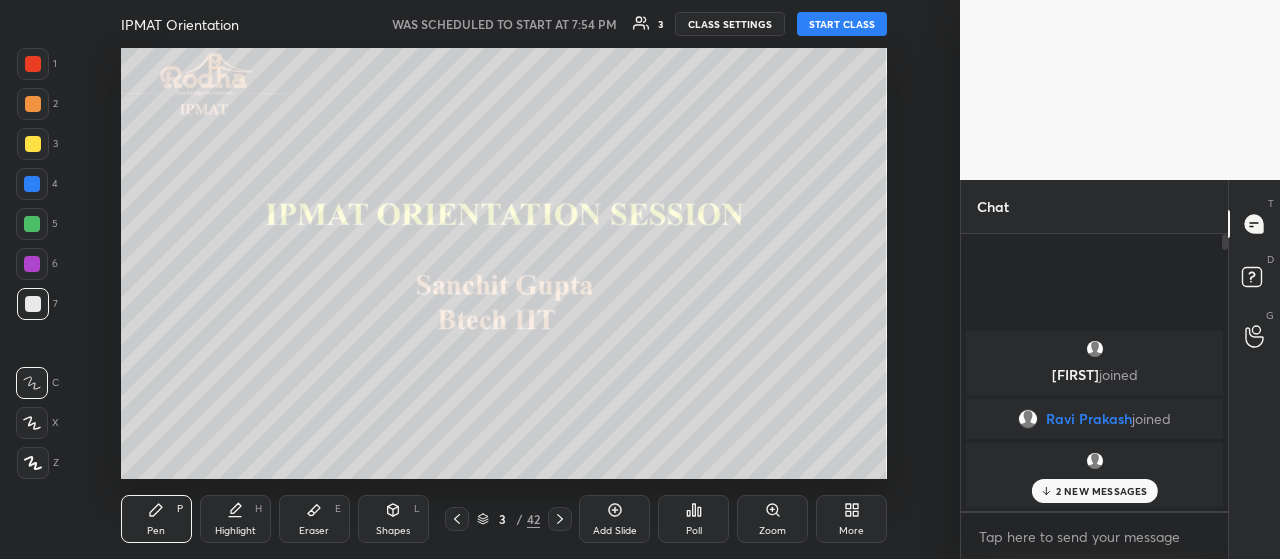 click on "2 NEW MESSAGES" at bounding box center (1102, 491) 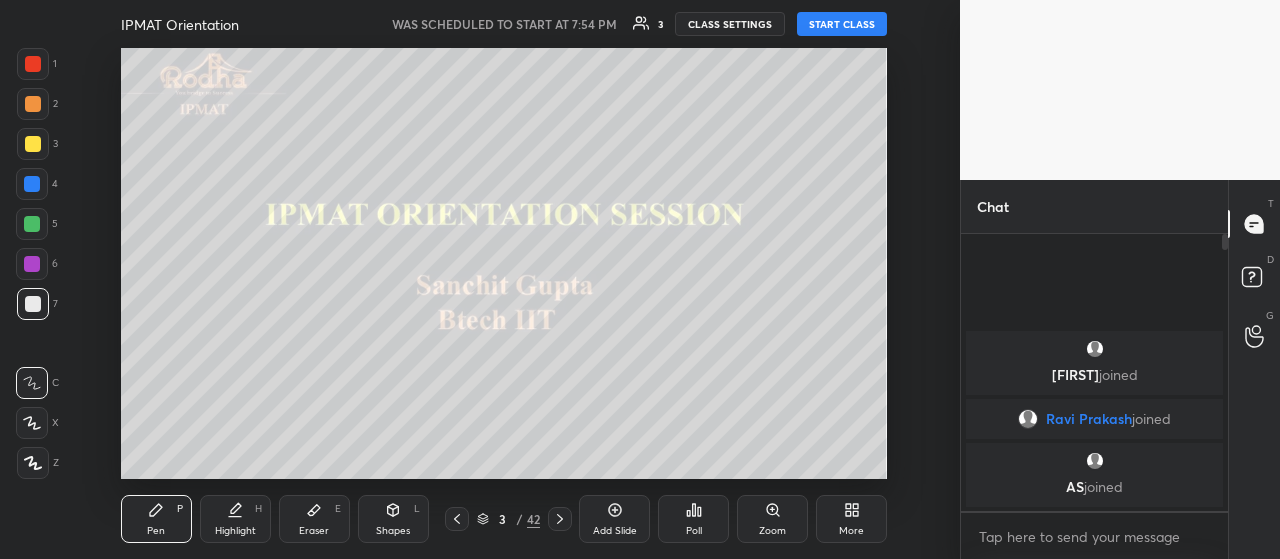 click at bounding box center [33, 144] 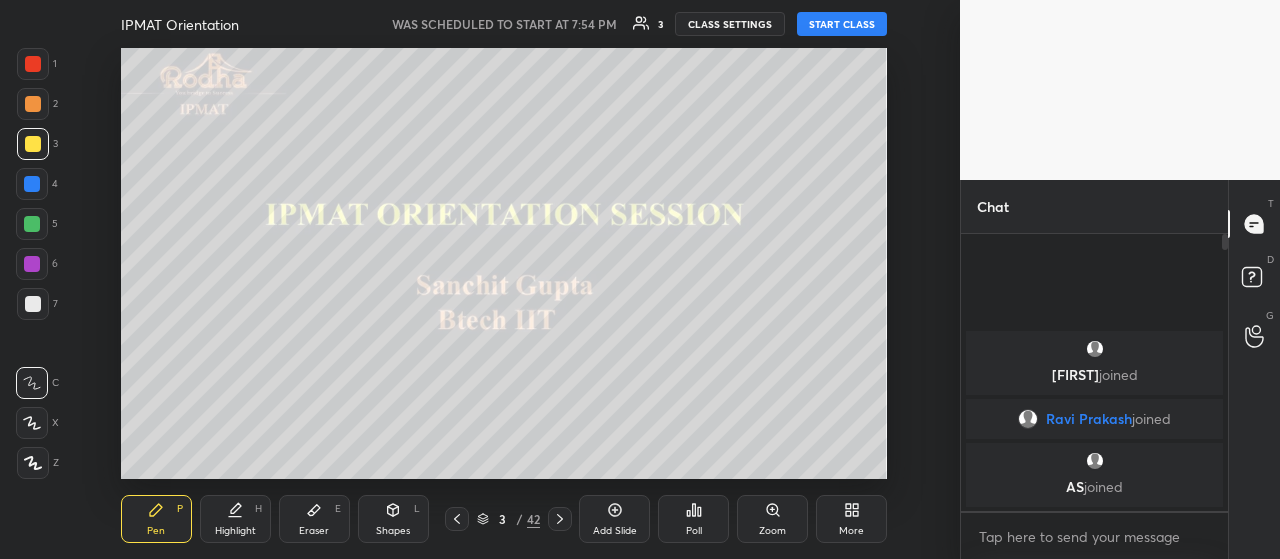 click 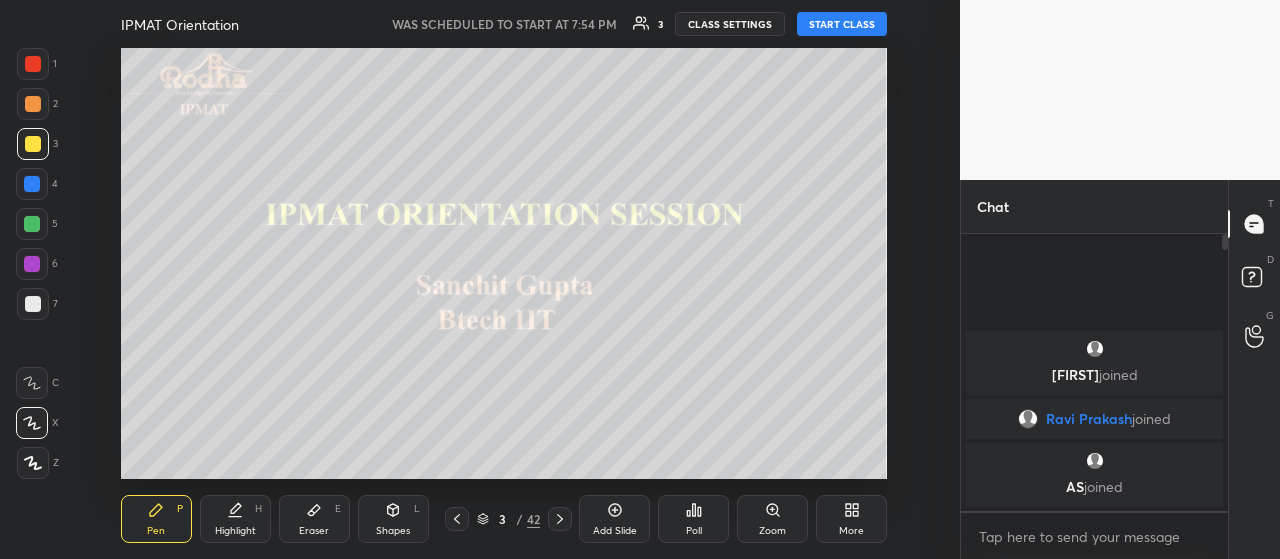 click on "Eraser E" at bounding box center (314, 519) 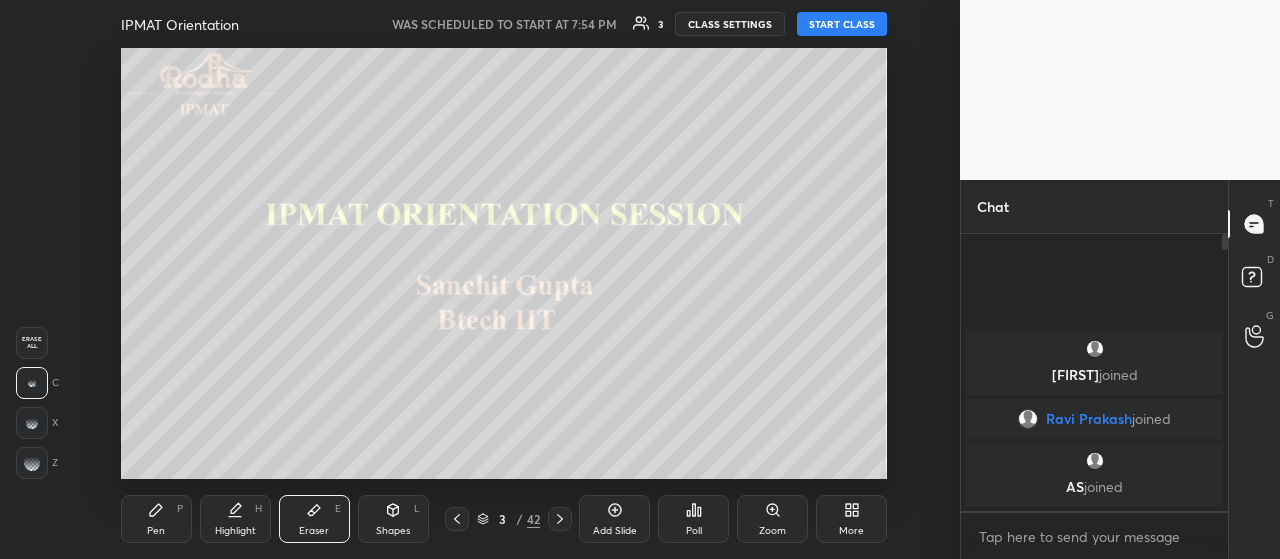 click 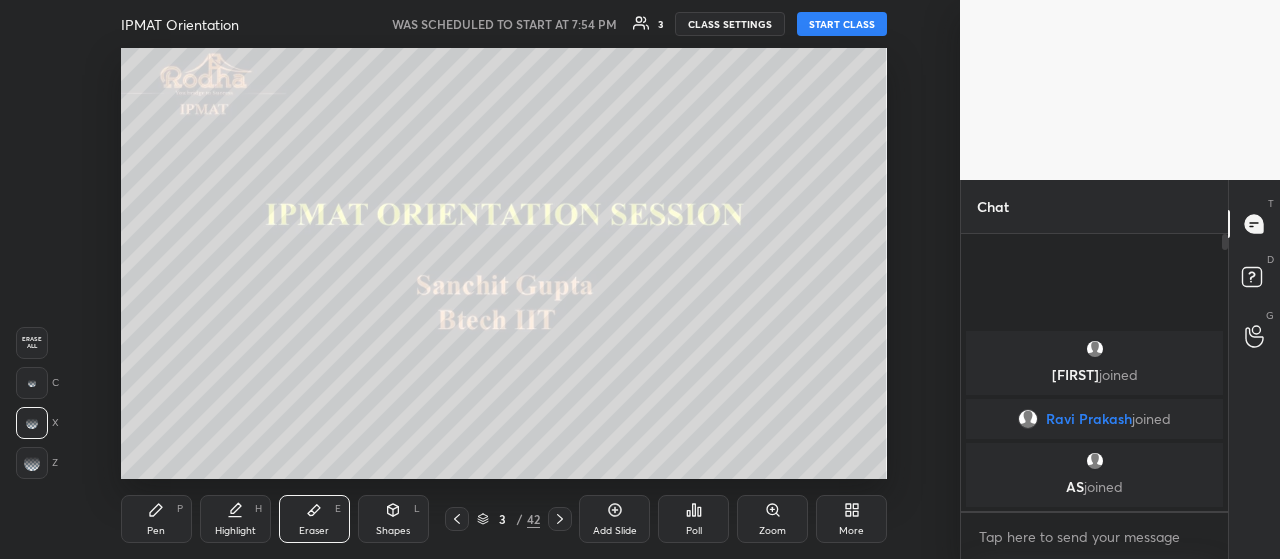 click on "Pen P" at bounding box center (156, 519) 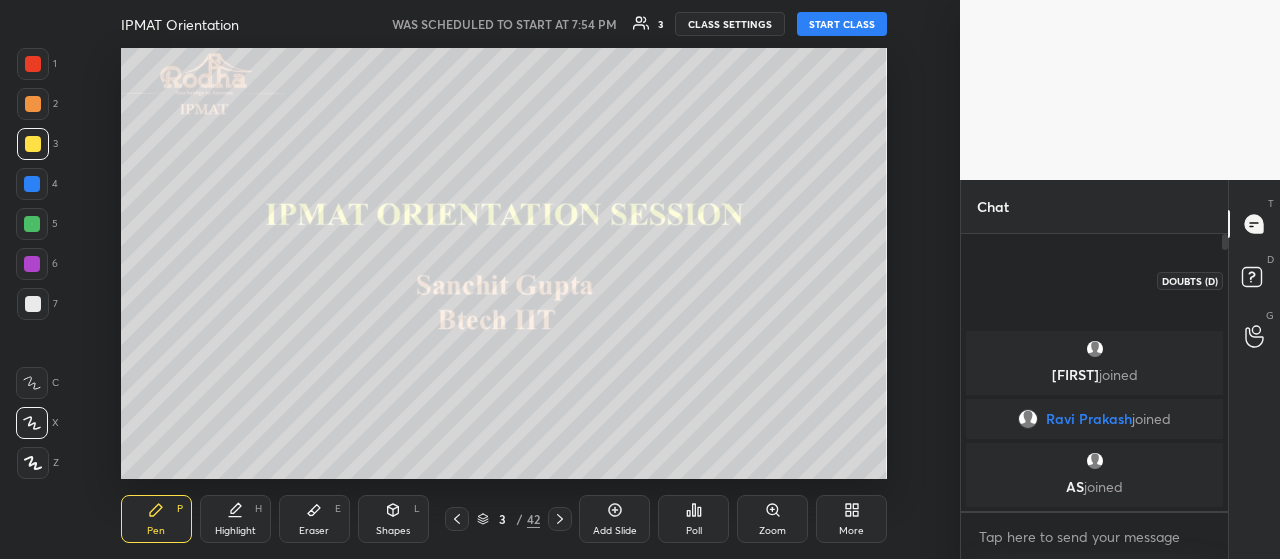 click 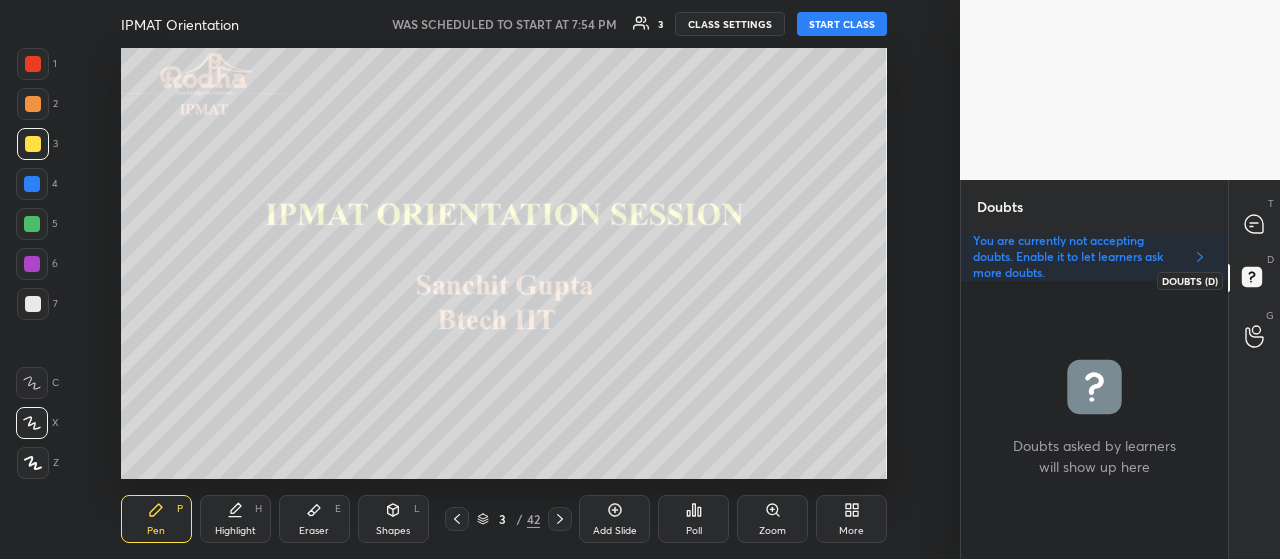 click 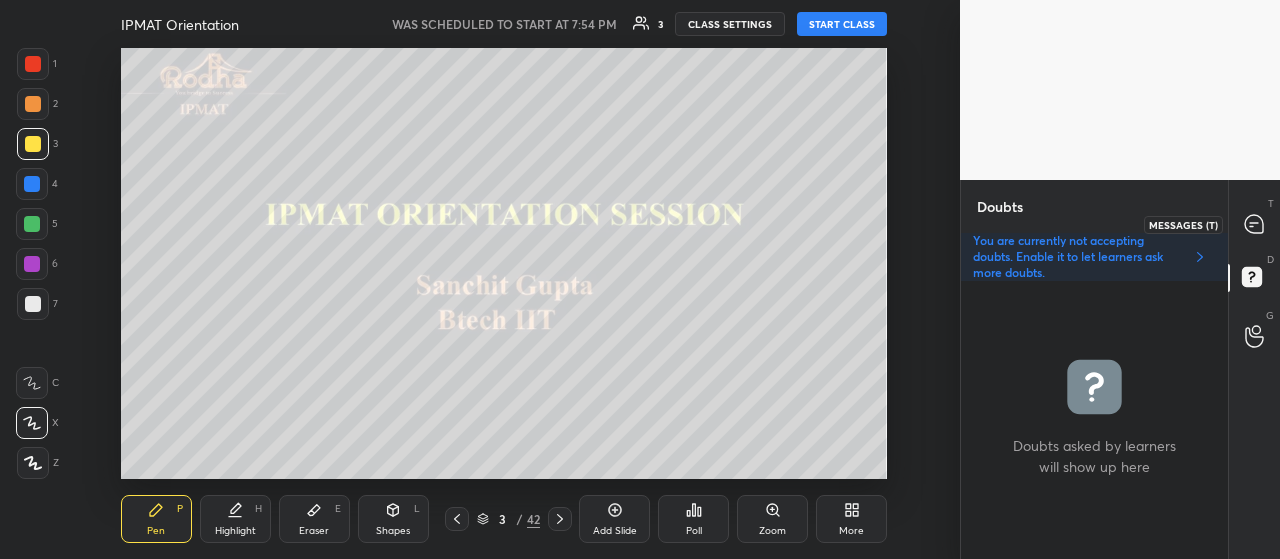 click 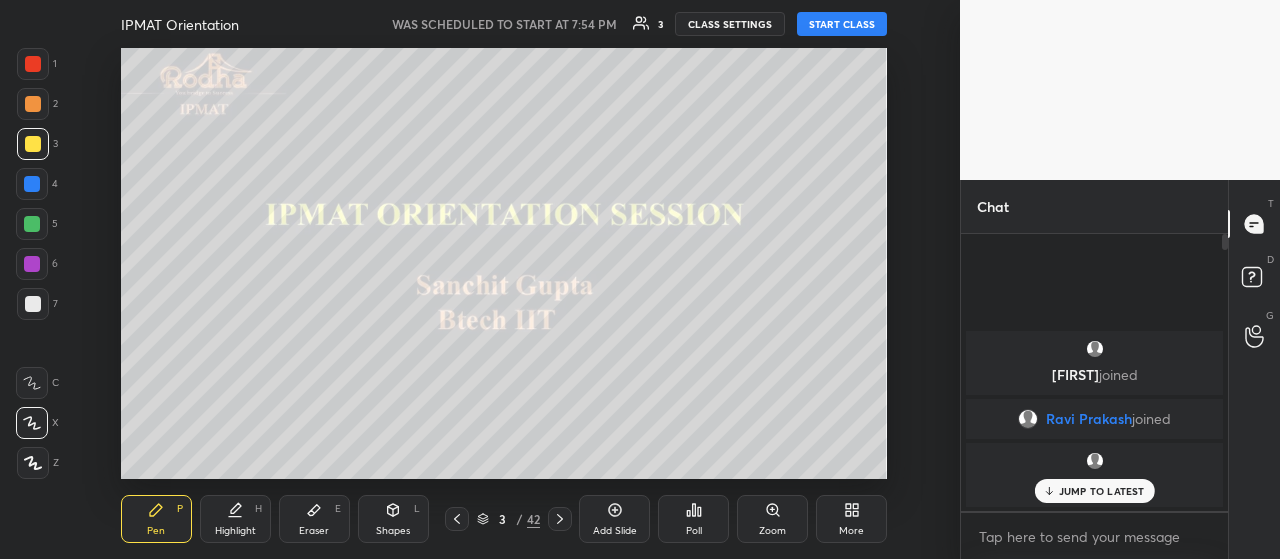 scroll, scrollTop: 6, scrollLeft: 6, axis: both 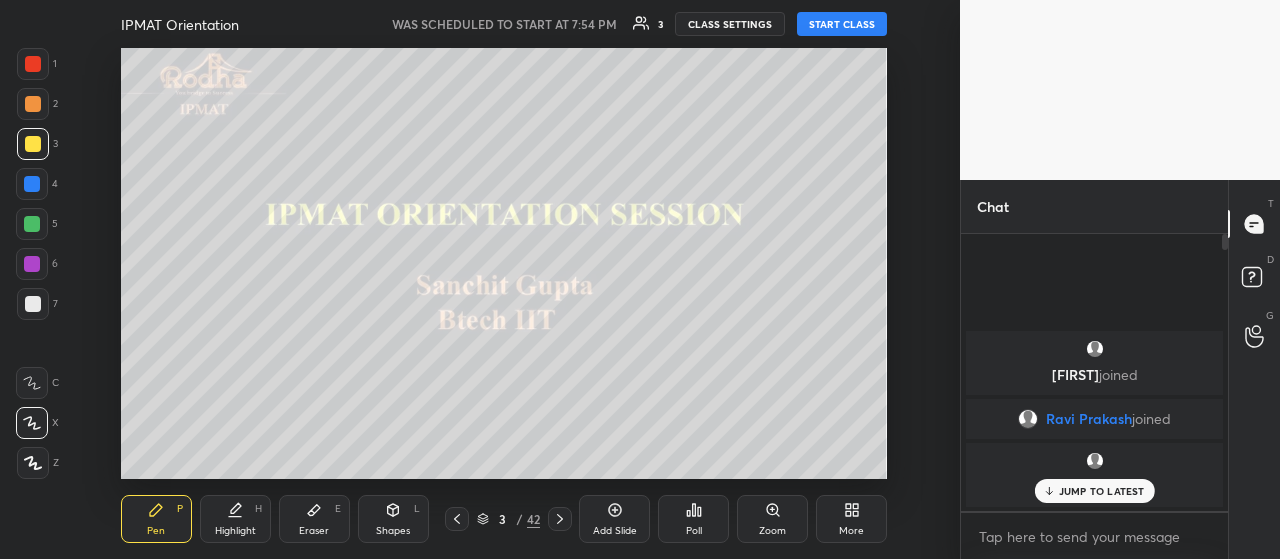 click on "CLASS SETTINGS" at bounding box center (730, 24) 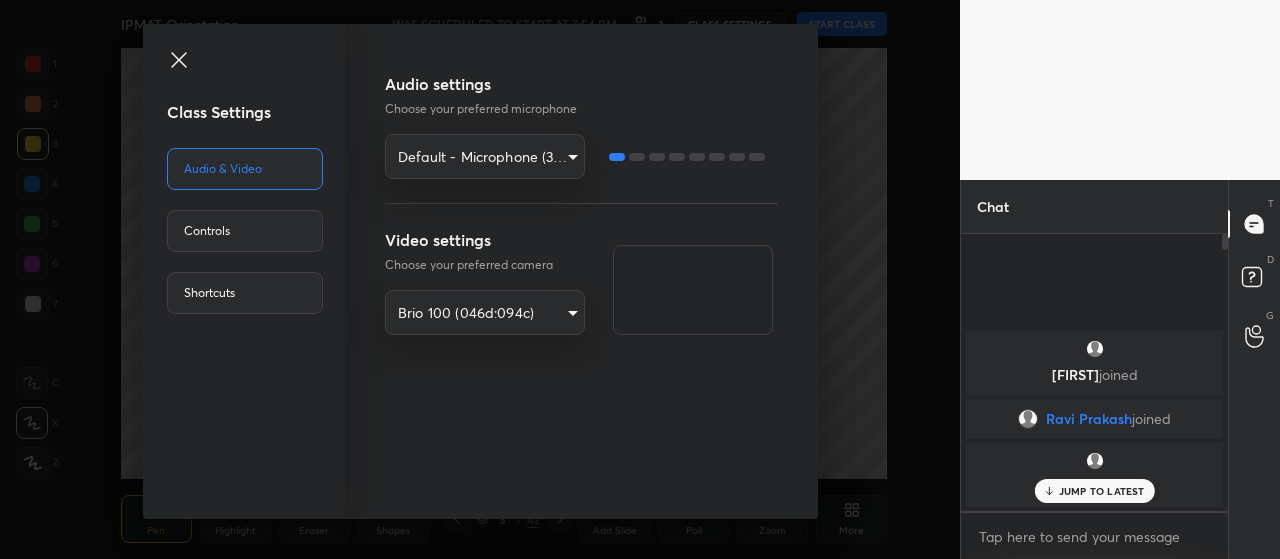 click on "Controls" at bounding box center (245, 231) 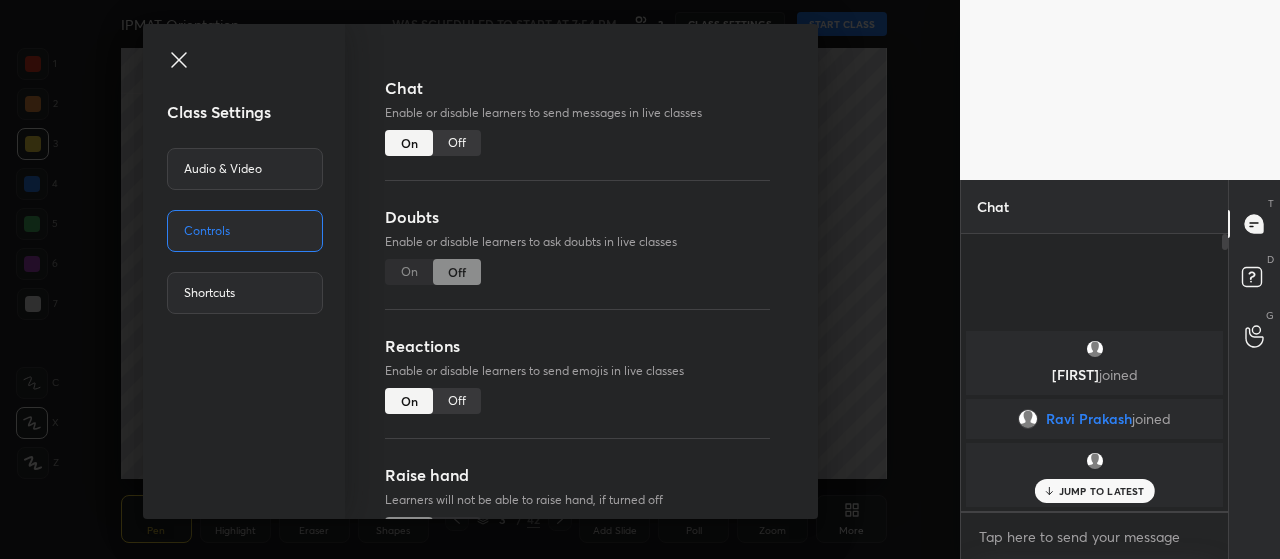 click on "On Off" at bounding box center (433, 272) 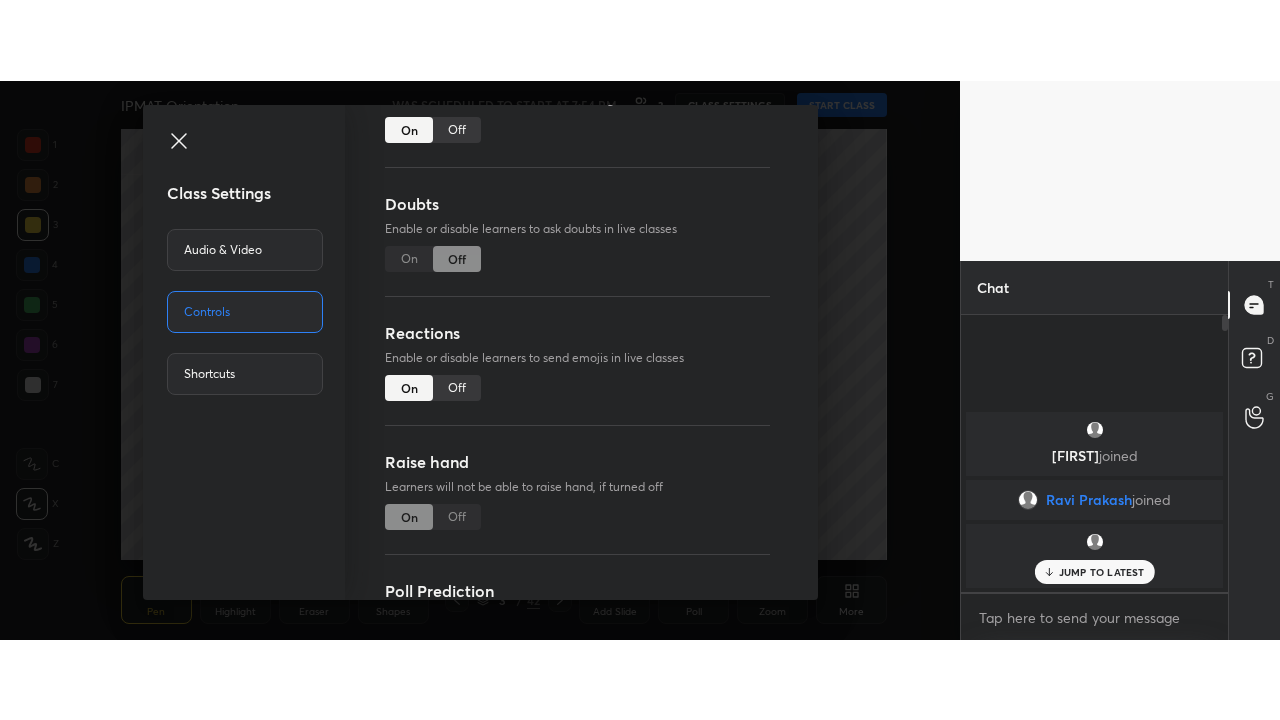 scroll, scrollTop: 200, scrollLeft: 0, axis: vertical 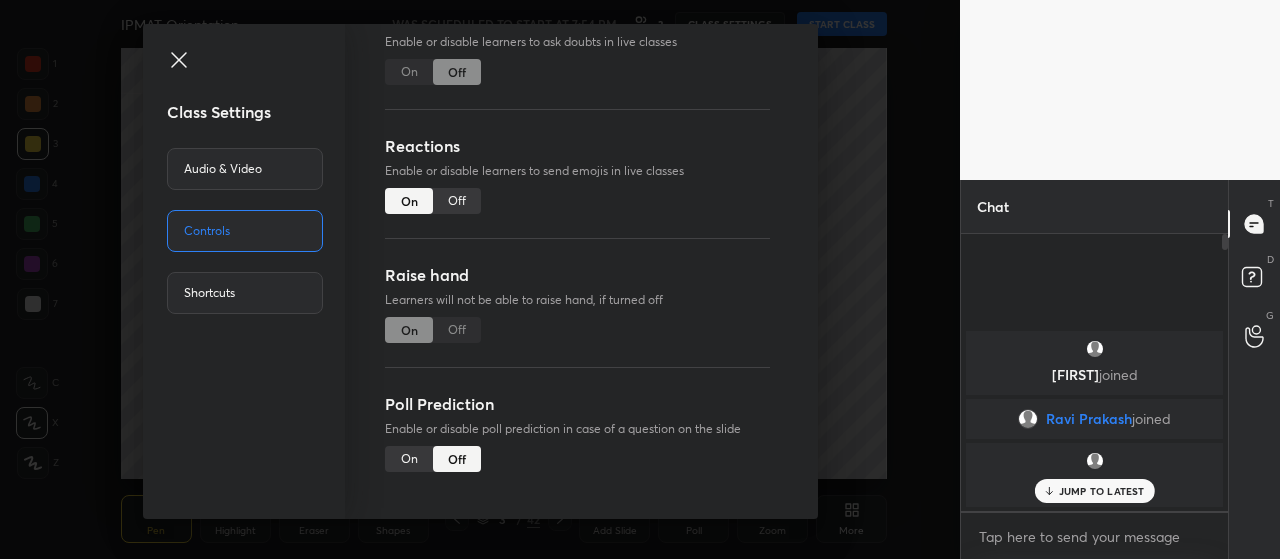 click on "Shortcuts" at bounding box center [245, 293] 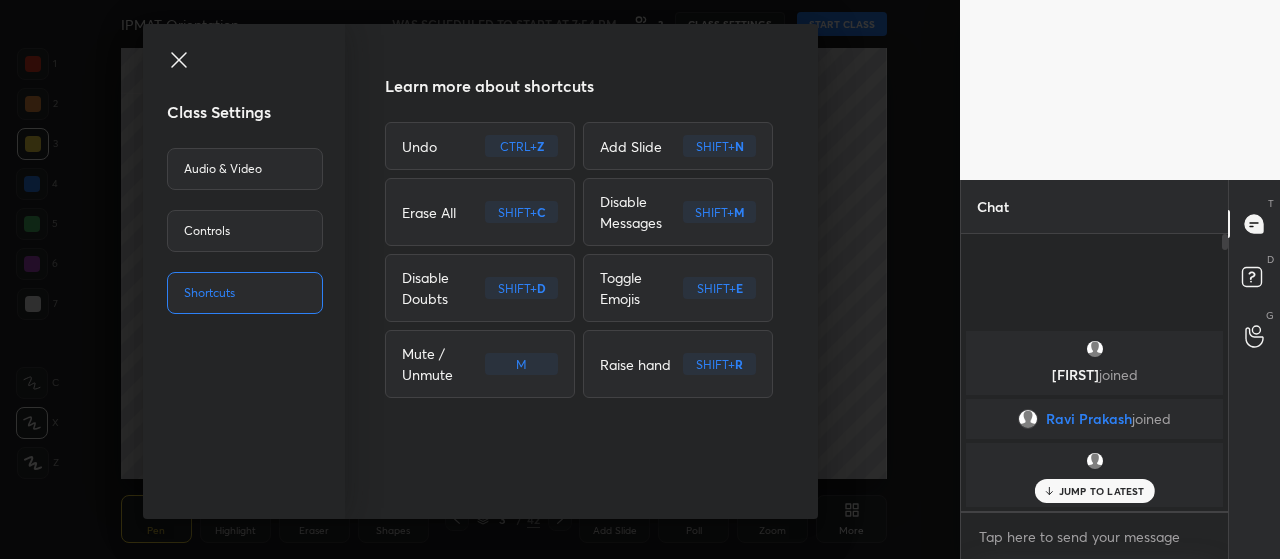click on "Audio & Video" at bounding box center [245, 169] 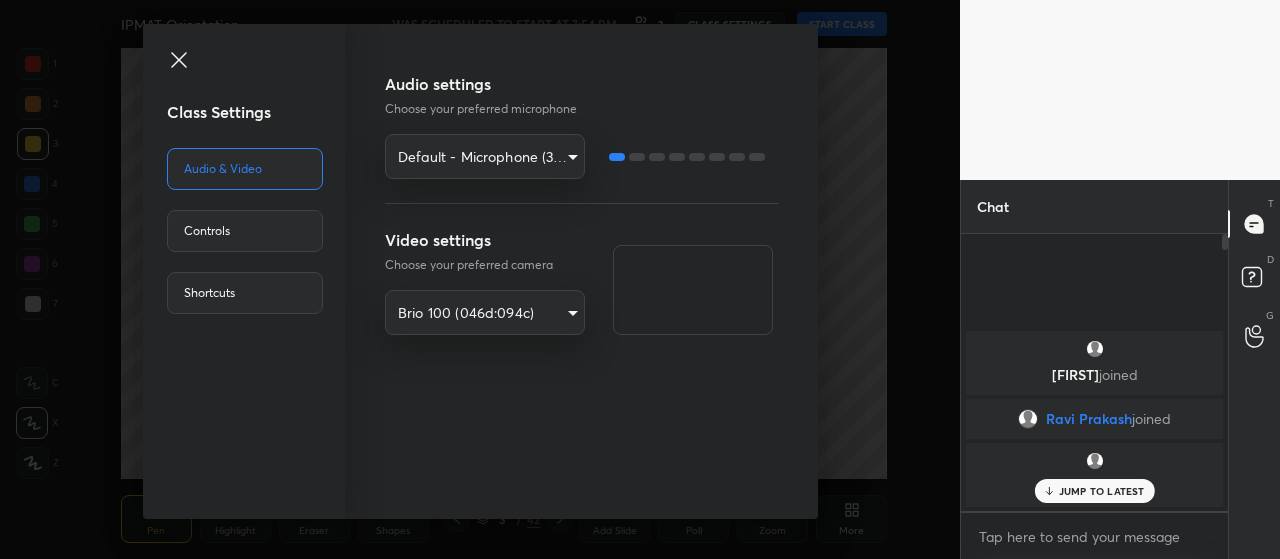 click 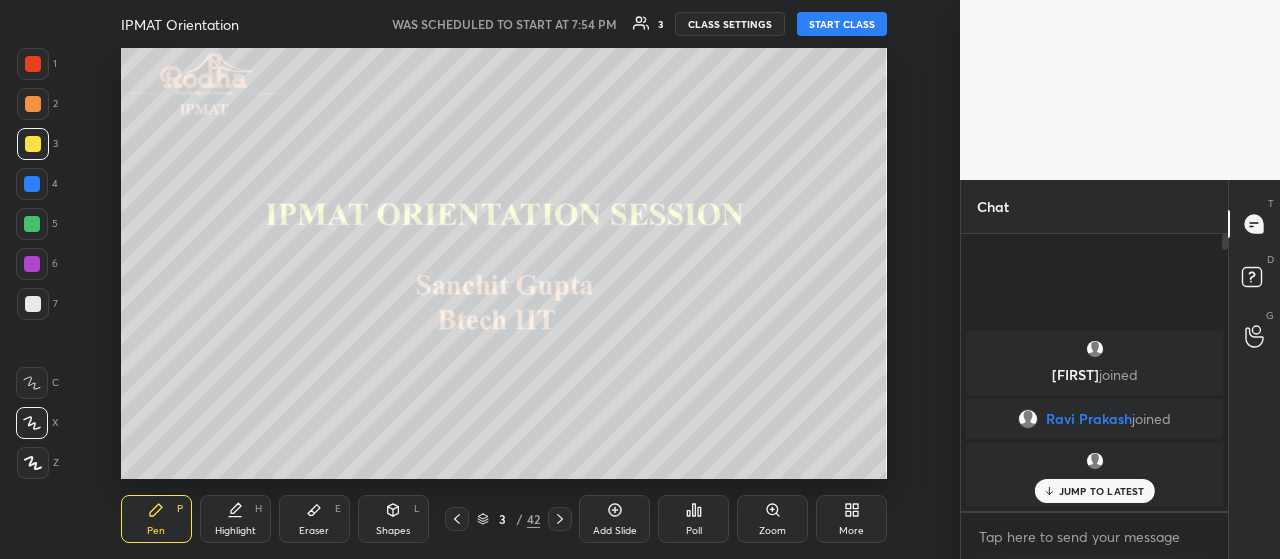 click on "JUMP TO LATEST" at bounding box center [1102, 491] 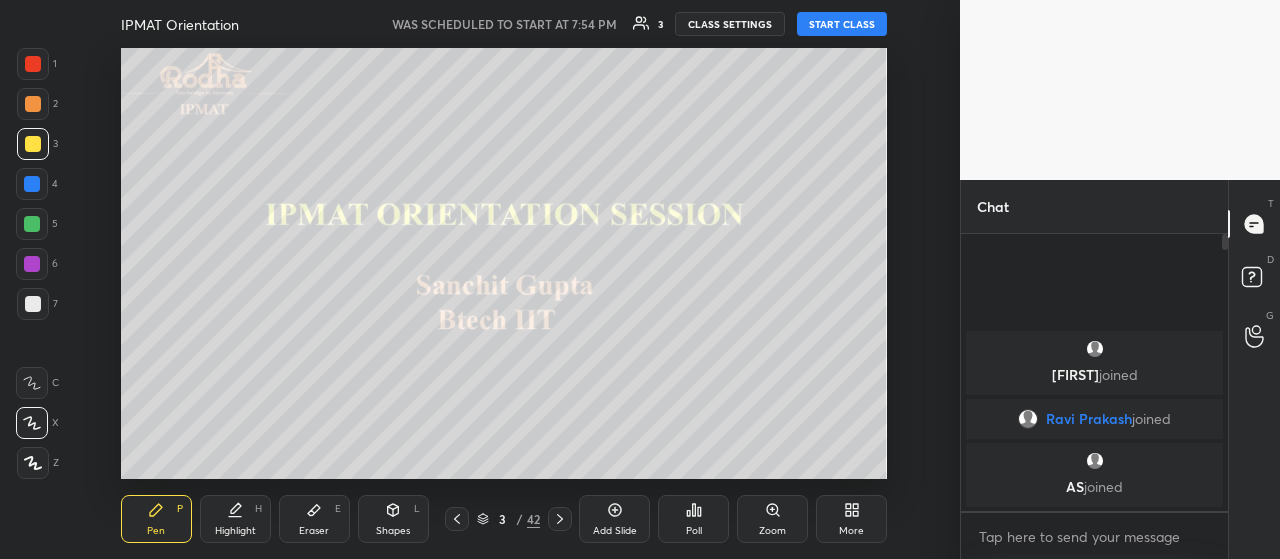 click on "START CLASS" at bounding box center (842, 24) 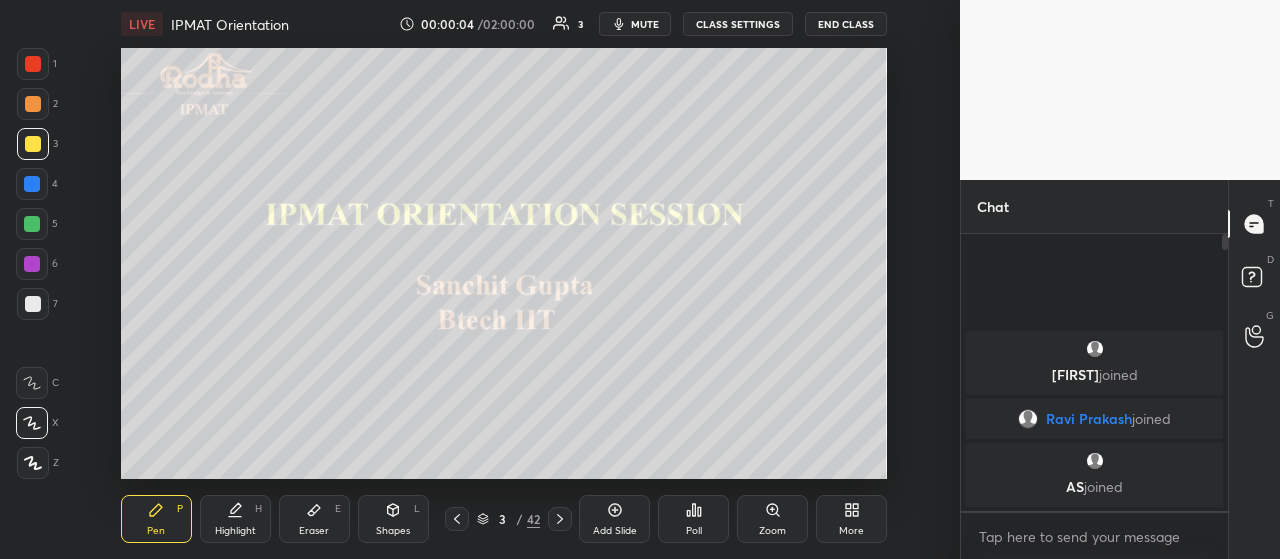 click on "More" at bounding box center (851, 519) 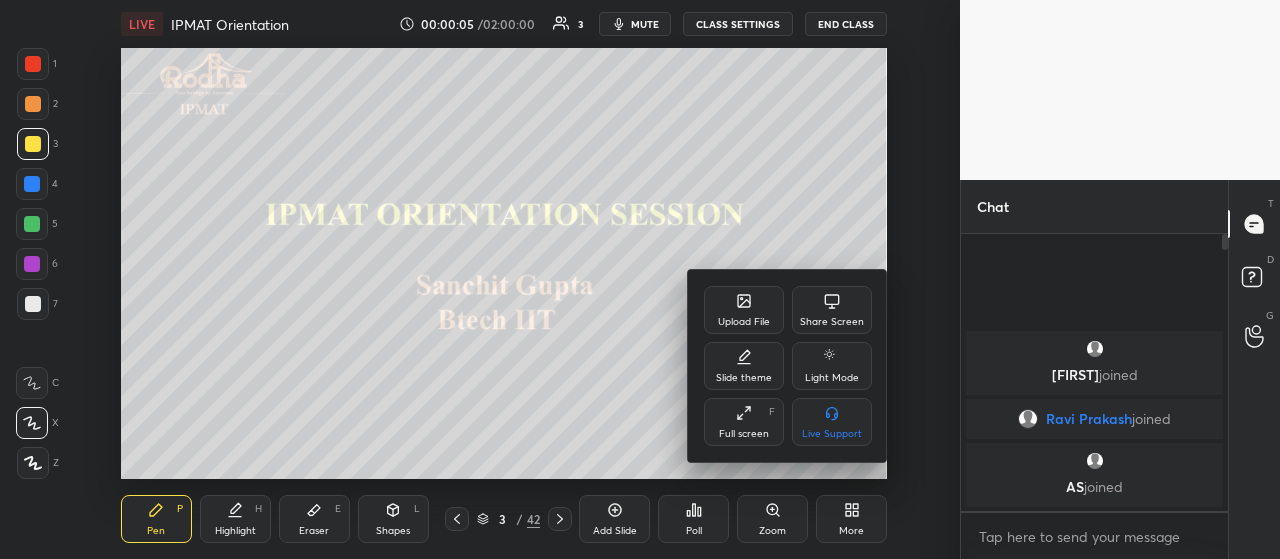 click on "Full screen F" at bounding box center [744, 422] 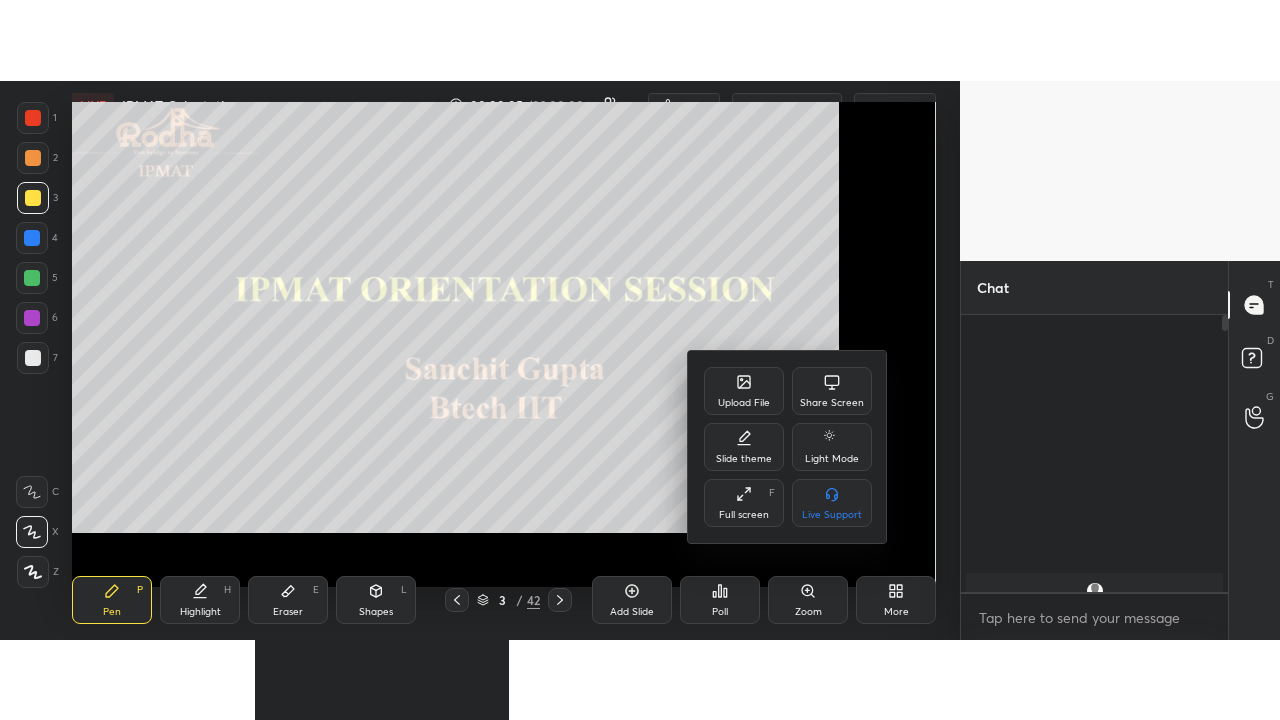 scroll, scrollTop: 99408, scrollLeft: 99120, axis: both 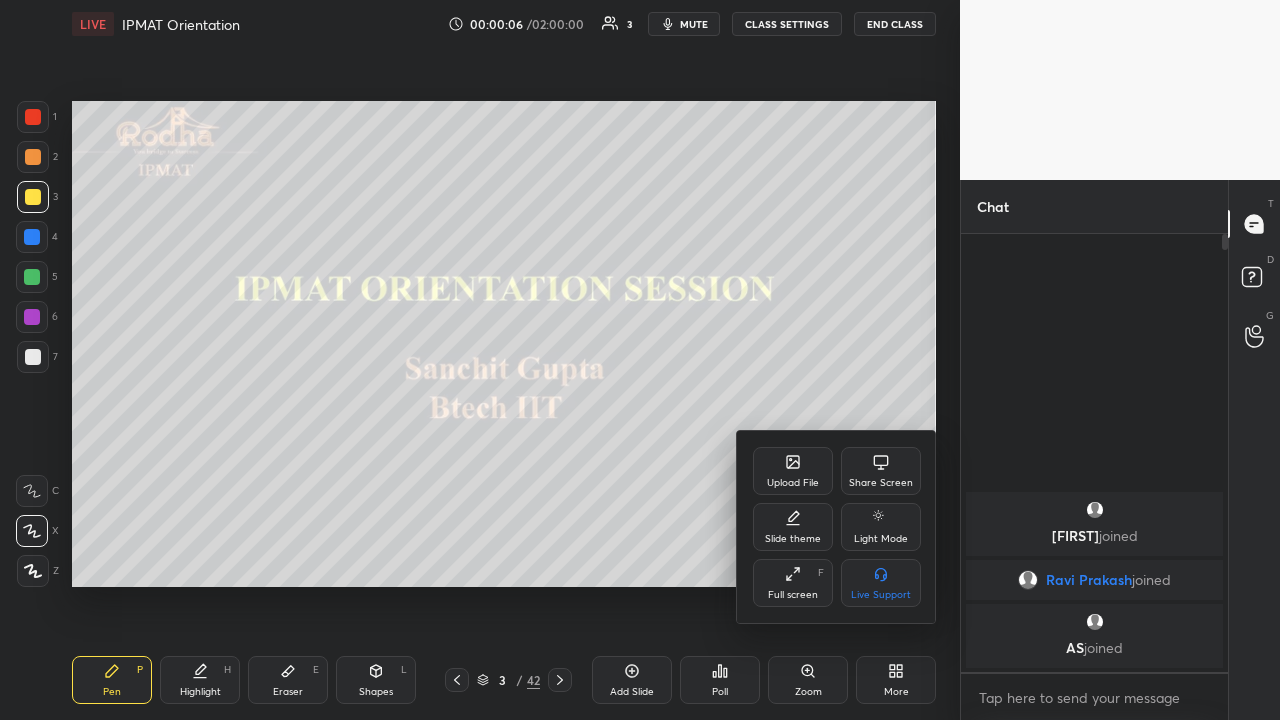 click at bounding box center (640, 360) 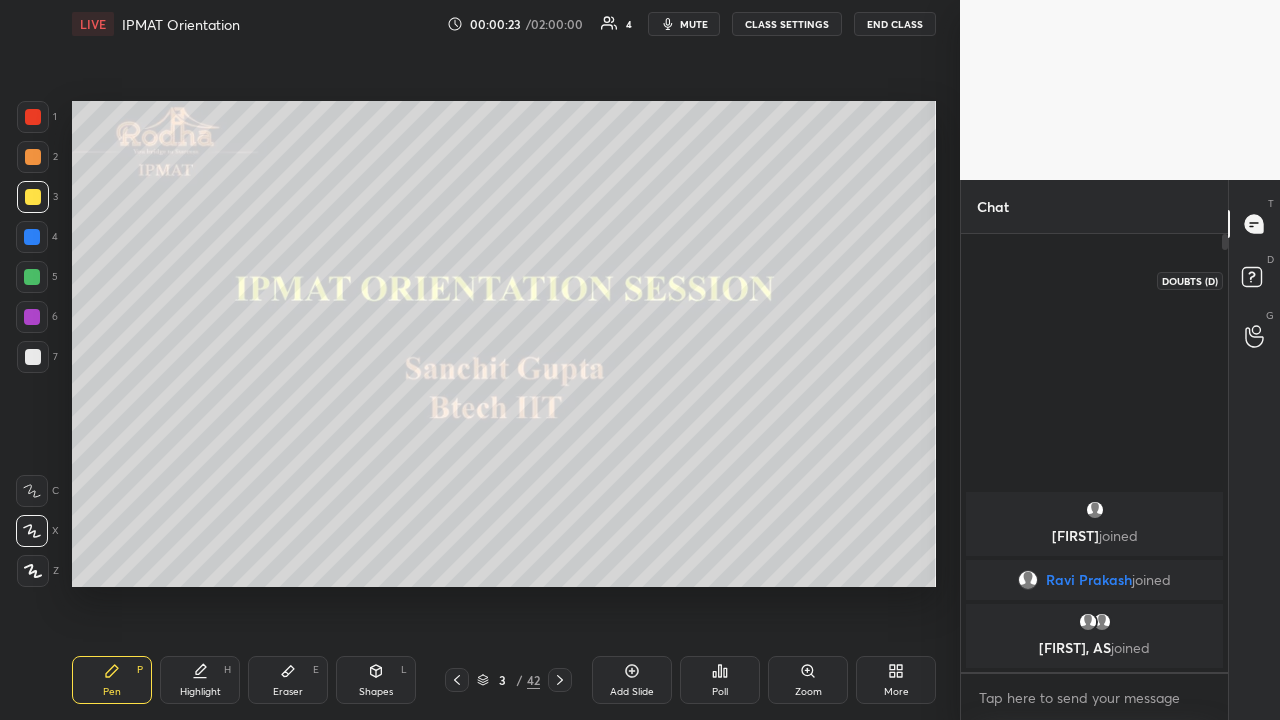 click 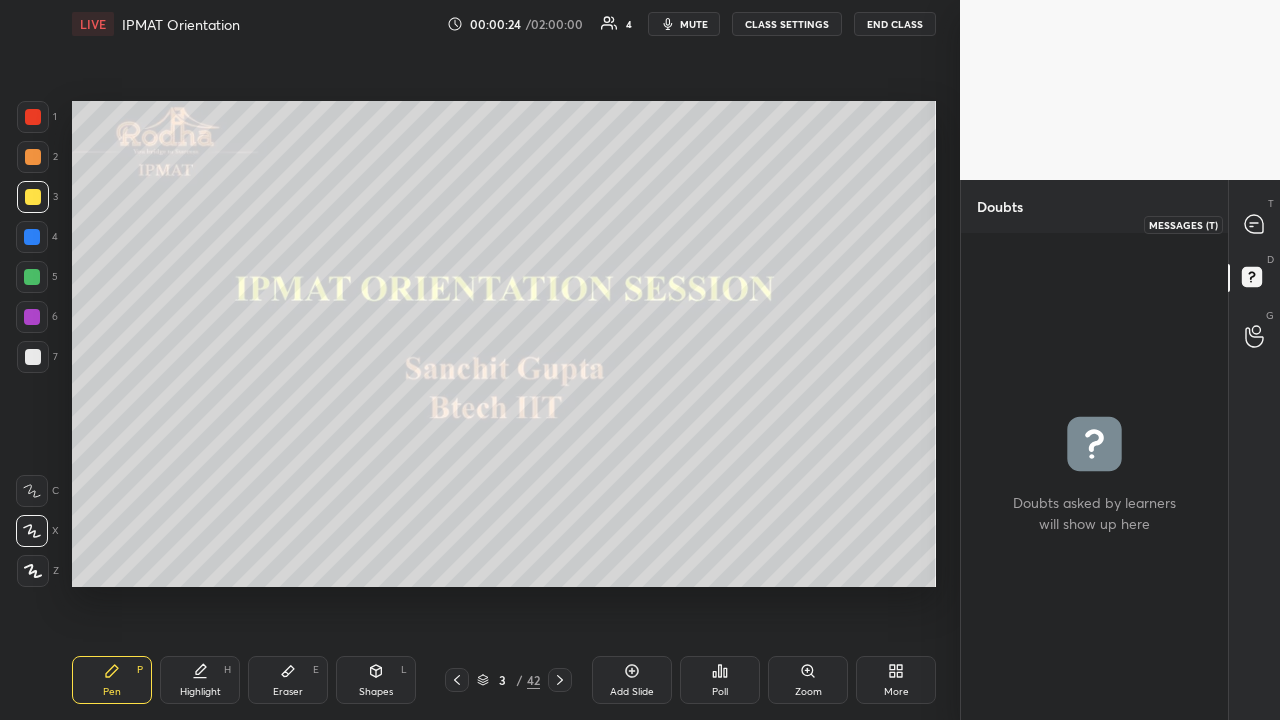click 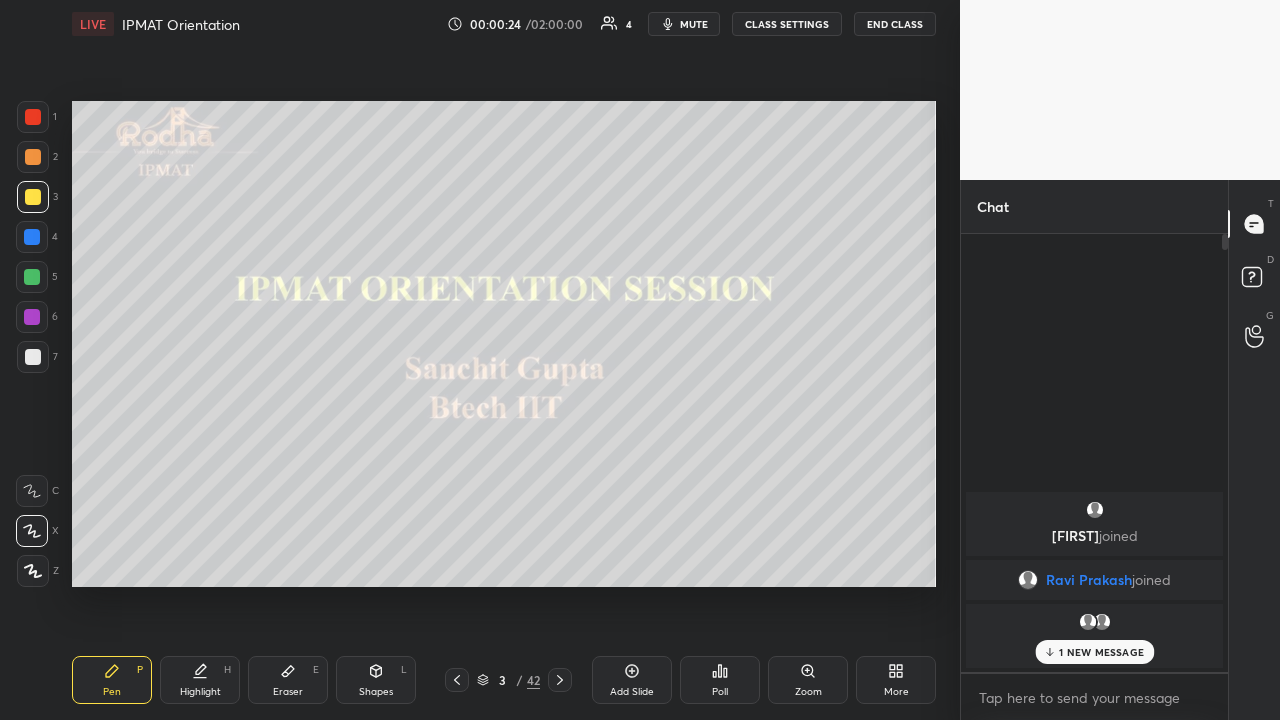 scroll, scrollTop: 7, scrollLeft: 6, axis: both 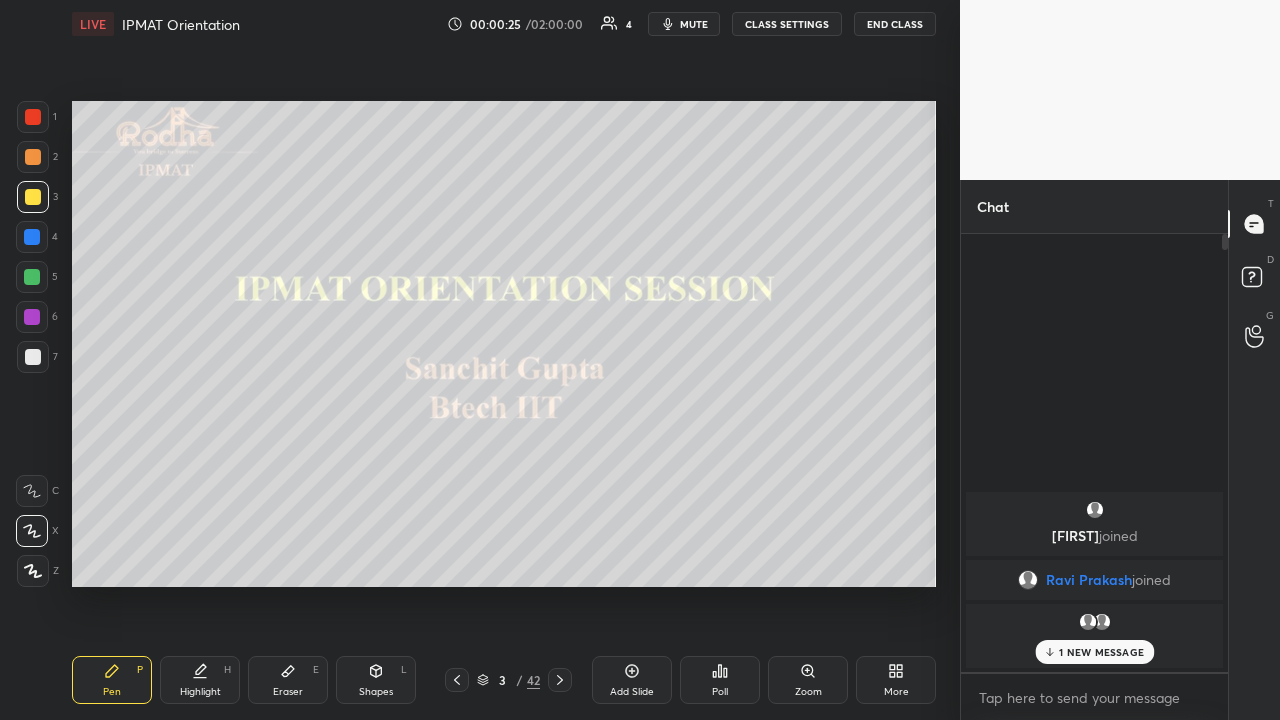 click on "1 NEW MESSAGE" at bounding box center (1101, 652) 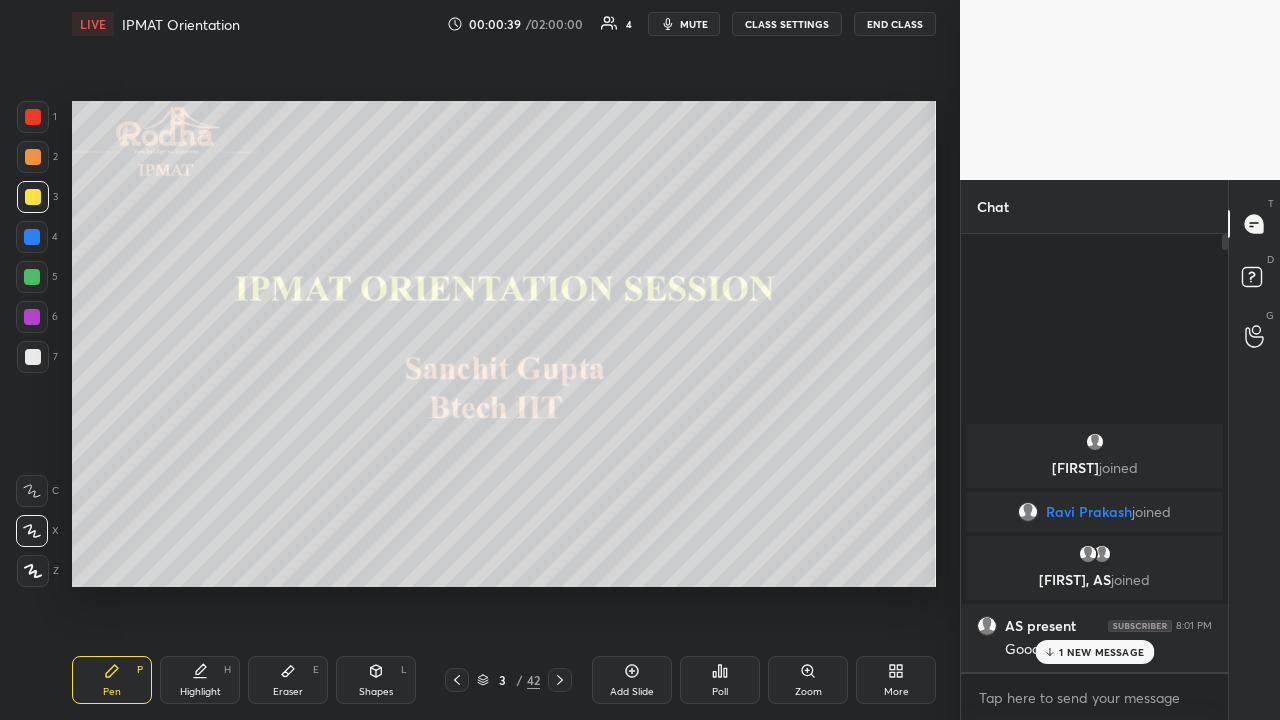 click on "1 NEW MESSAGE" at bounding box center (1094, 652) 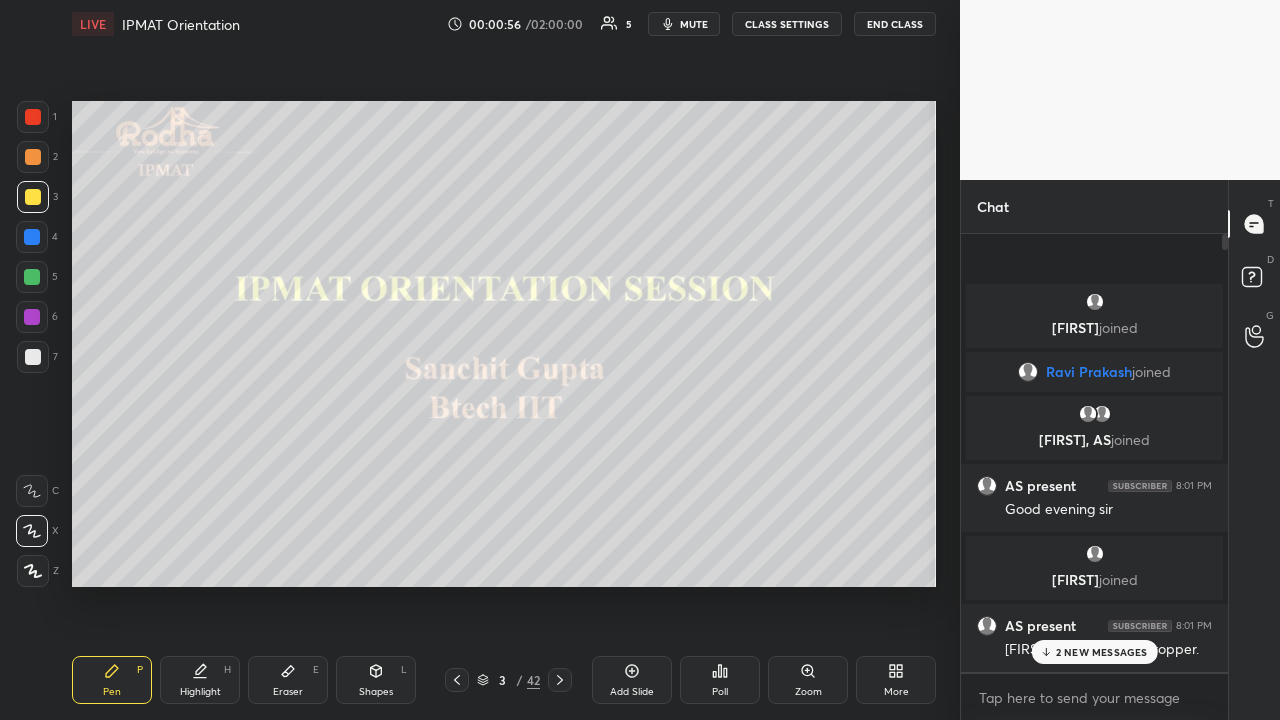 click on "2 NEW MESSAGES" at bounding box center [1094, 652] 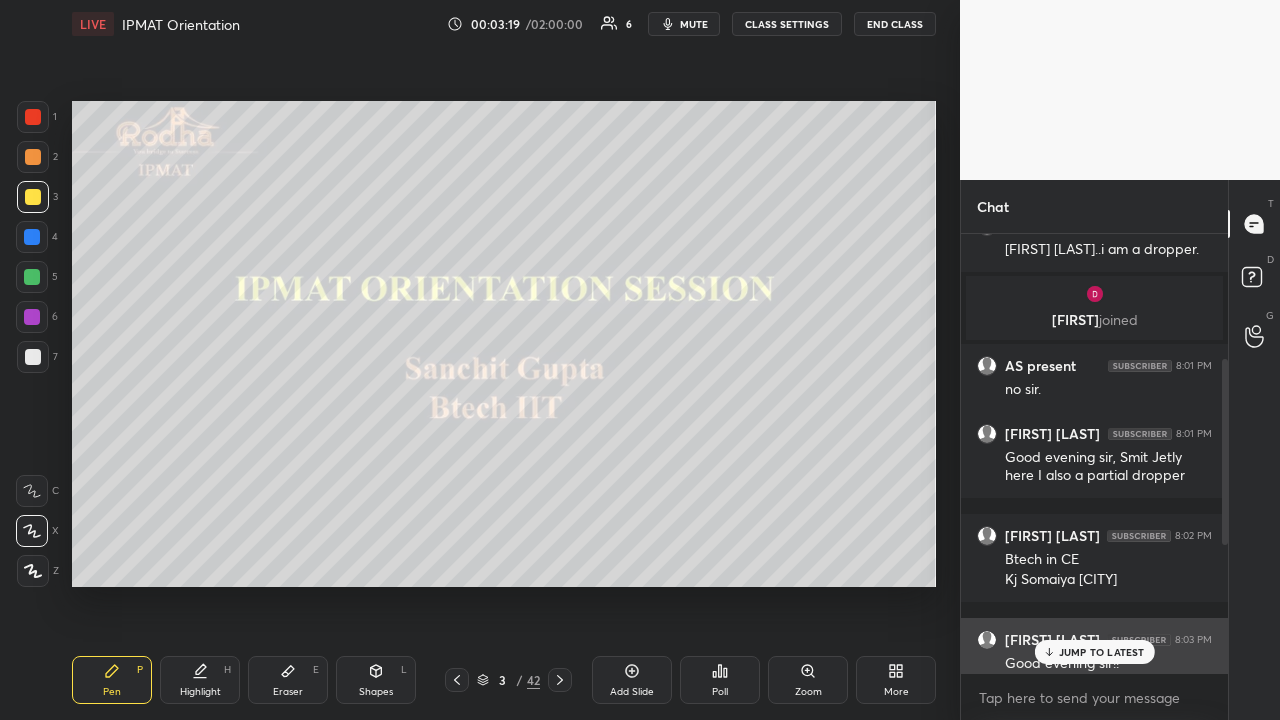 scroll, scrollTop: 294, scrollLeft: 0, axis: vertical 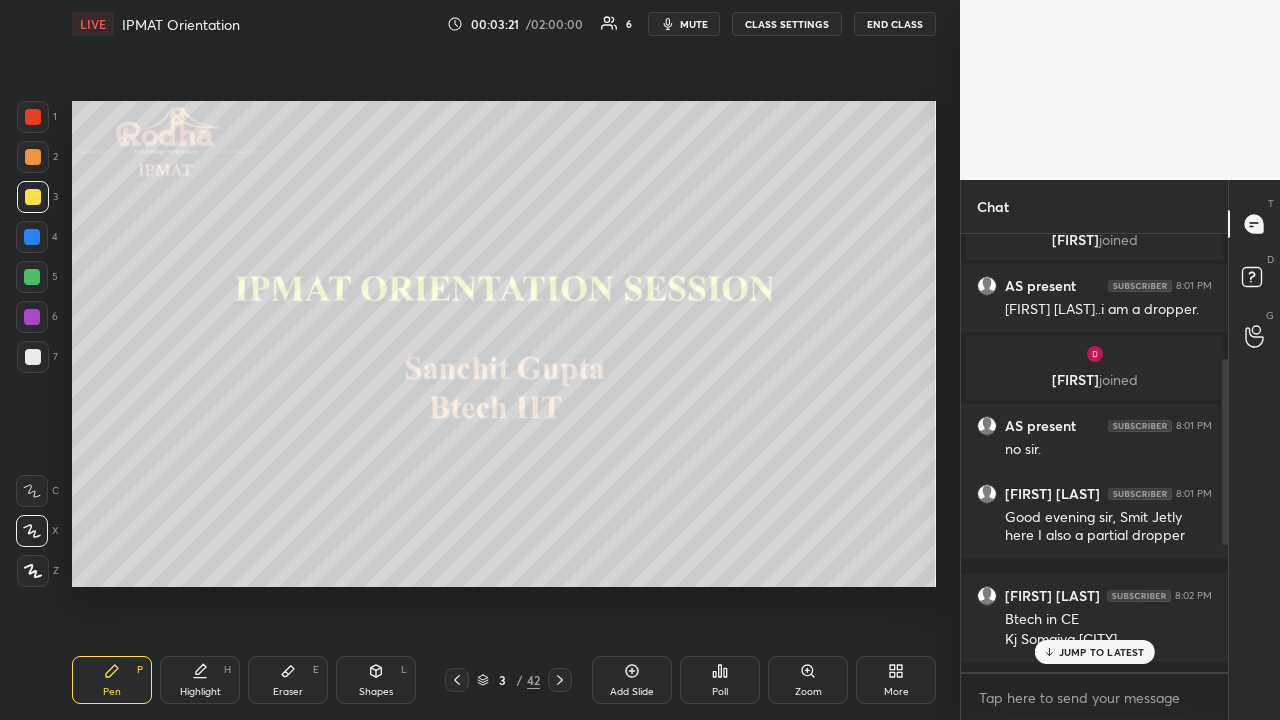 click on "JUMP TO LATEST" at bounding box center (1102, 652) 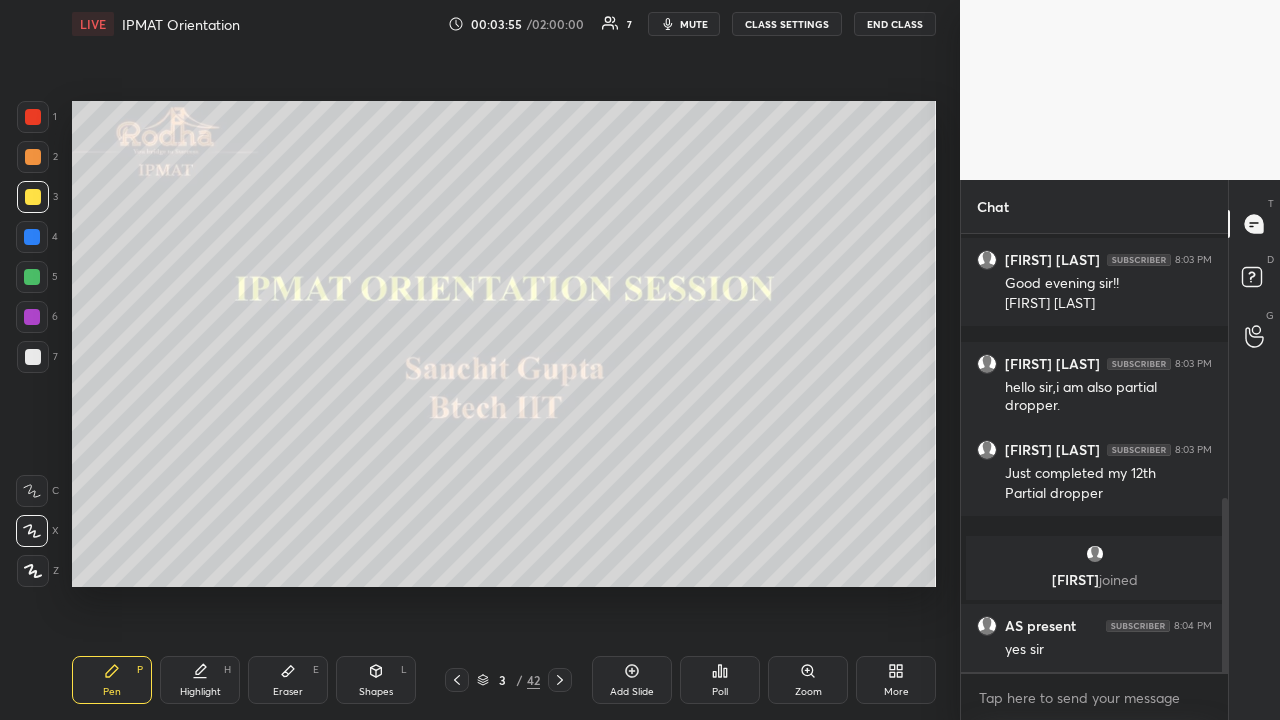scroll, scrollTop: 734, scrollLeft: 0, axis: vertical 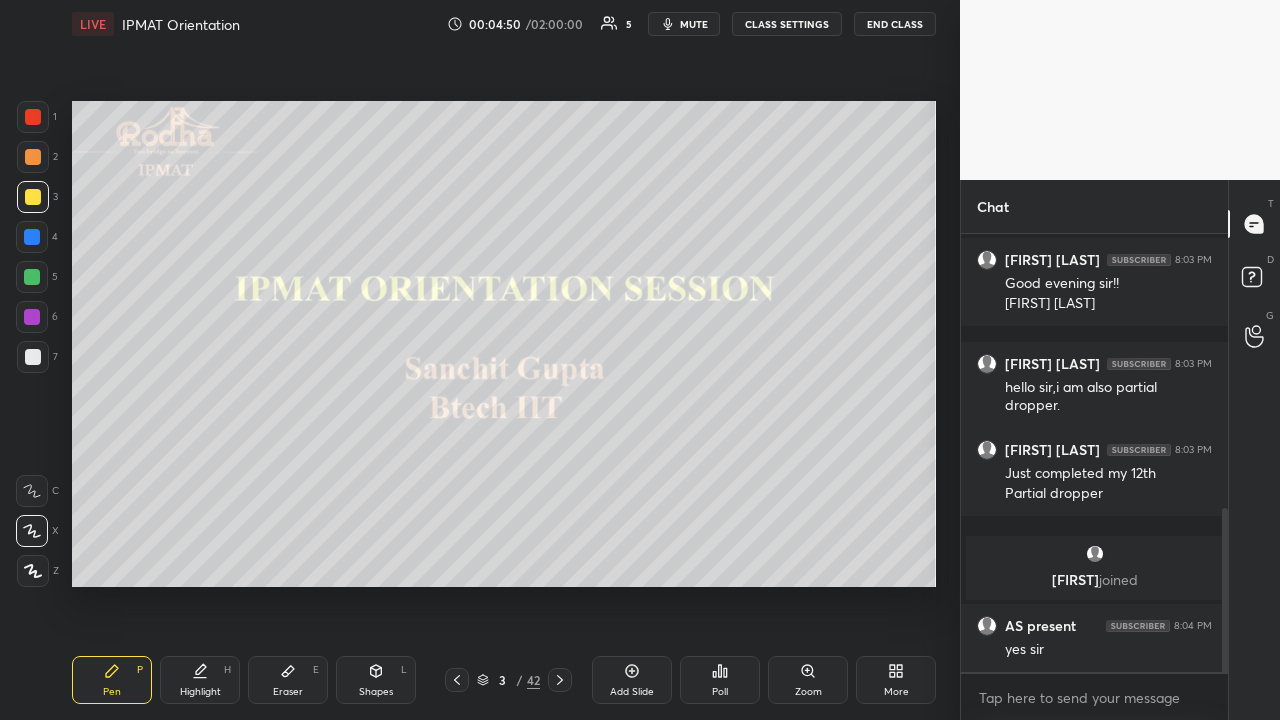 click 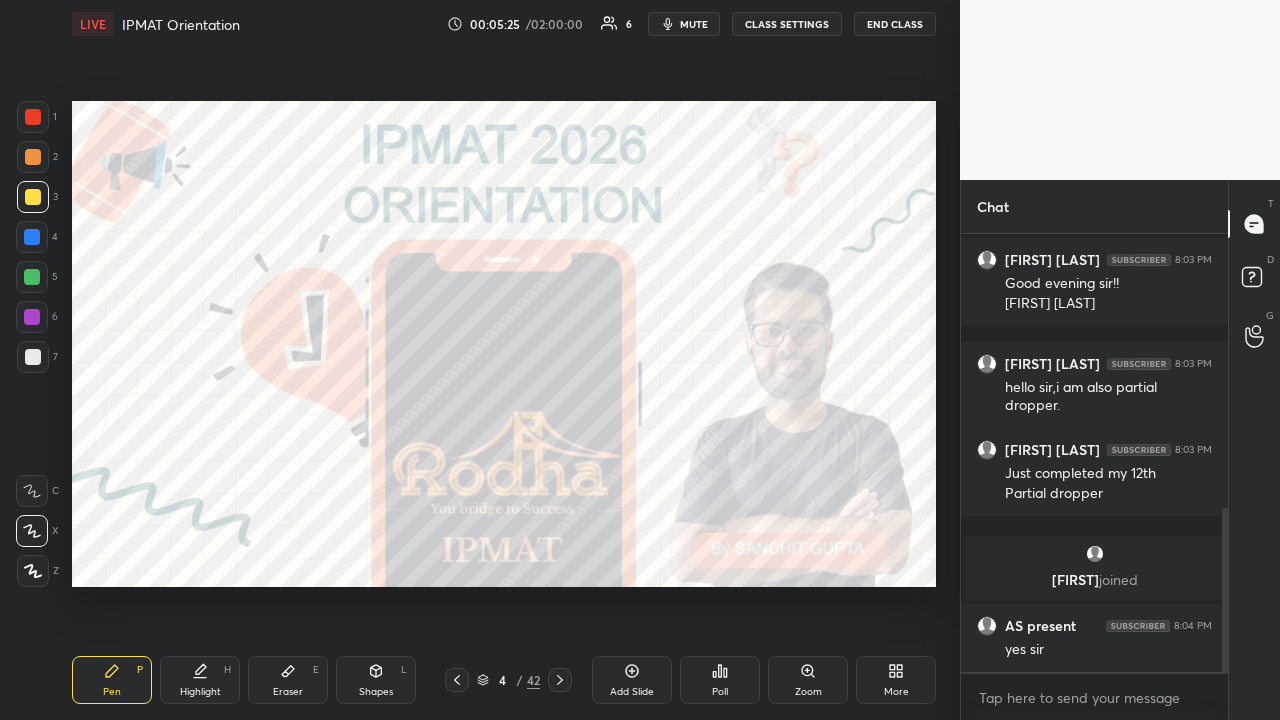 click 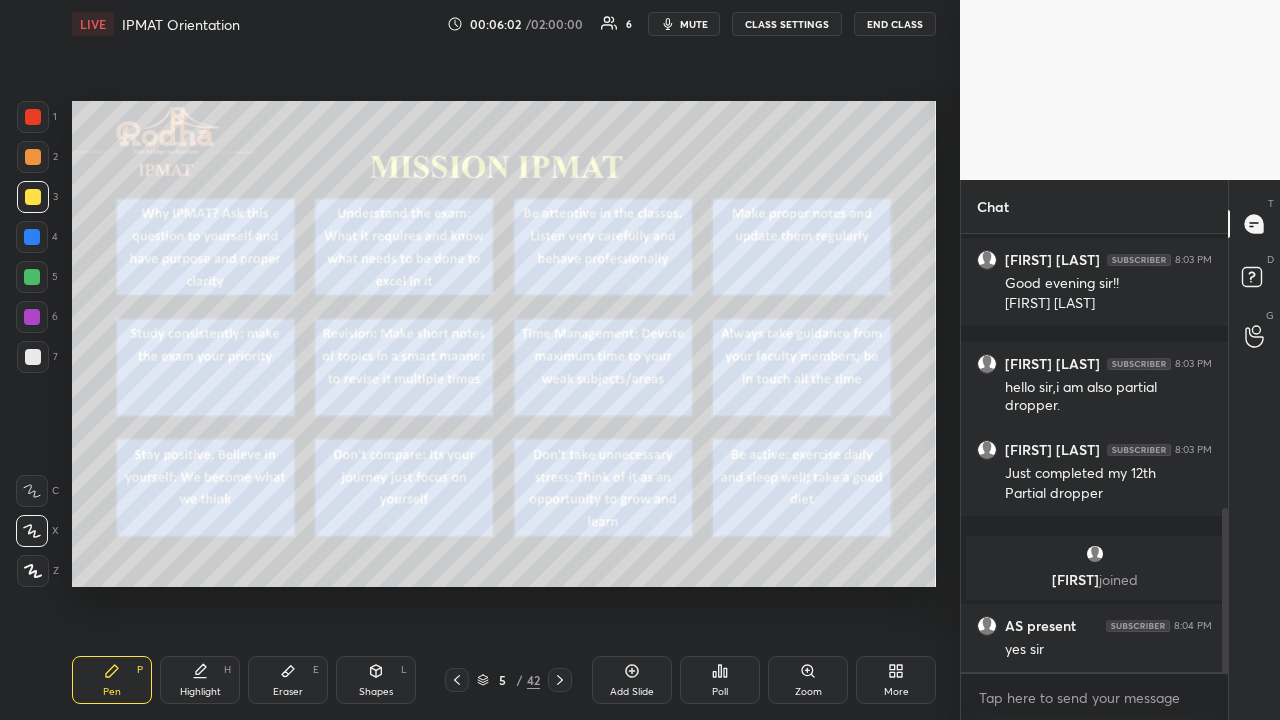 click at bounding box center [33, 117] 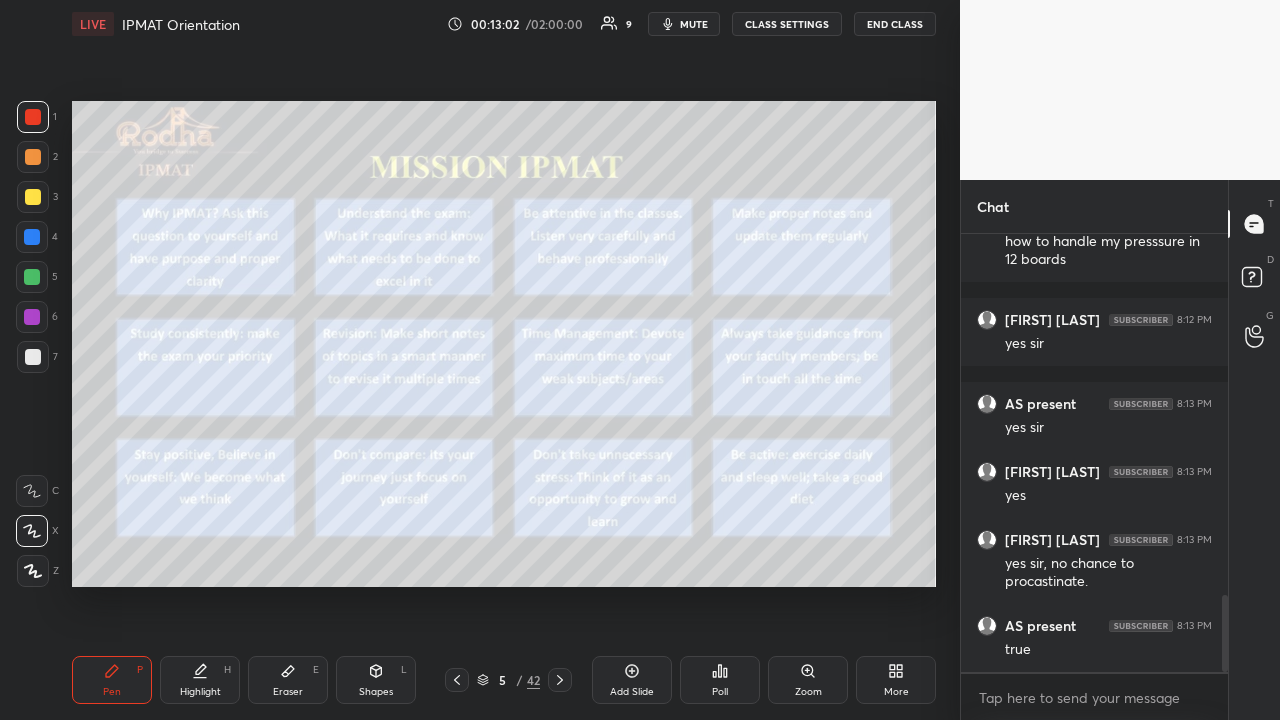 scroll, scrollTop: 2128, scrollLeft: 0, axis: vertical 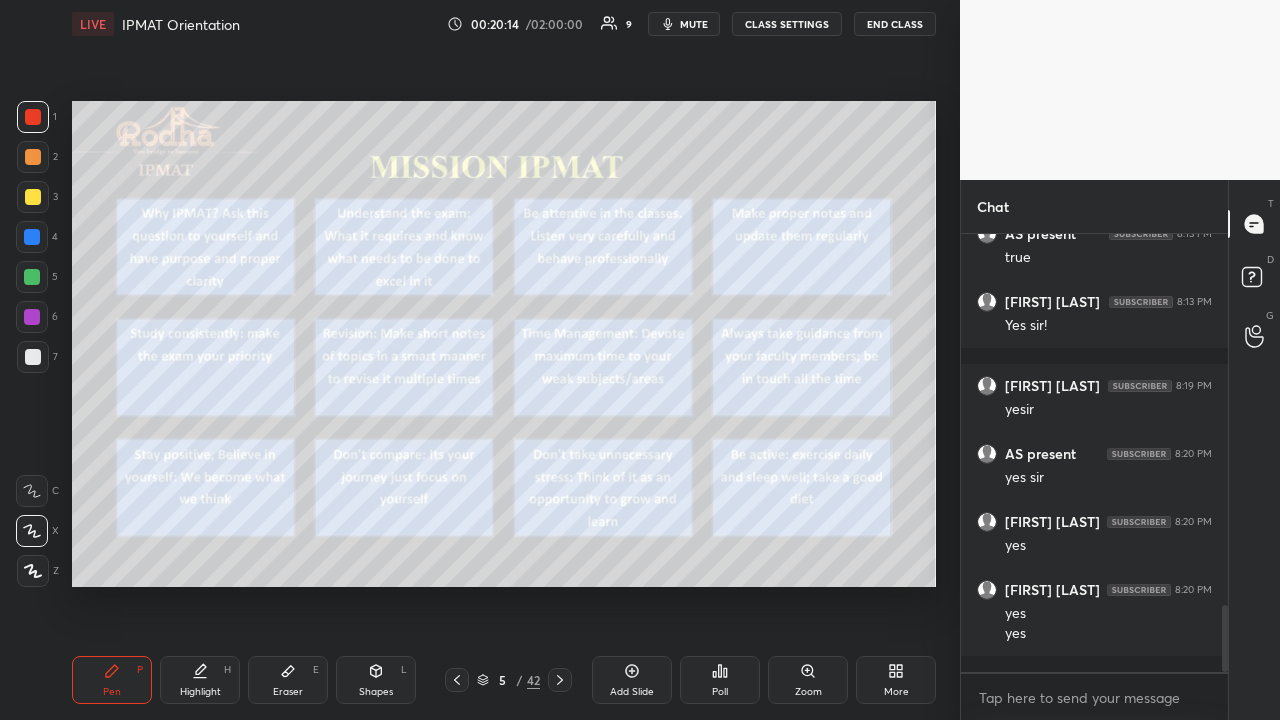 drag, startPoint x: 34, startPoint y: 197, endPoint x: 56, endPoint y: 192, distance: 22.561028 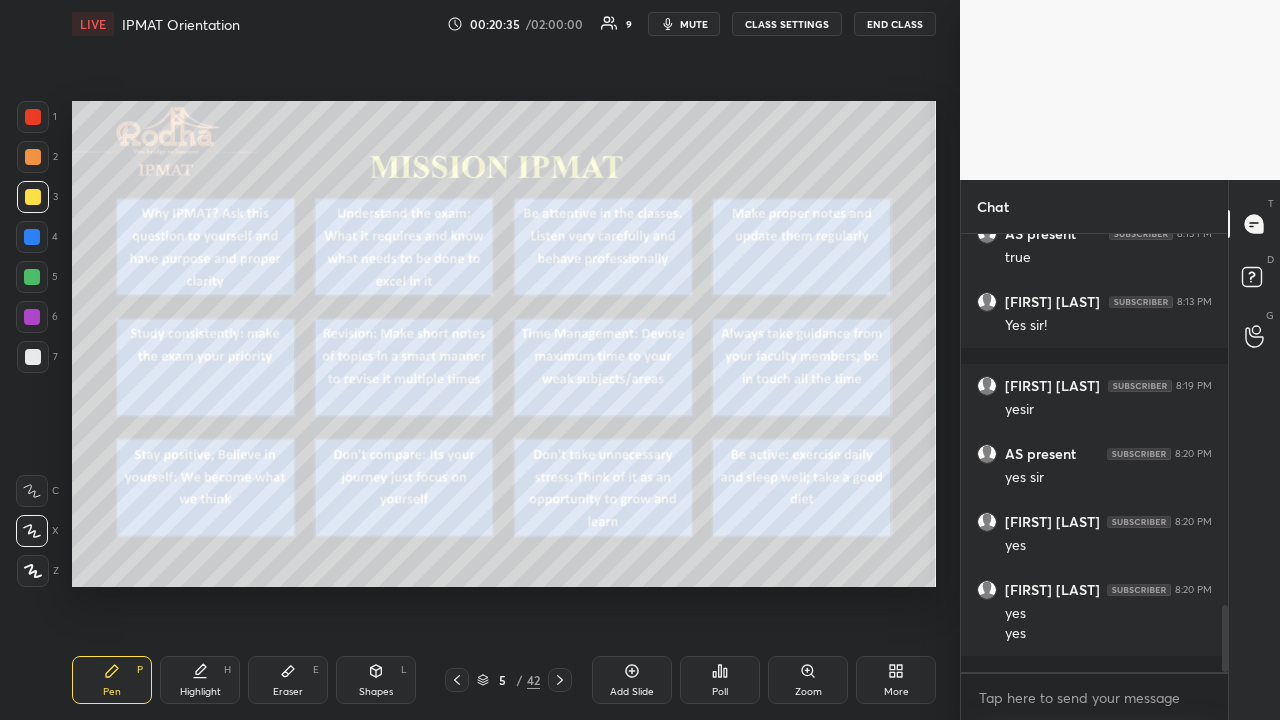 click at bounding box center (33, 117) 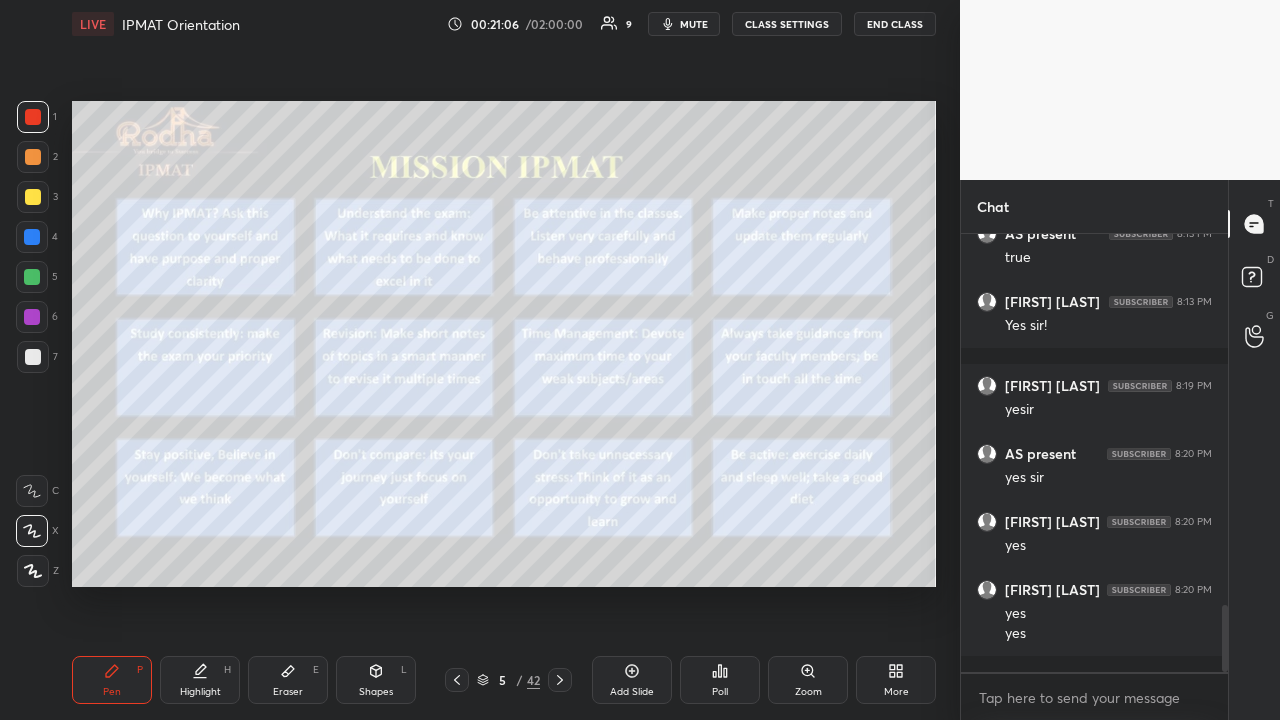 scroll, scrollTop: 392, scrollLeft: 261, axis: both 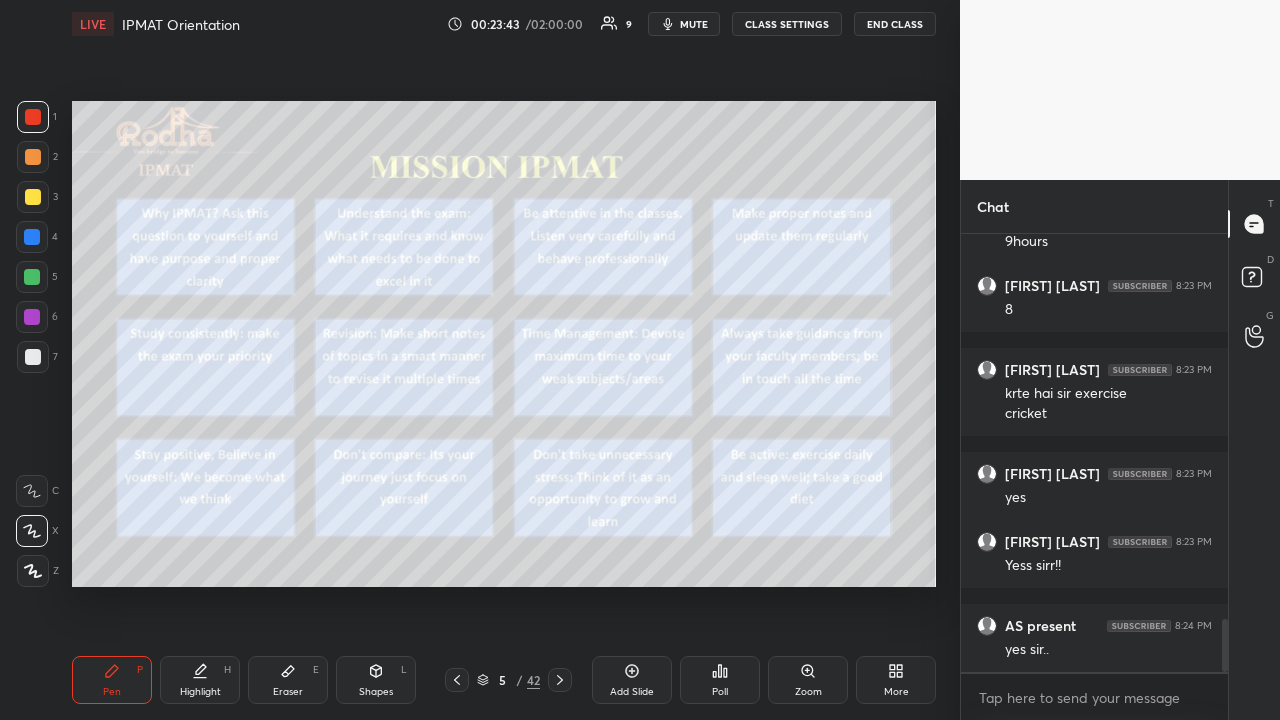click 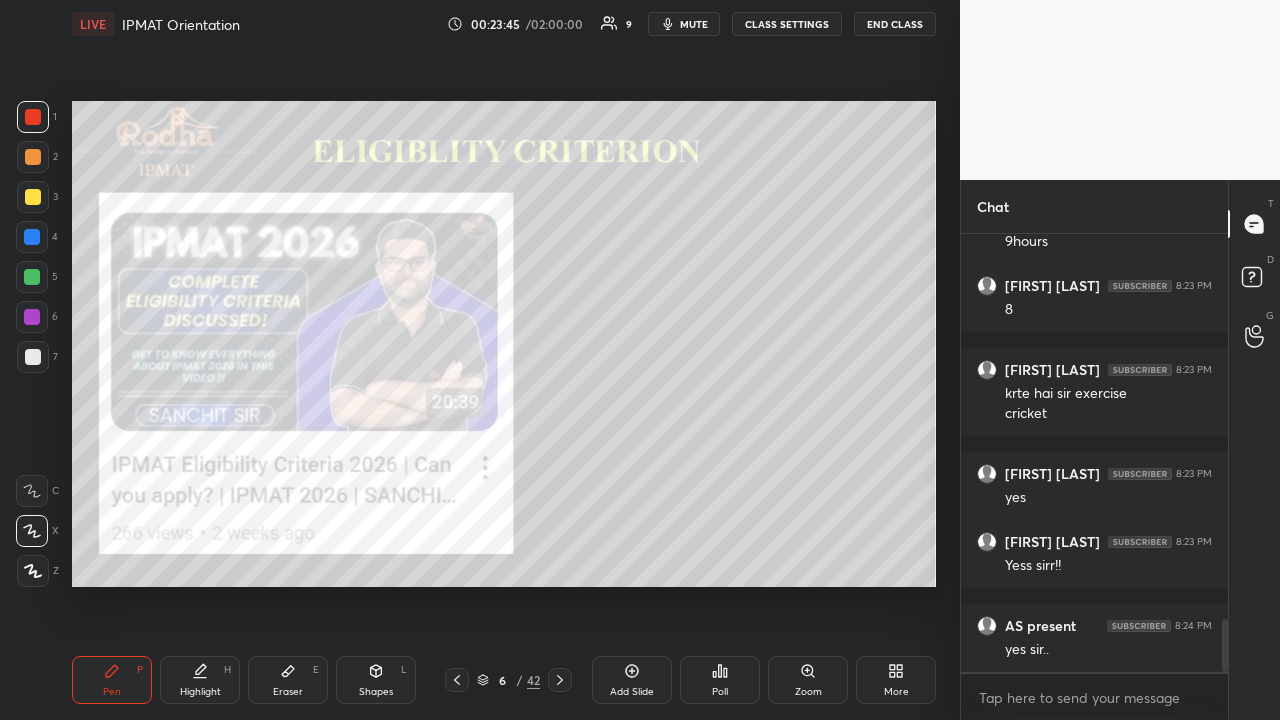 click at bounding box center (33, 197) 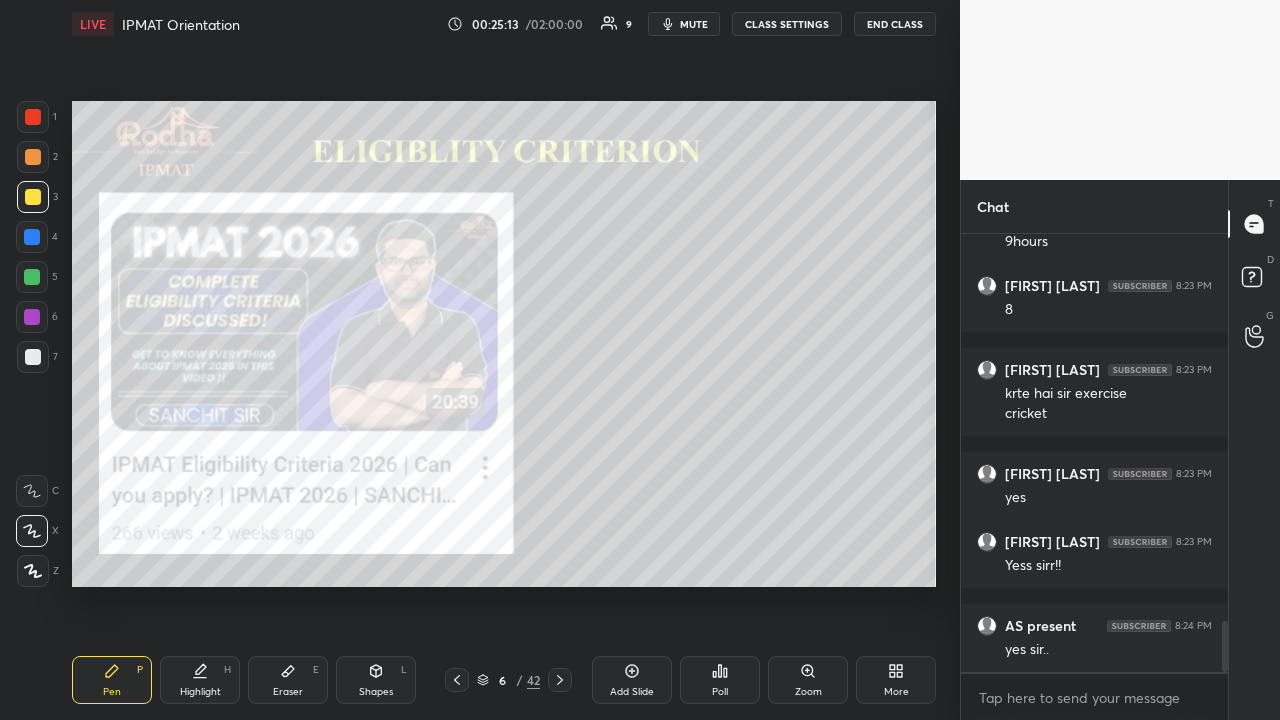 scroll, scrollTop: 3302, scrollLeft: 0, axis: vertical 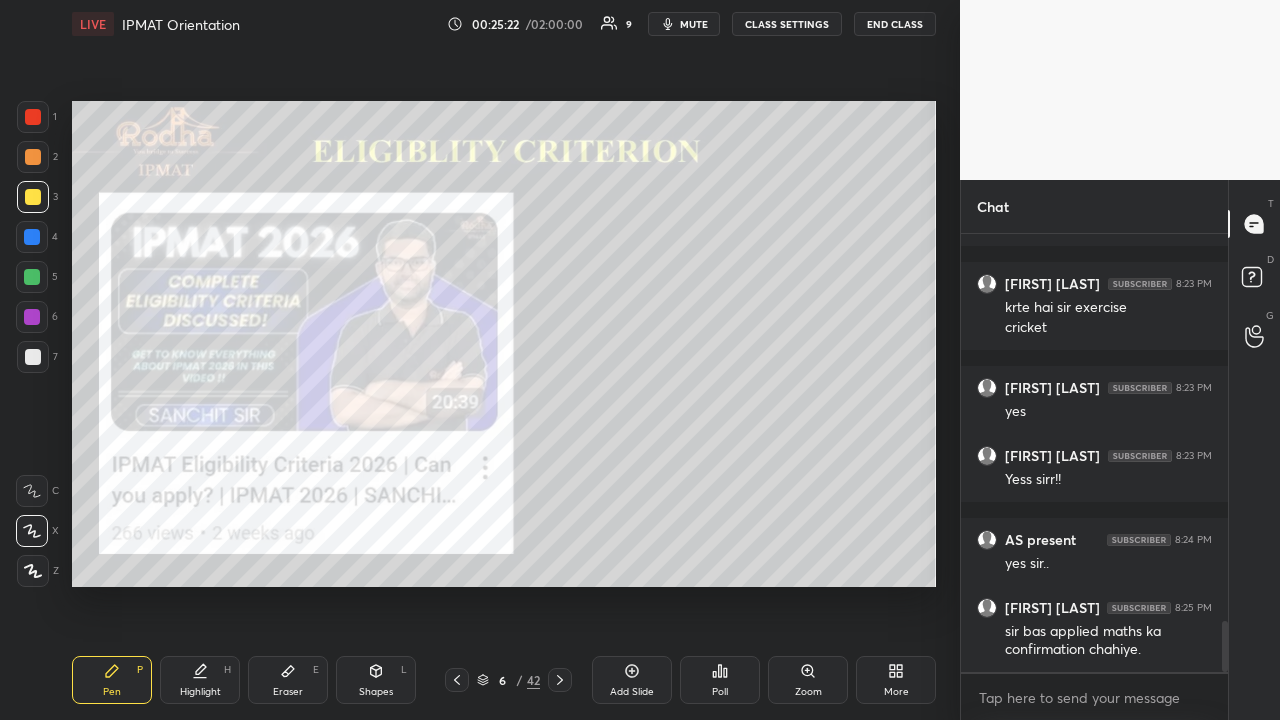 click at bounding box center [33, 157] 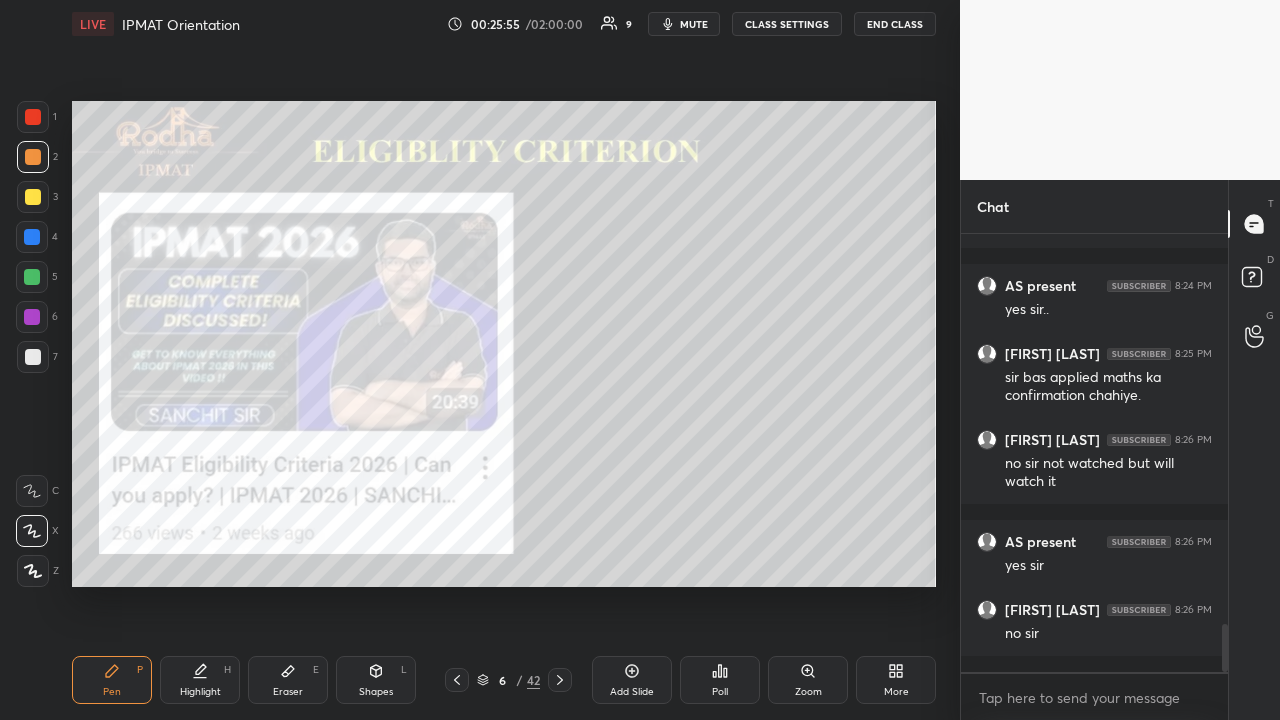 scroll, scrollTop: 3640, scrollLeft: 0, axis: vertical 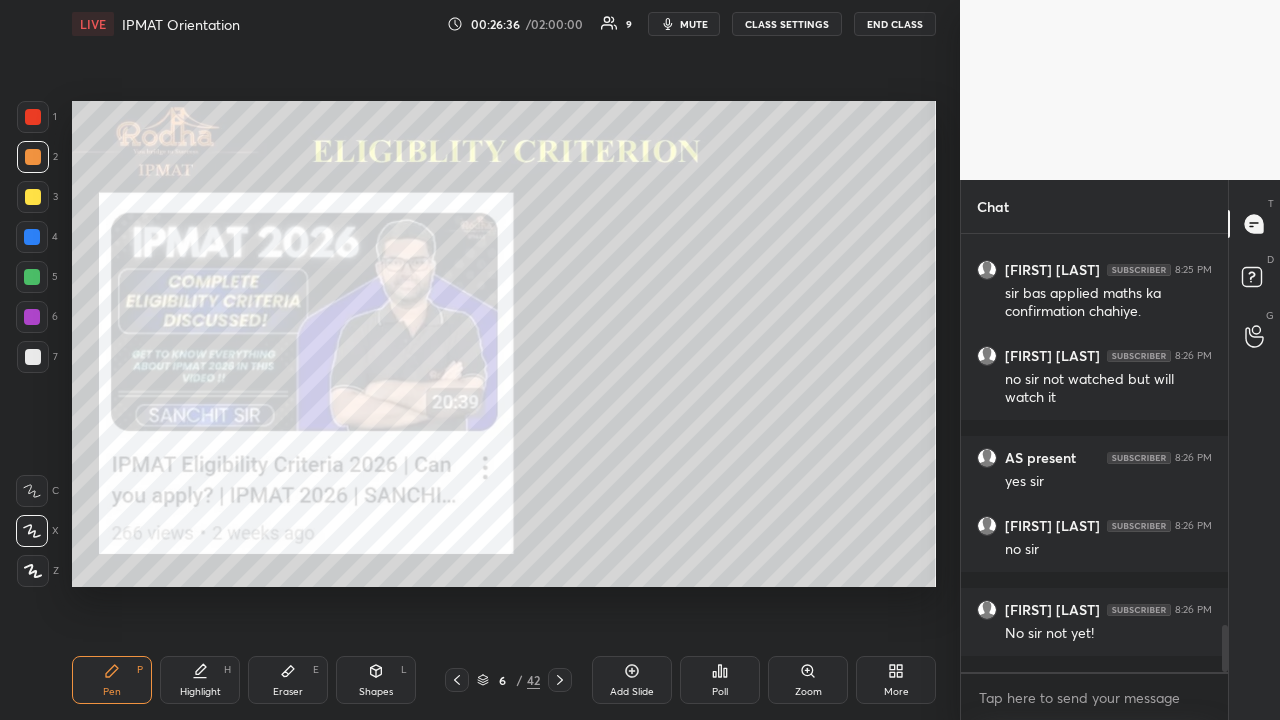 click at bounding box center (560, 680) 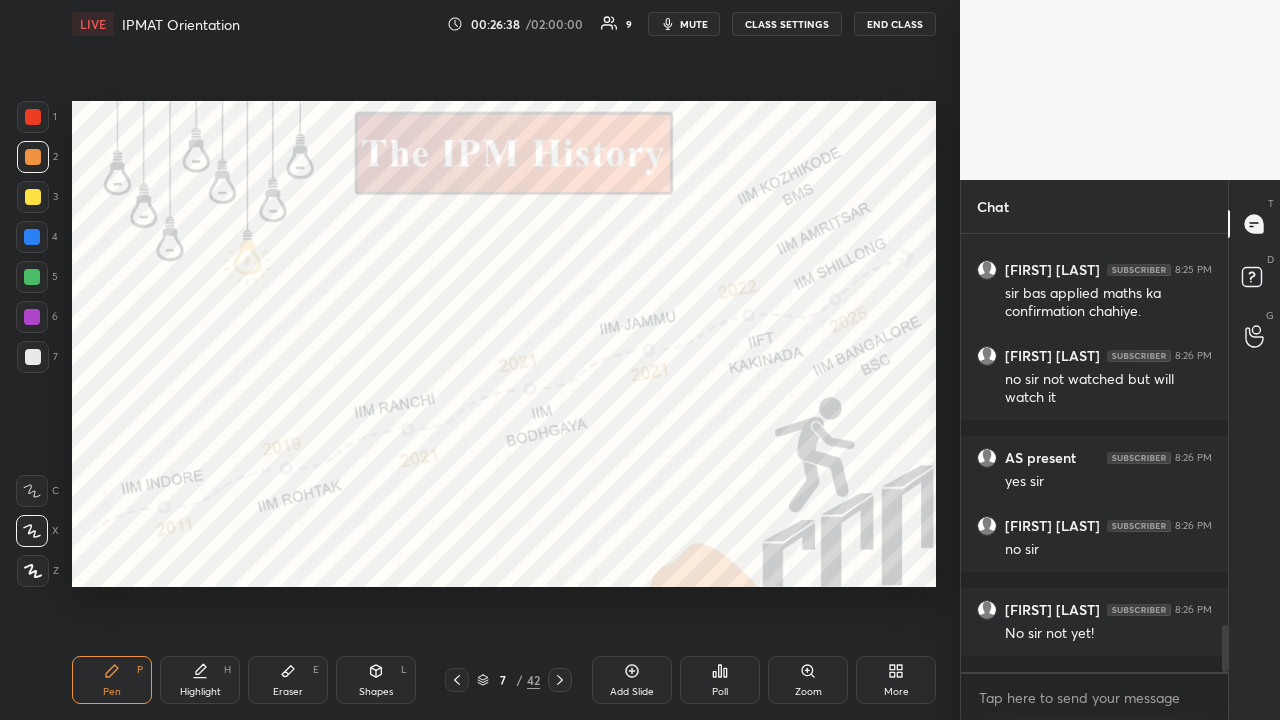 click at bounding box center (33, 117) 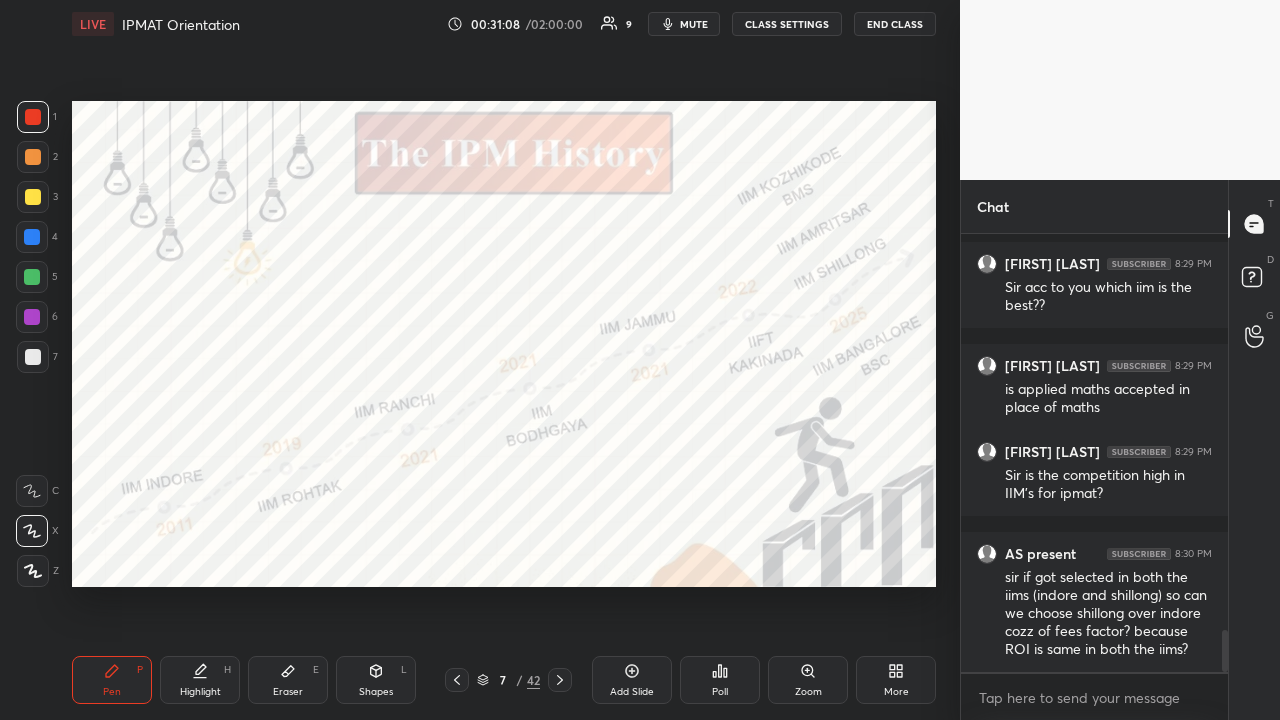 scroll, scrollTop: 4256, scrollLeft: 0, axis: vertical 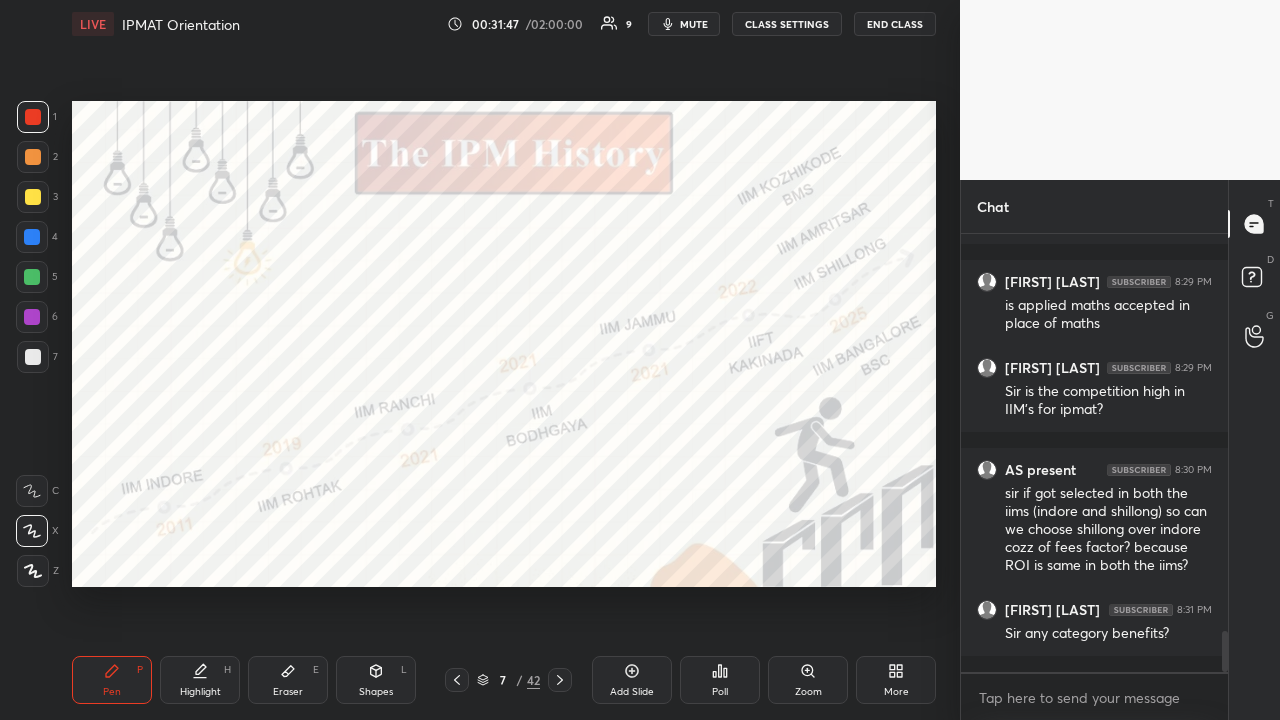click 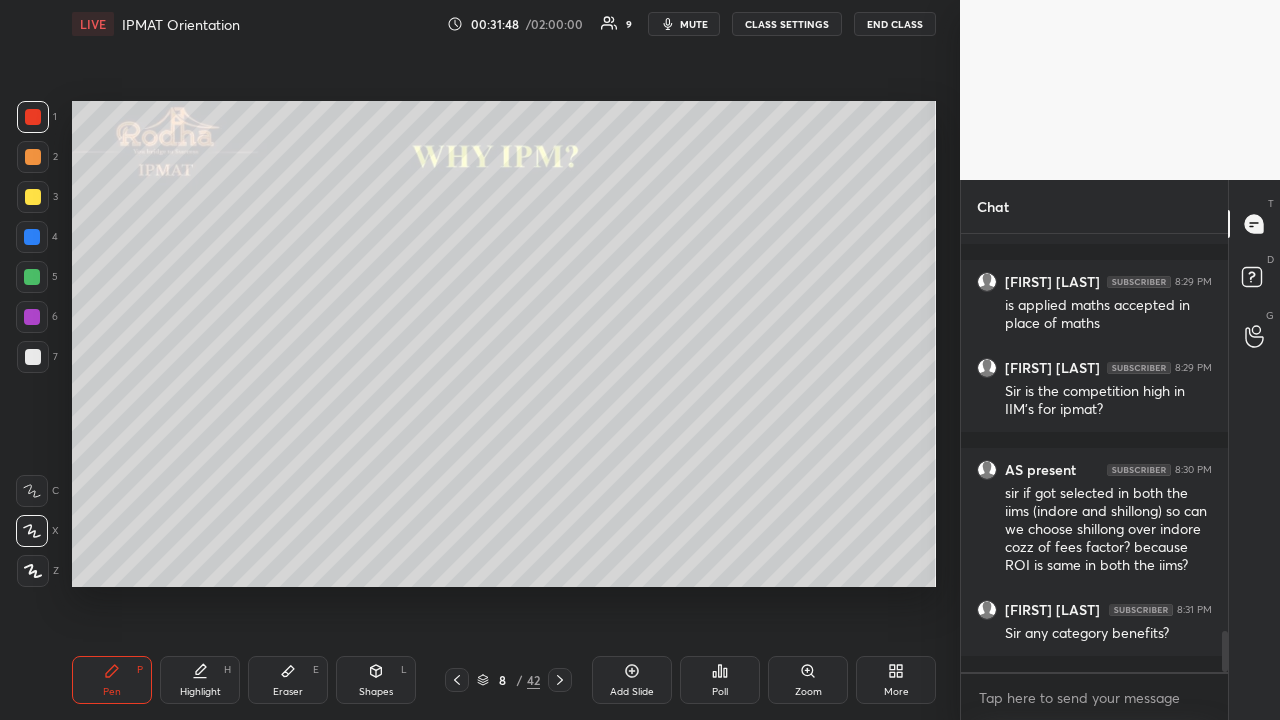 click 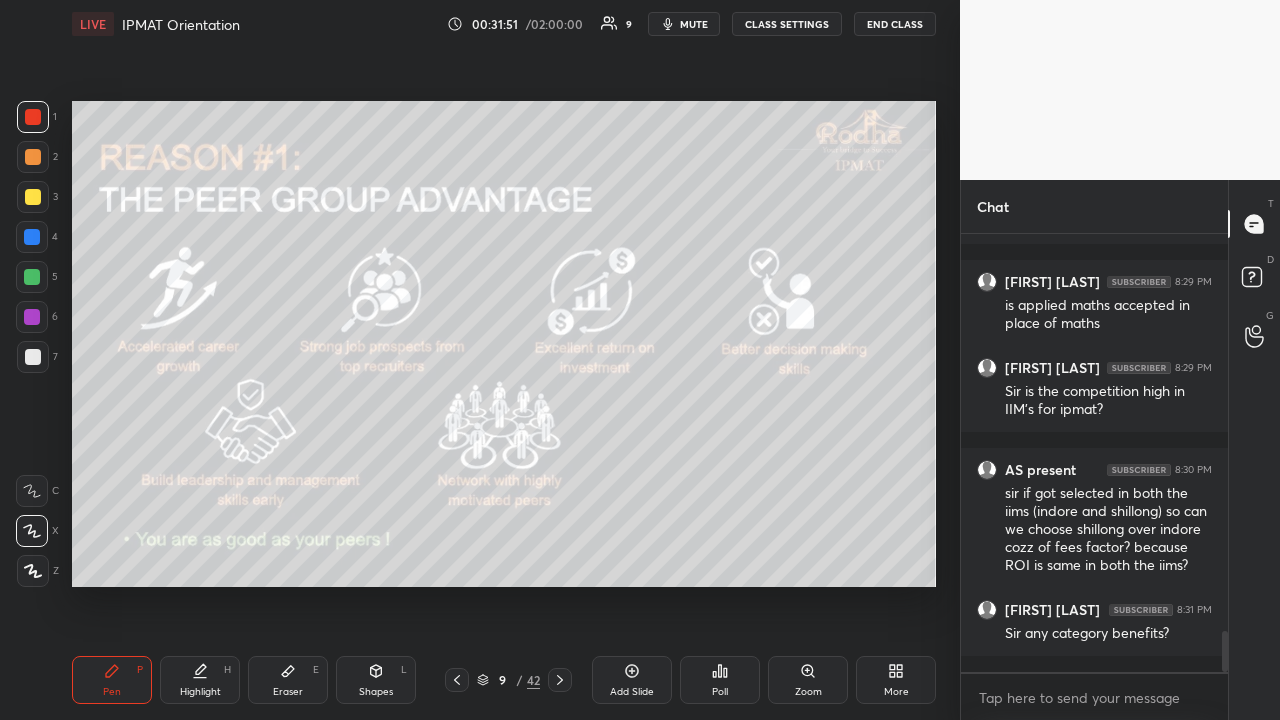 click 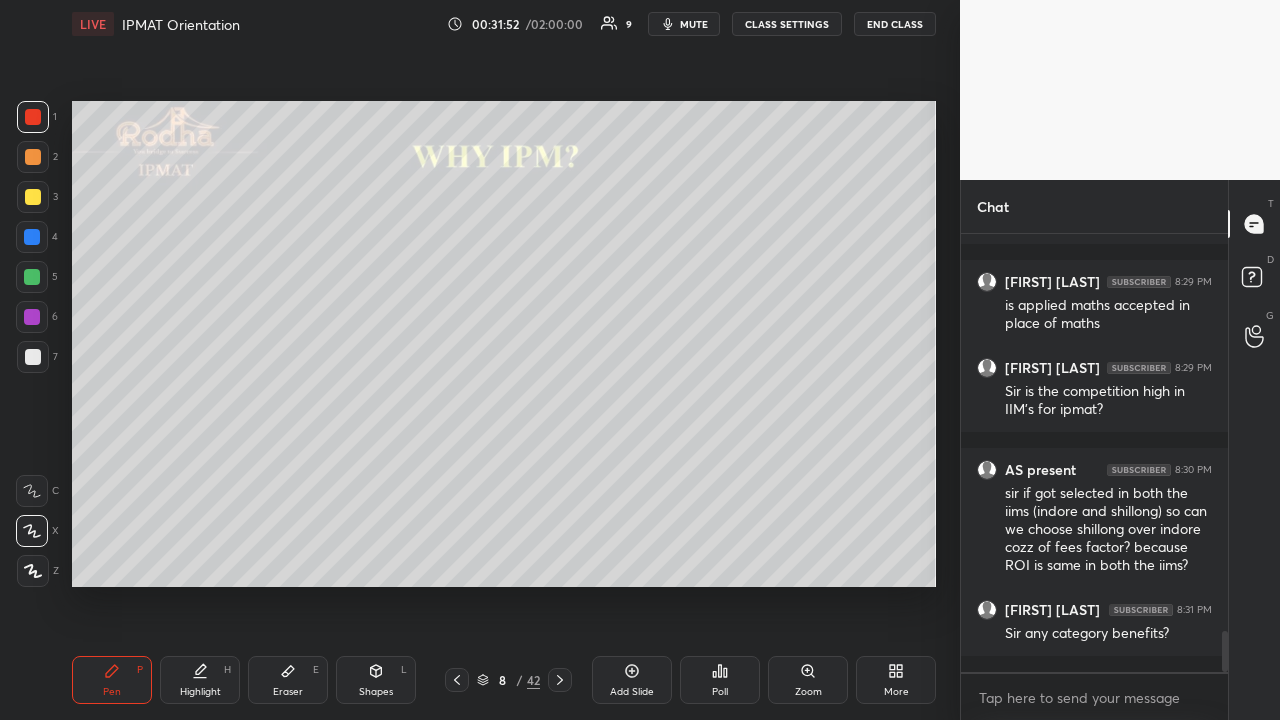 click at bounding box center [33, 197] 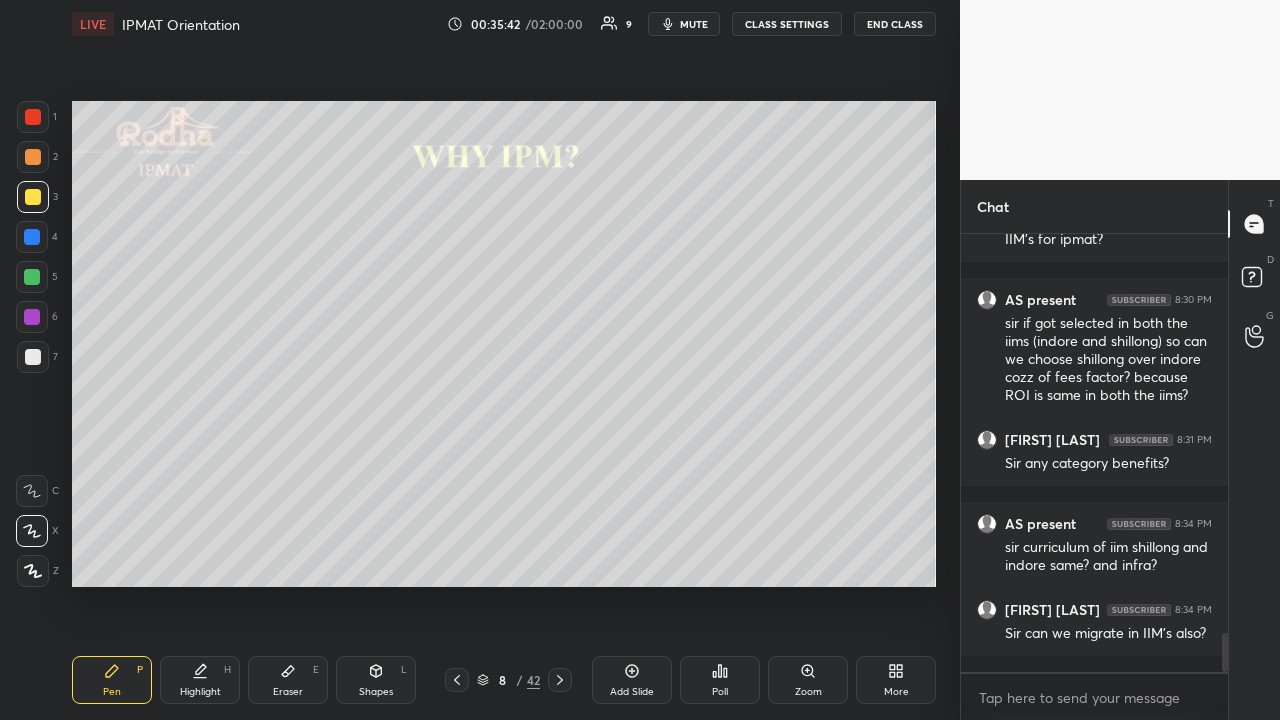 scroll, scrollTop: 4528, scrollLeft: 0, axis: vertical 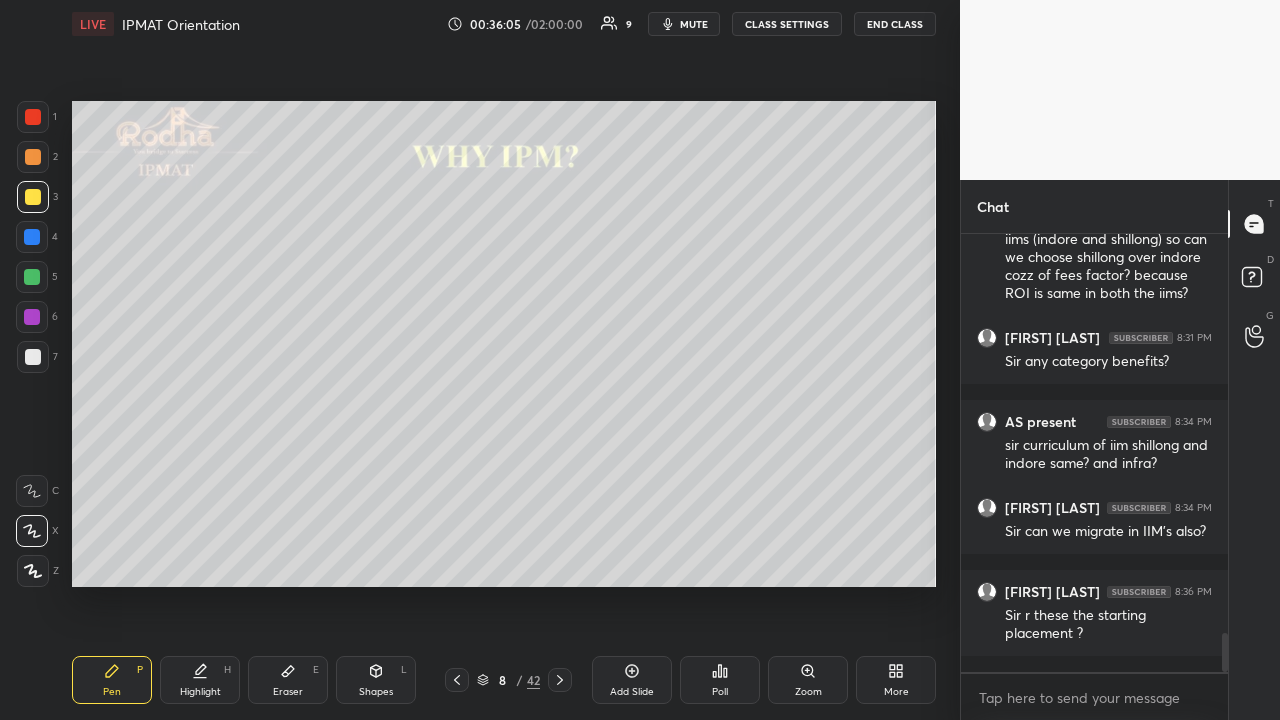 drag, startPoint x: 38, startPoint y: 360, endPoint x: 66, endPoint y: 358, distance: 28.071337 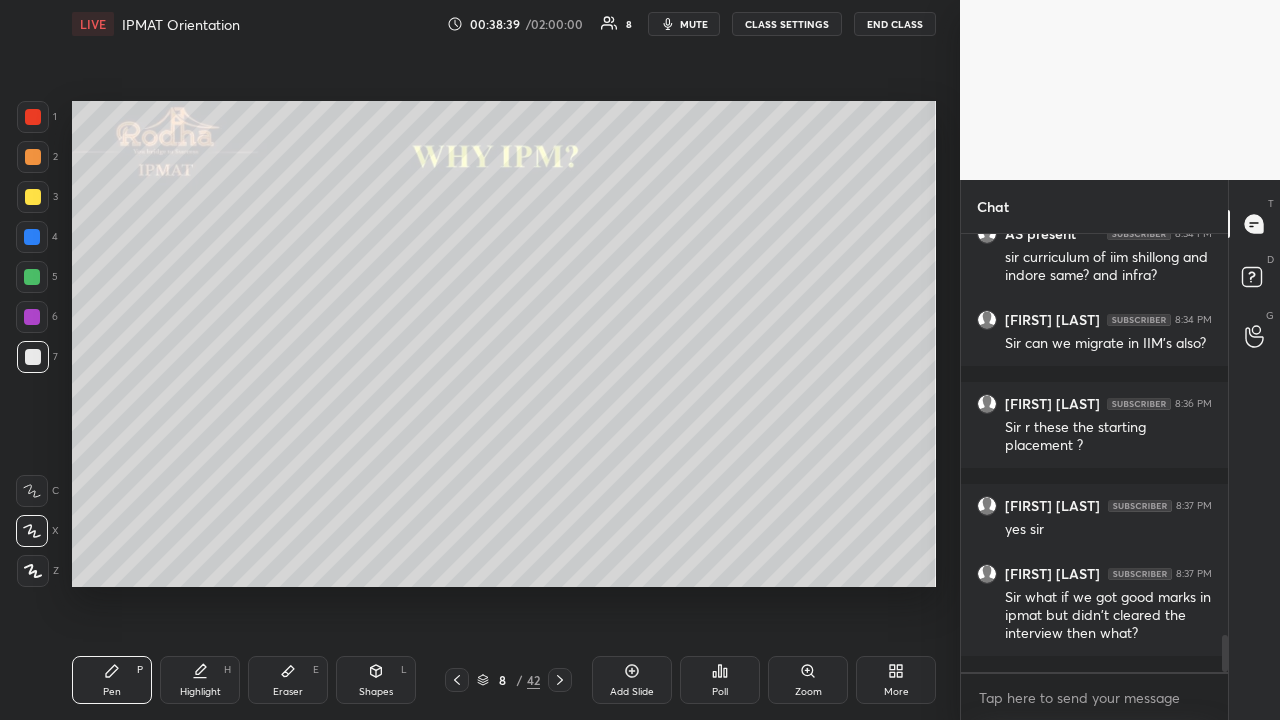 scroll, scrollTop: 4836, scrollLeft: 0, axis: vertical 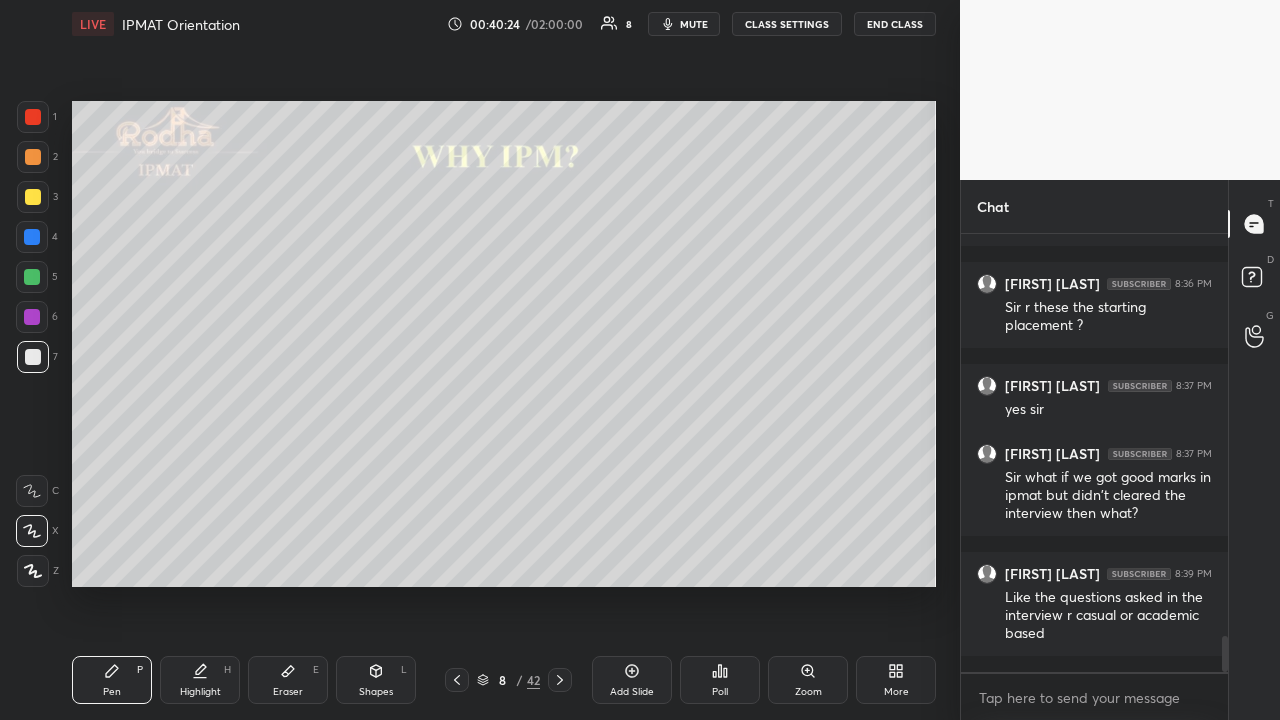 click 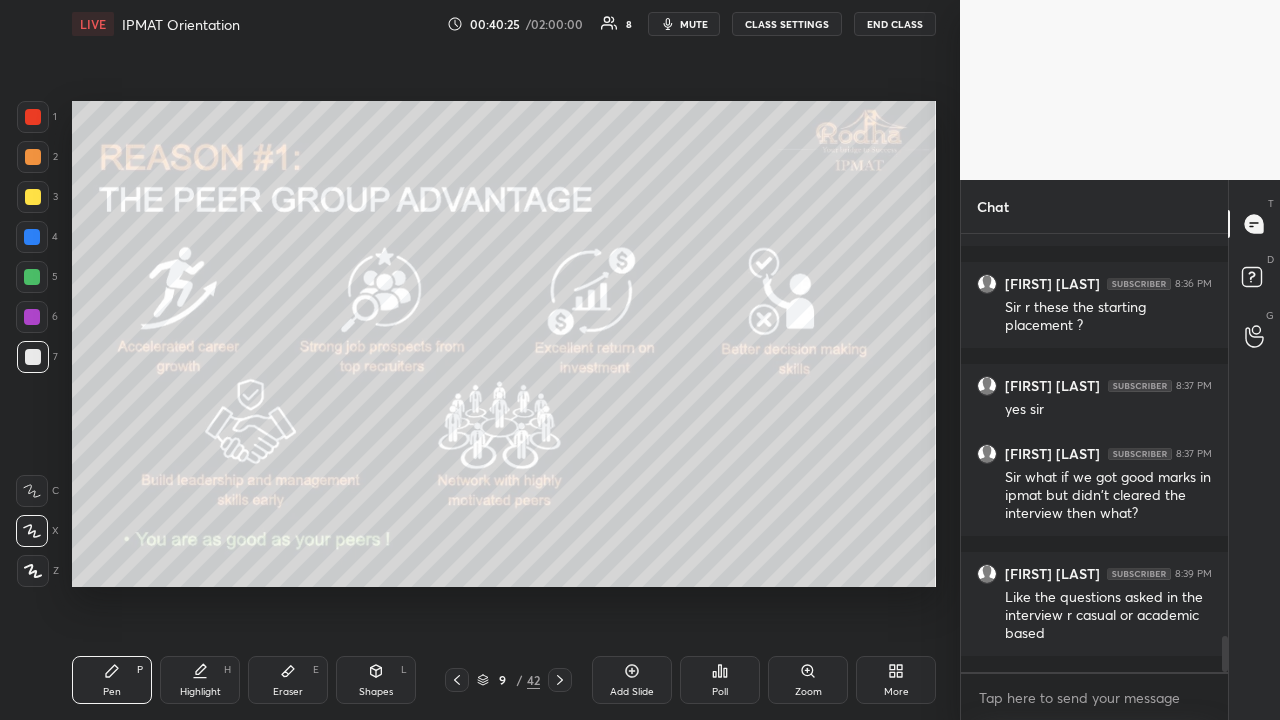 click 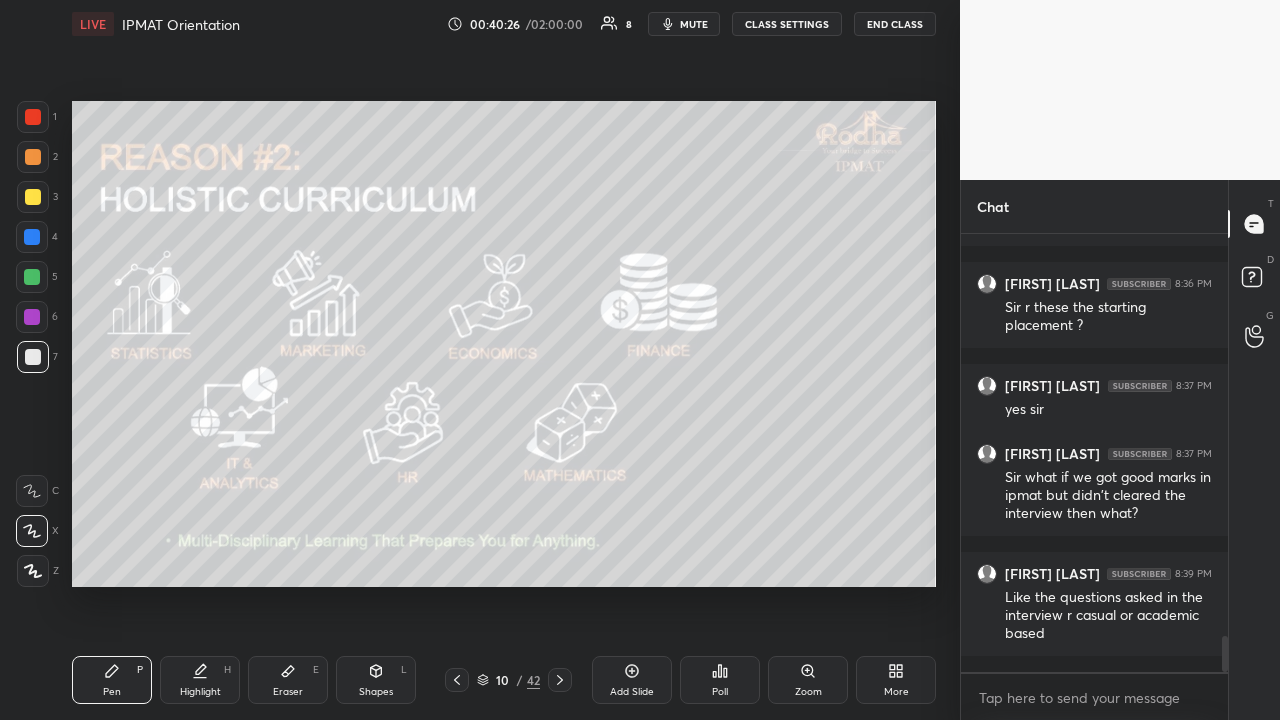 click 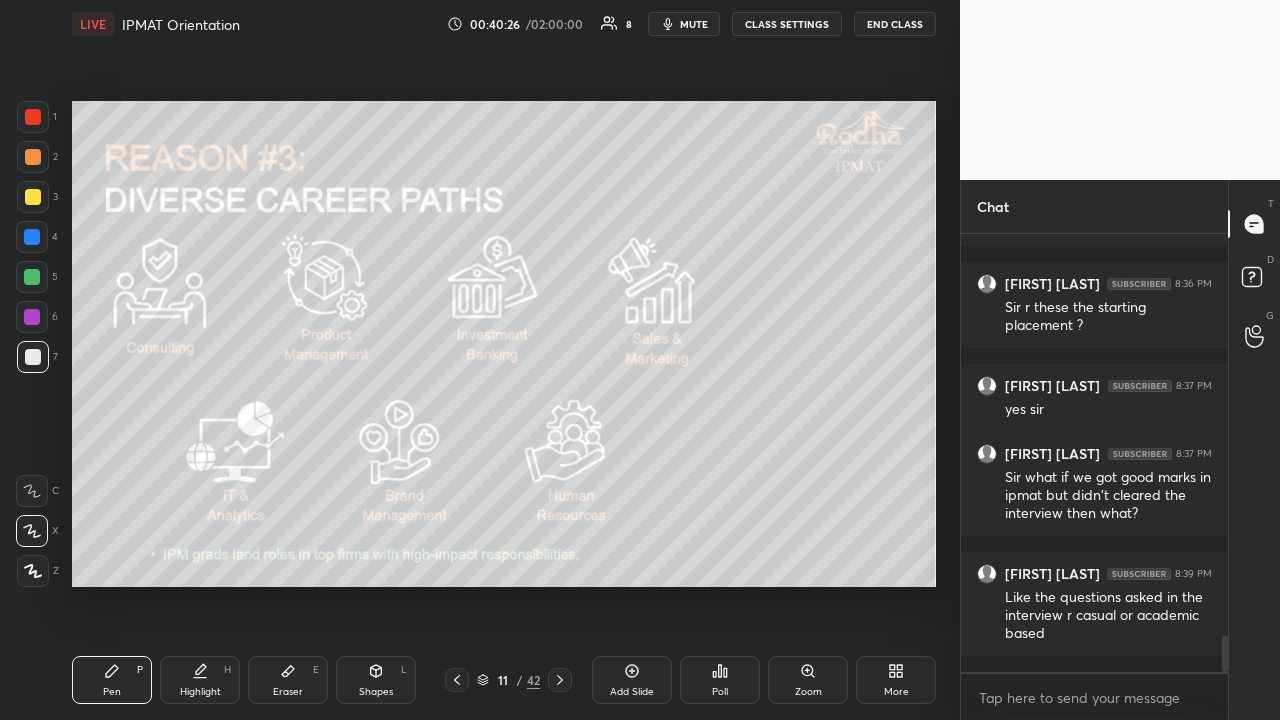 click 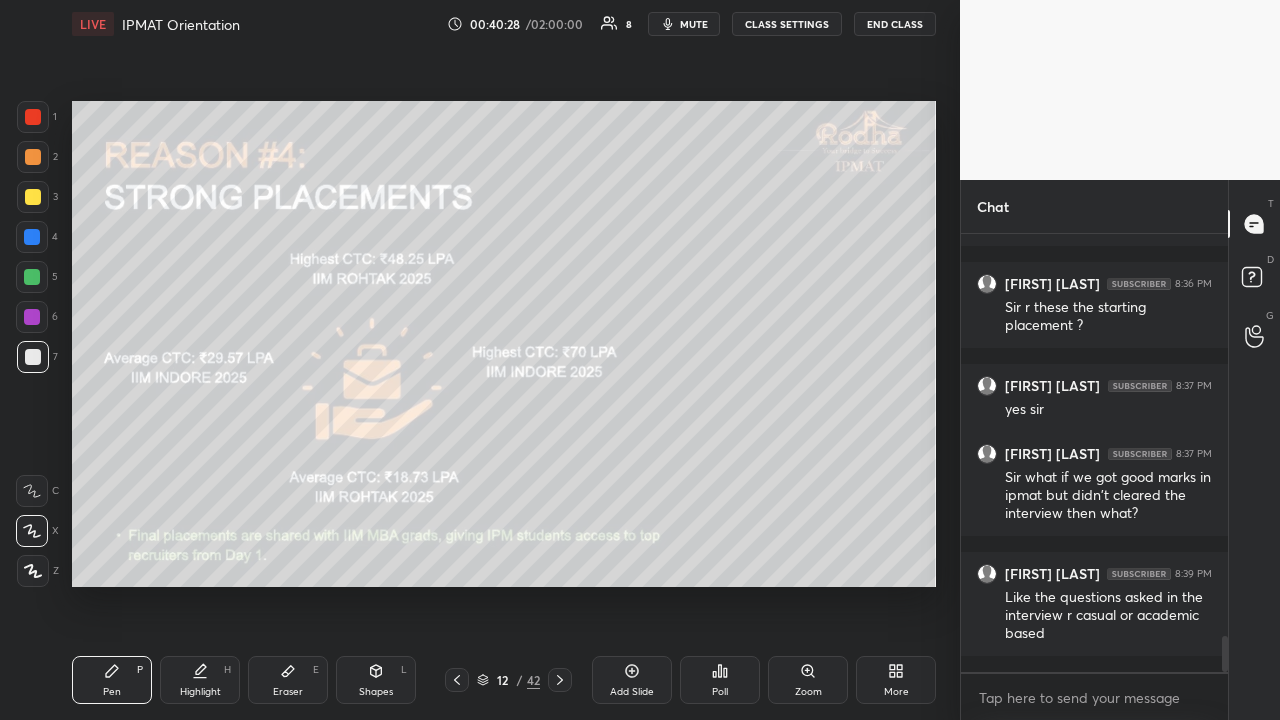 click 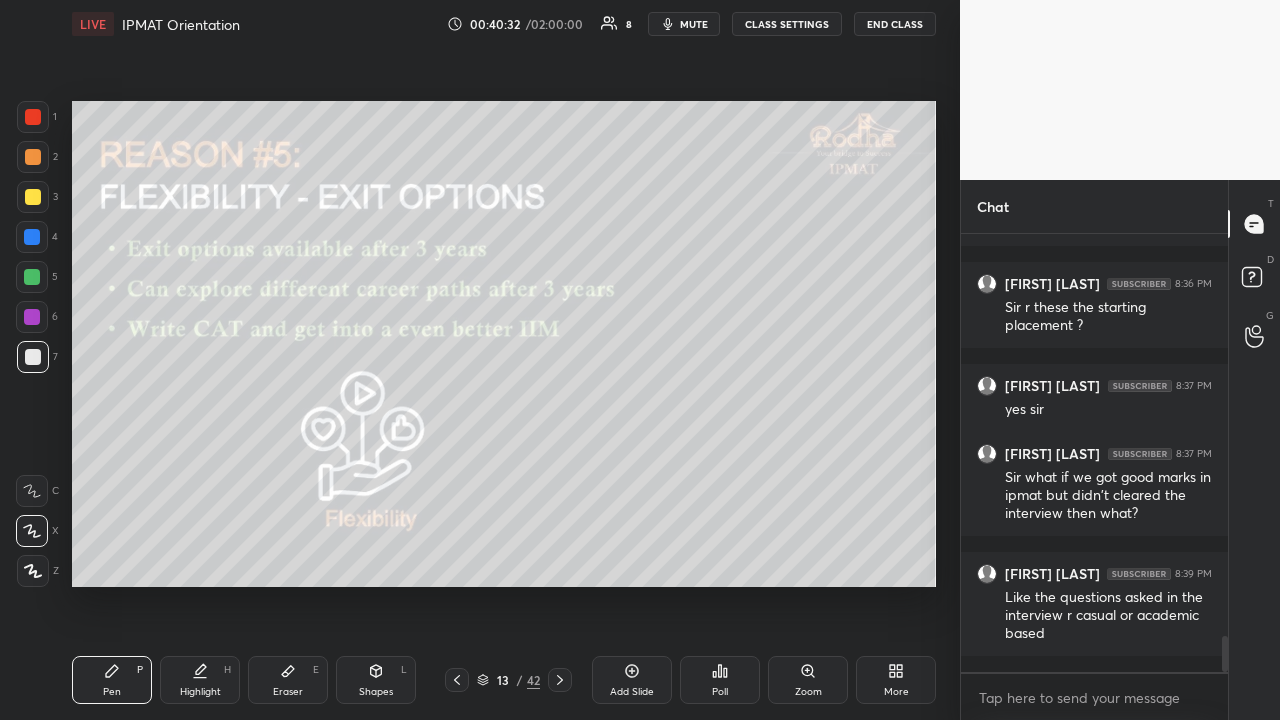 drag, startPoint x: 28, startPoint y: 197, endPoint x: 58, endPoint y: 198, distance: 30.016663 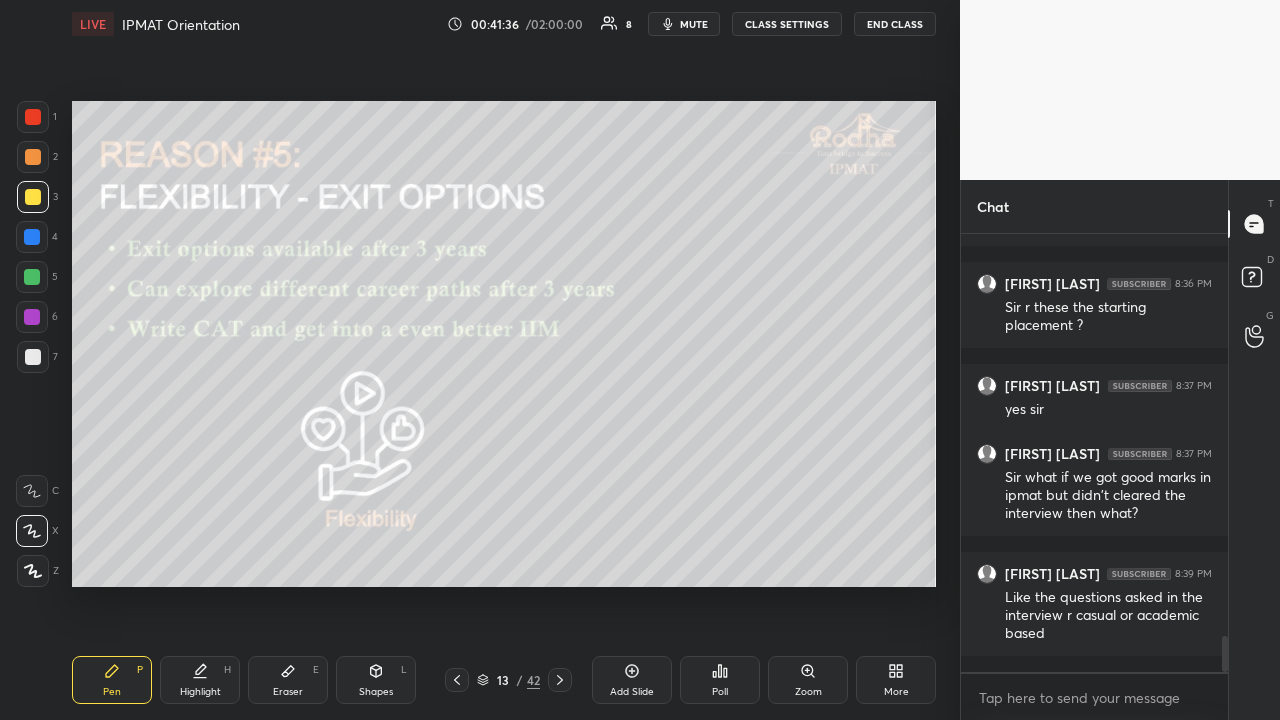 scroll, scrollTop: 4904, scrollLeft: 0, axis: vertical 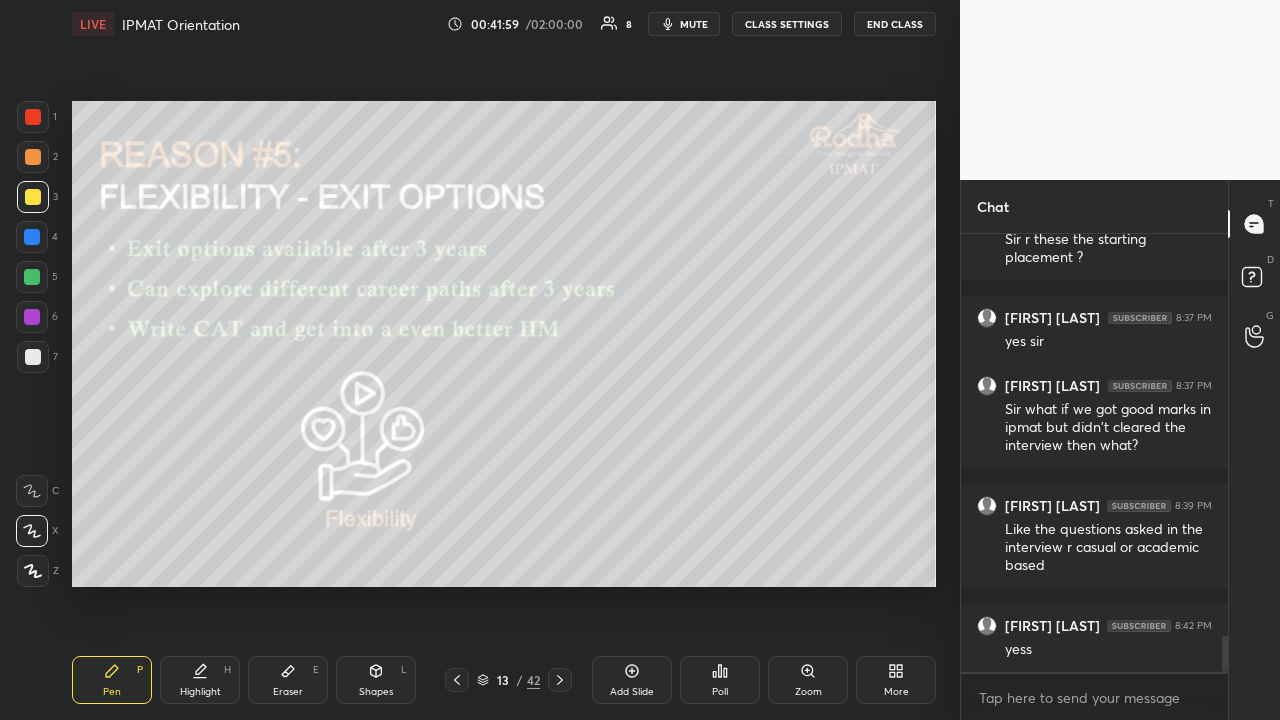 click 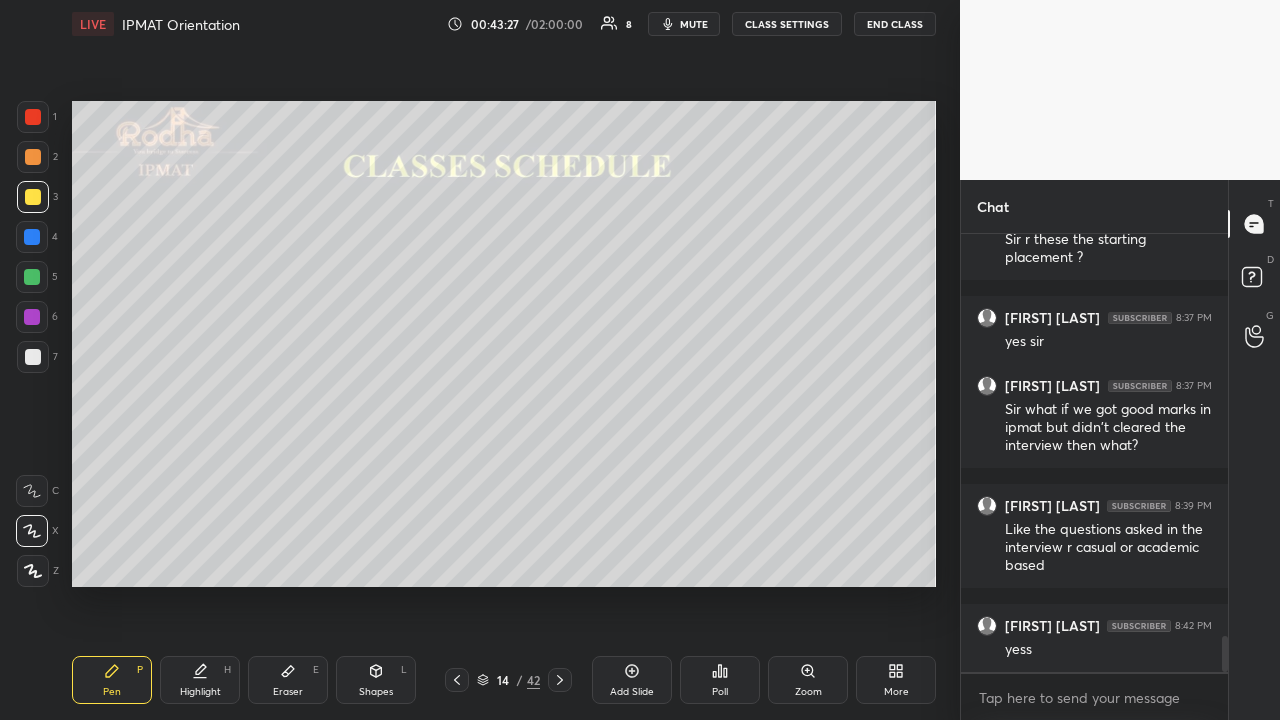 click 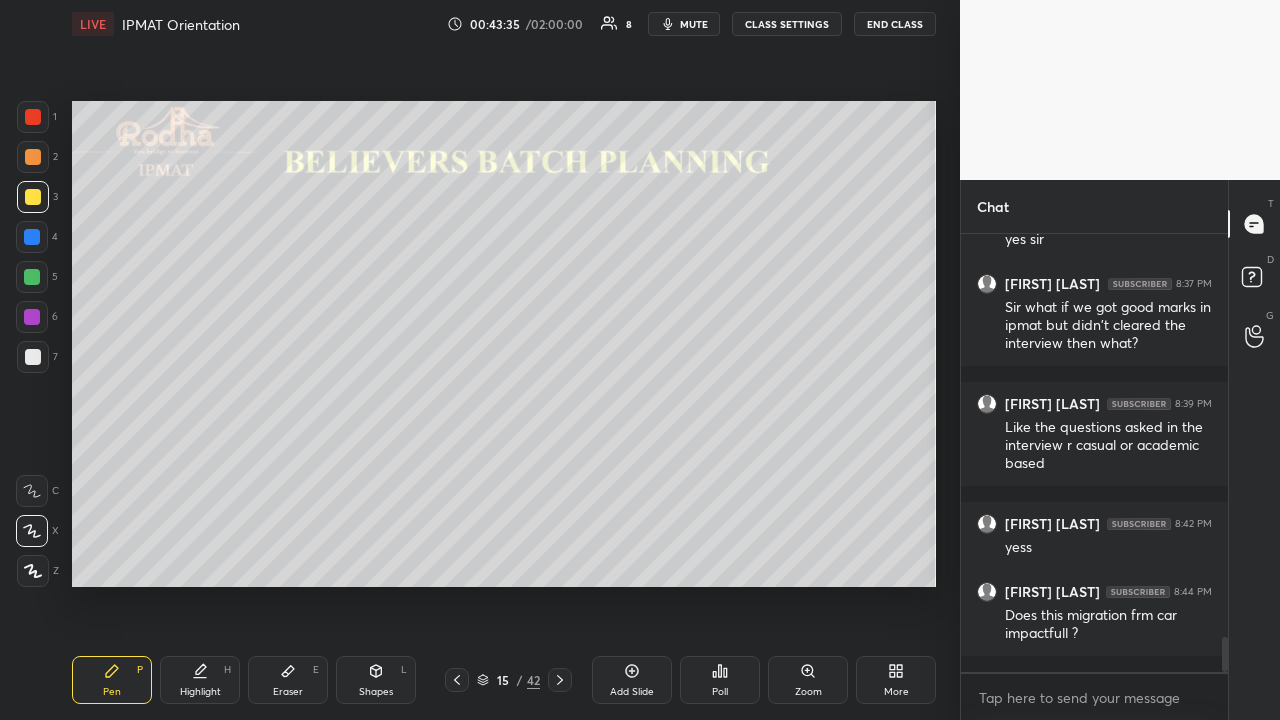 scroll, scrollTop: 5026, scrollLeft: 0, axis: vertical 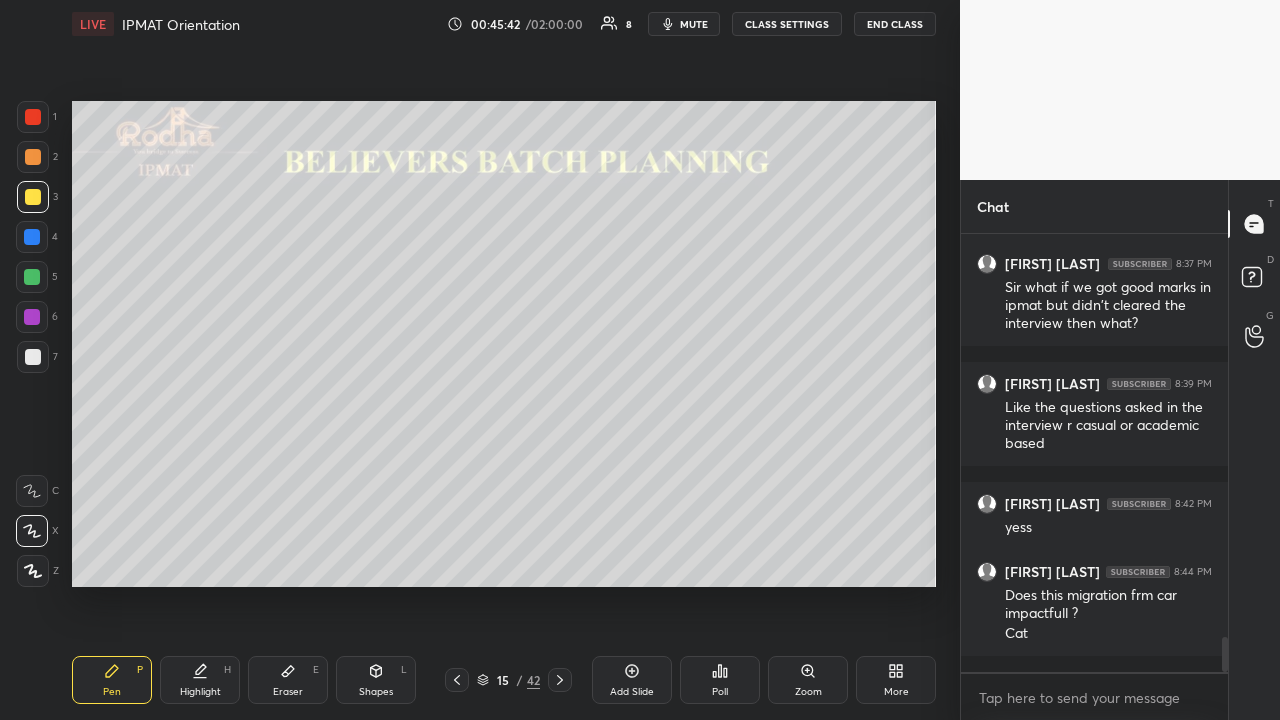 click at bounding box center [33, 357] 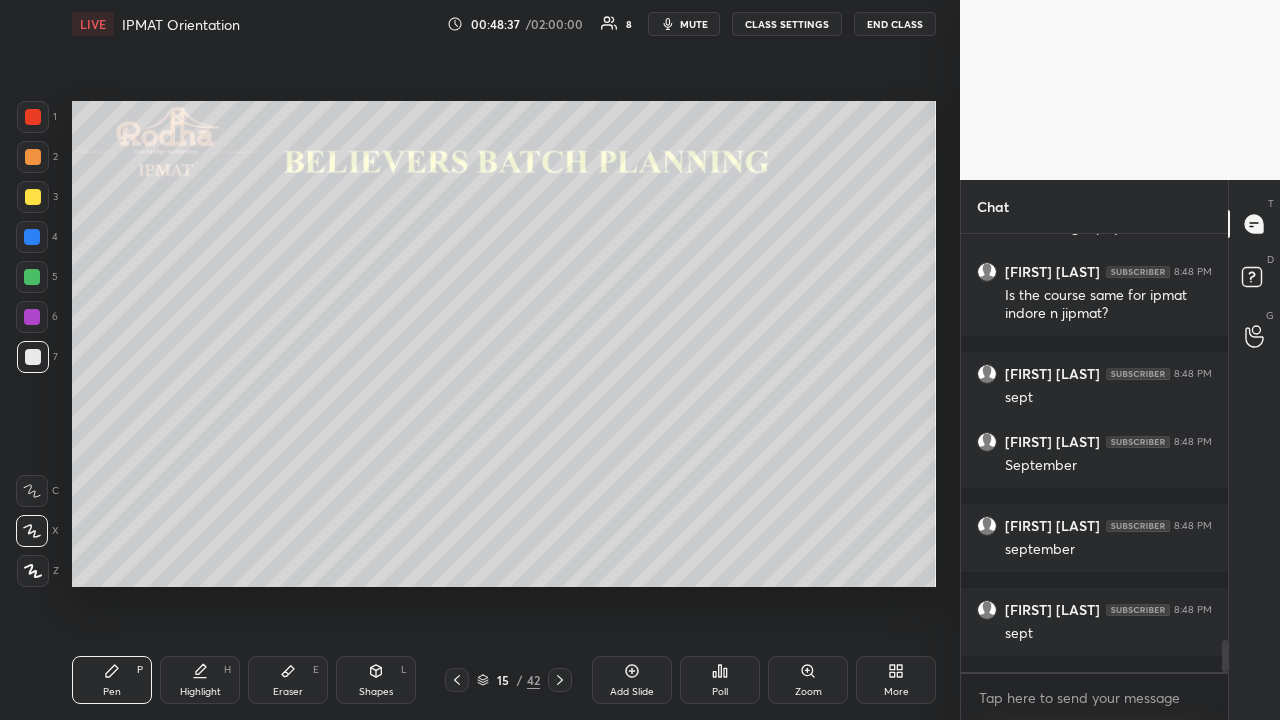 scroll, scrollTop: 5618, scrollLeft: 0, axis: vertical 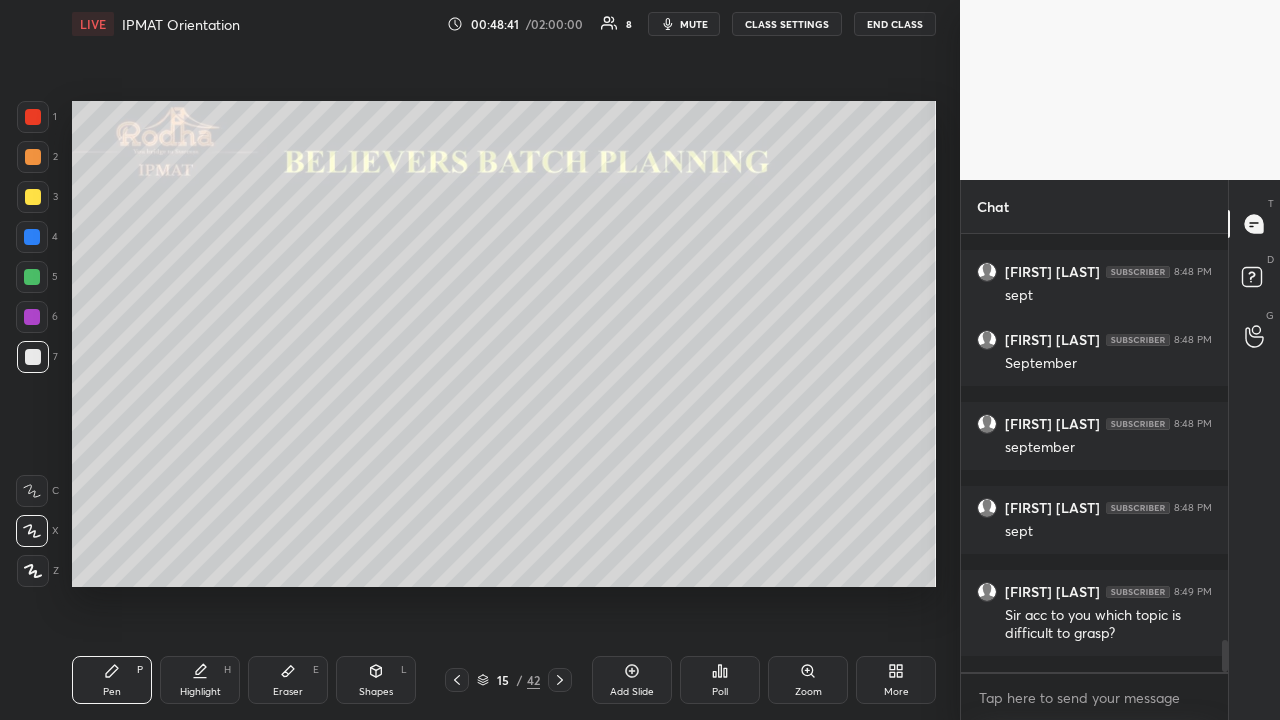 click 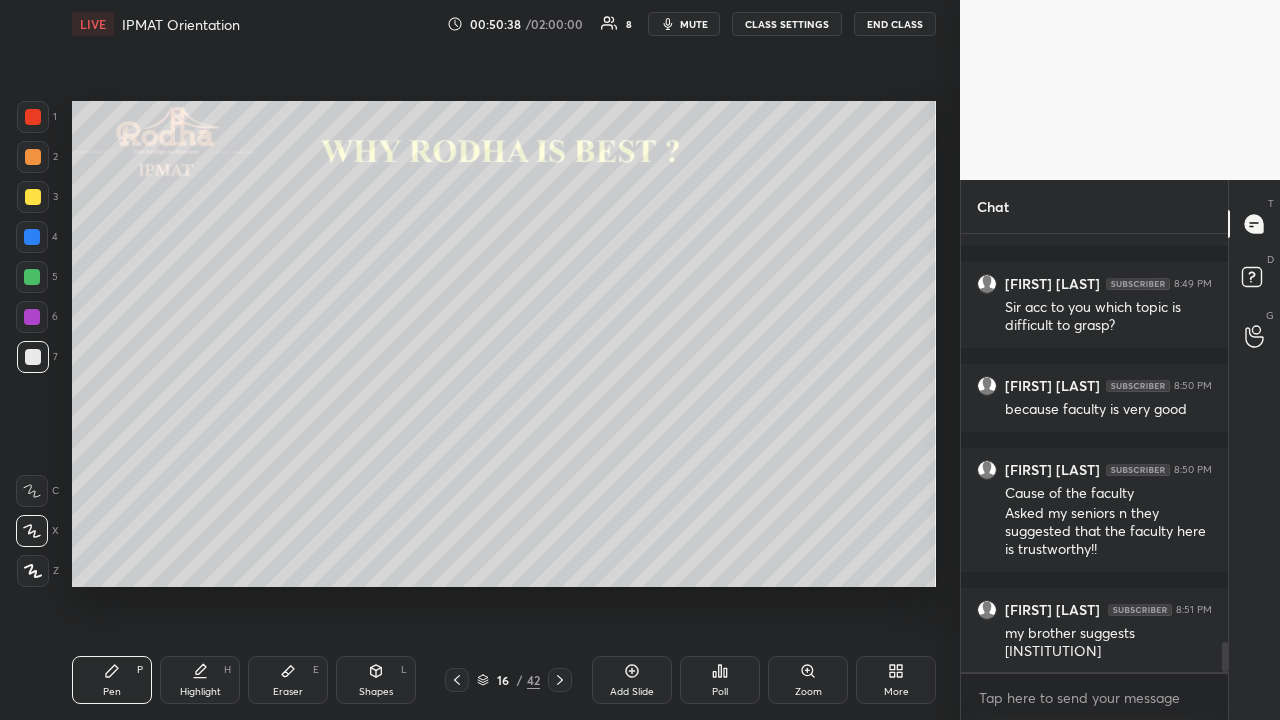 scroll, scrollTop: 6012, scrollLeft: 0, axis: vertical 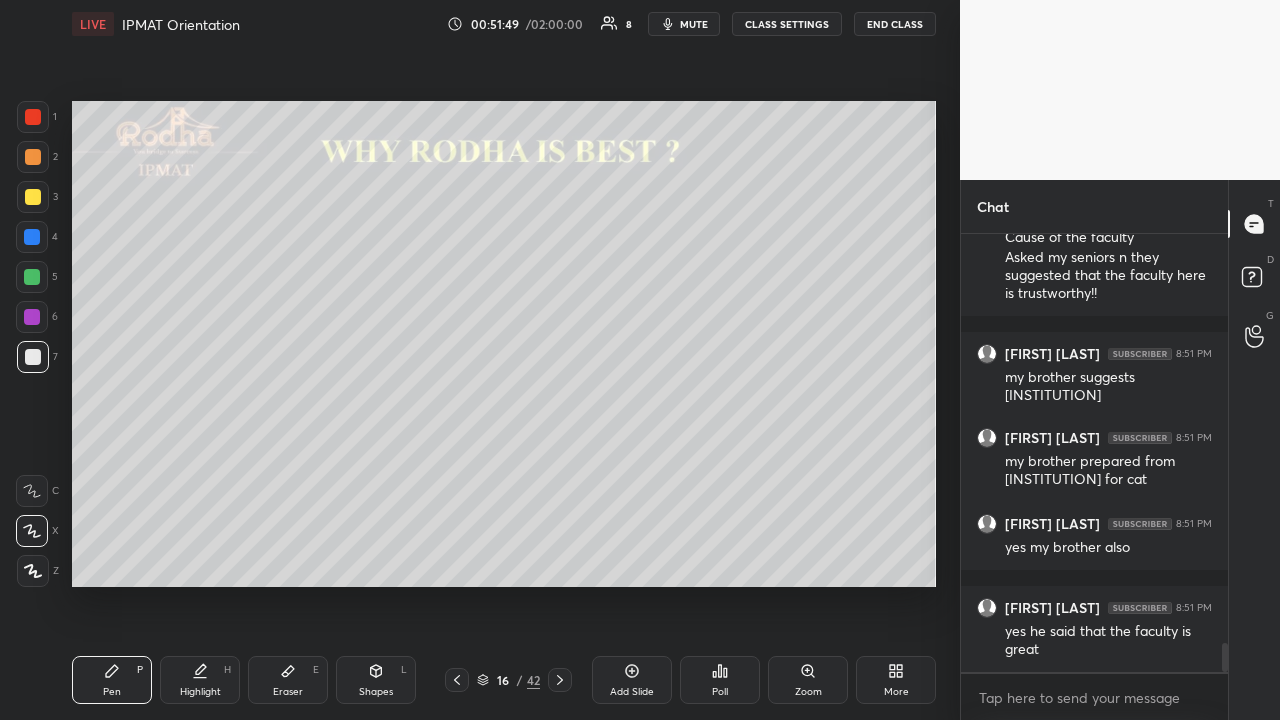 click 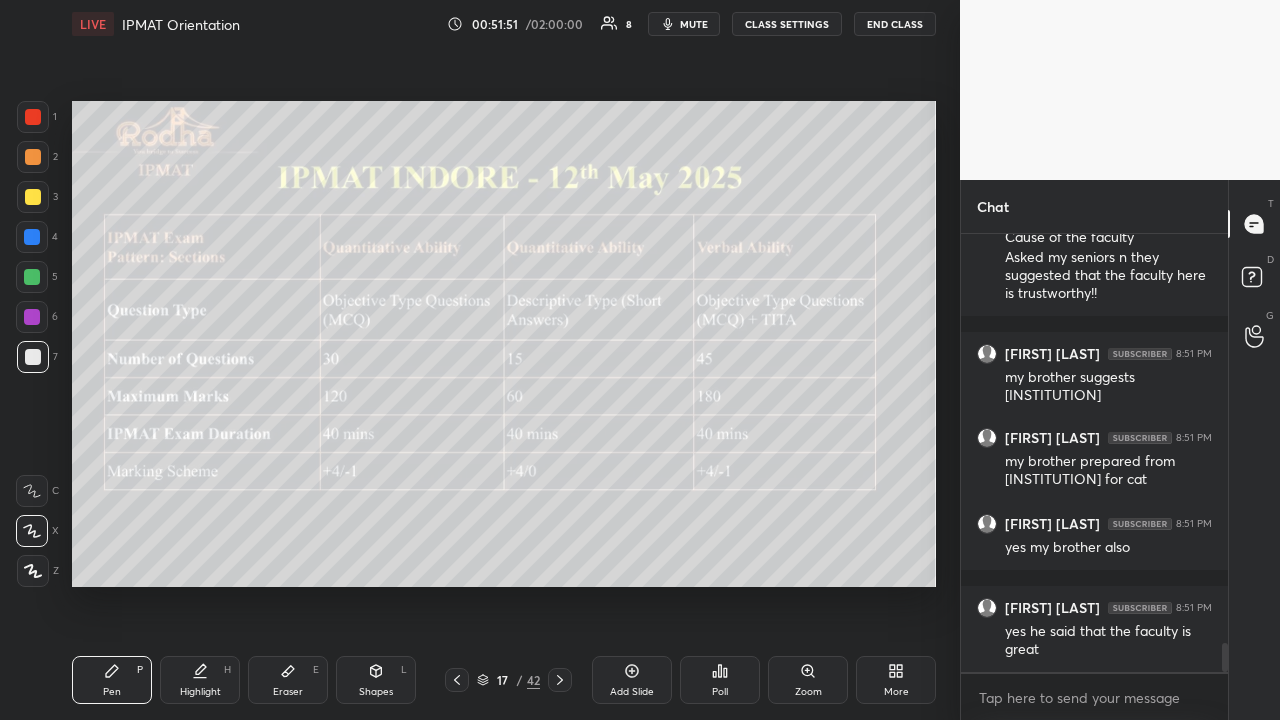 click at bounding box center (33, 157) 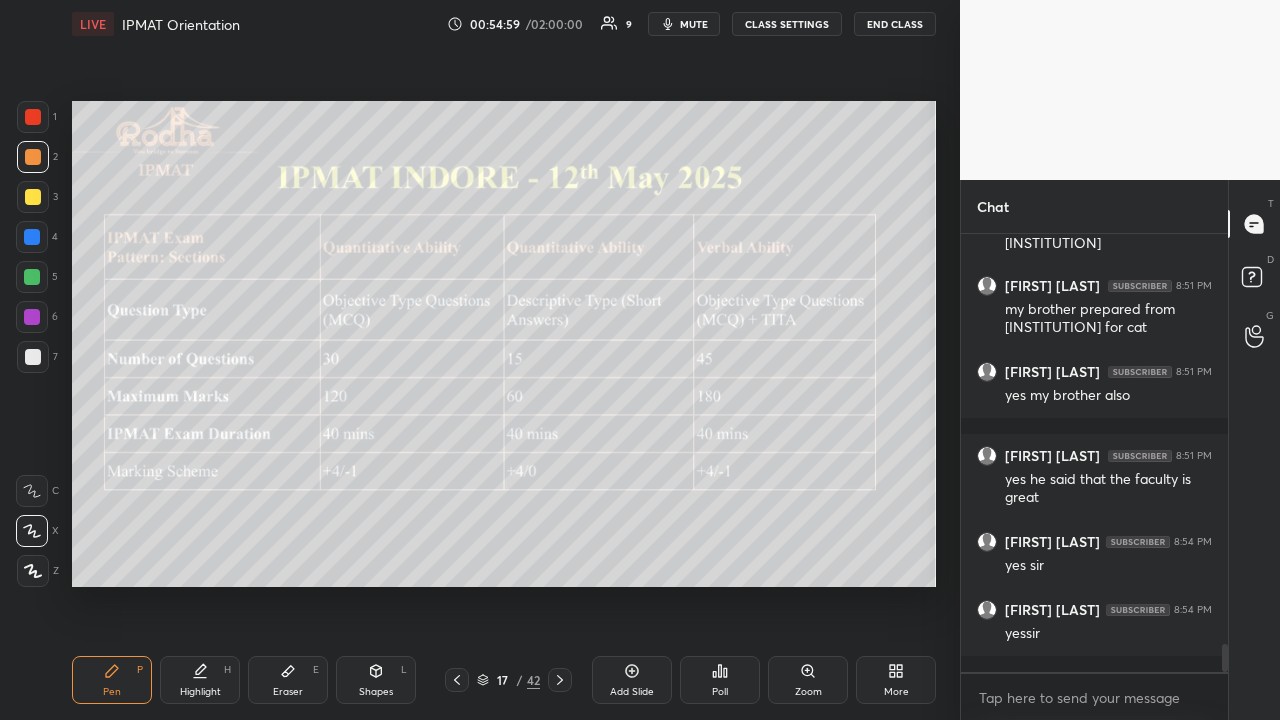 scroll, scrollTop: 6402, scrollLeft: 0, axis: vertical 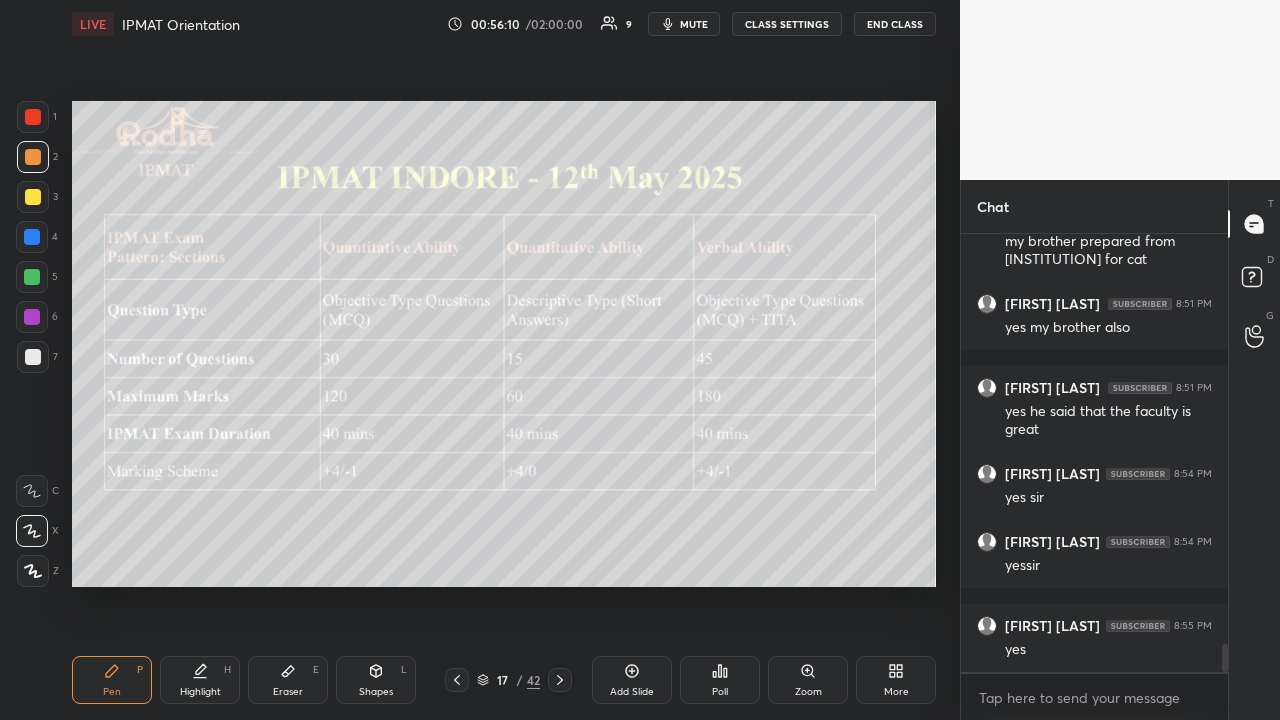 click 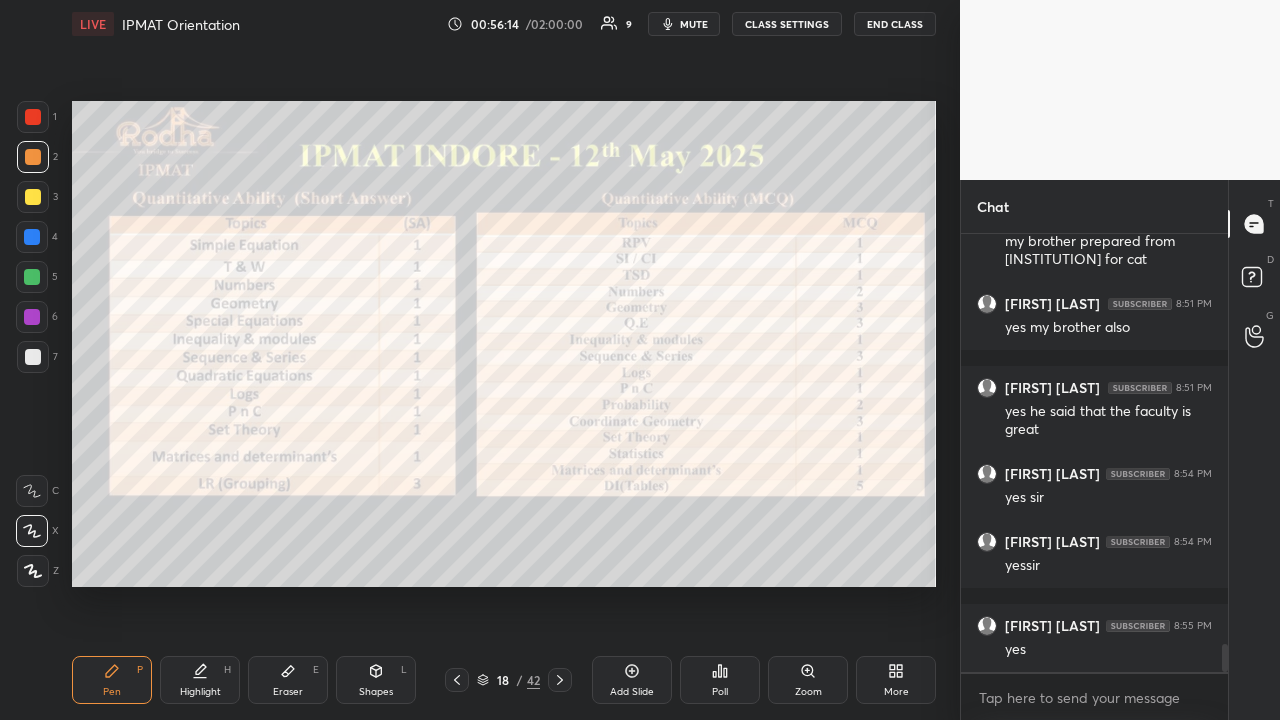 drag, startPoint x: 36, startPoint y: 120, endPoint x: 49, endPoint y: 136, distance: 20.615528 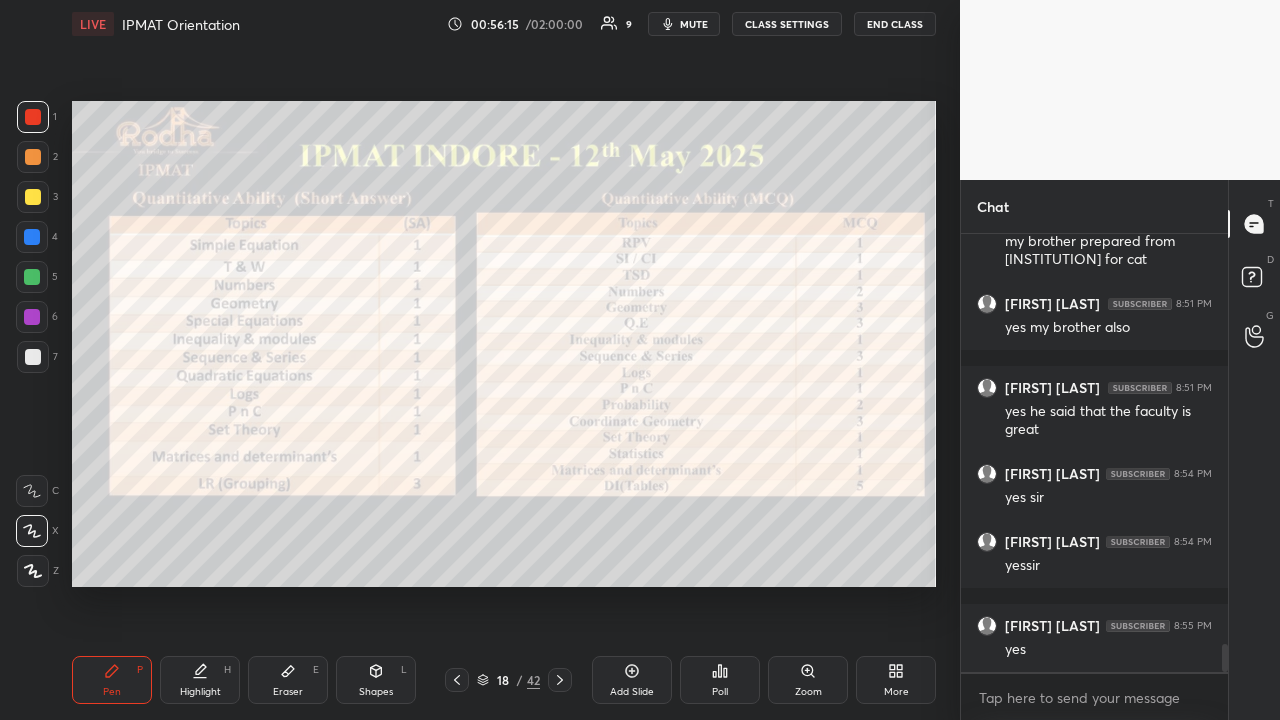 drag, startPoint x: 40, startPoint y: 280, endPoint x: 56, endPoint y: 278, distance: 16.124516 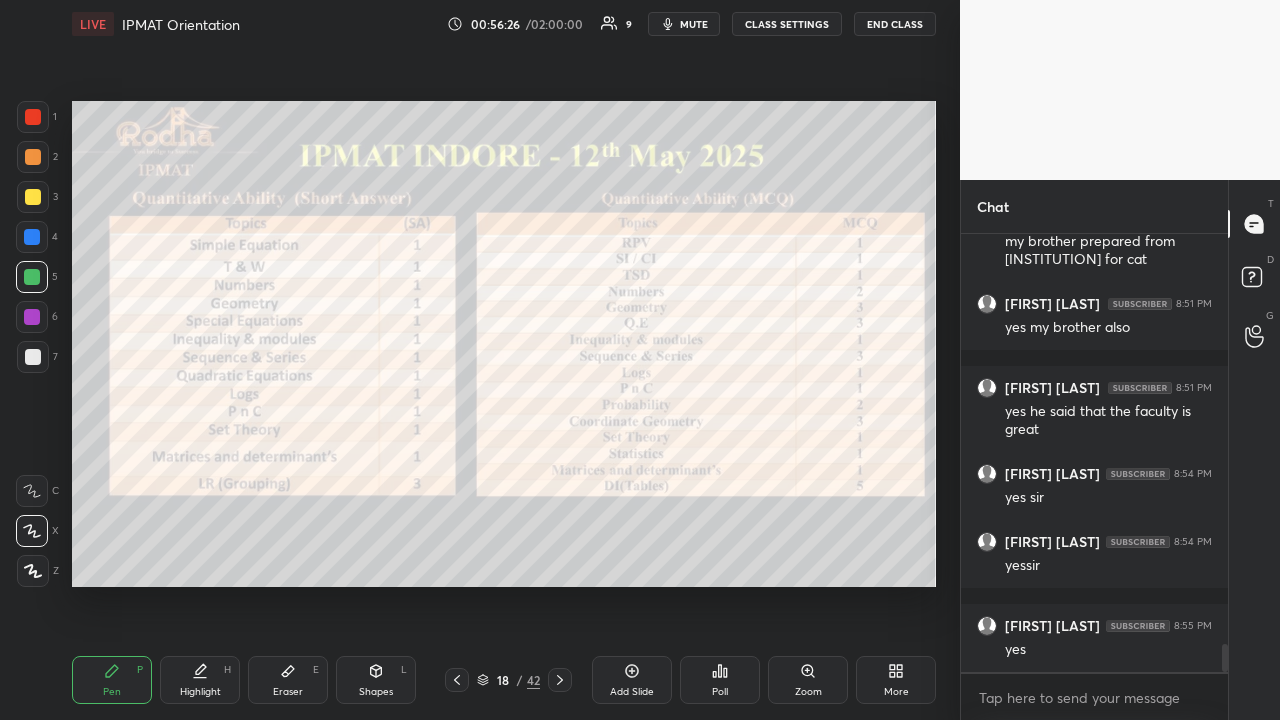 click at bounding box center [33, 157] 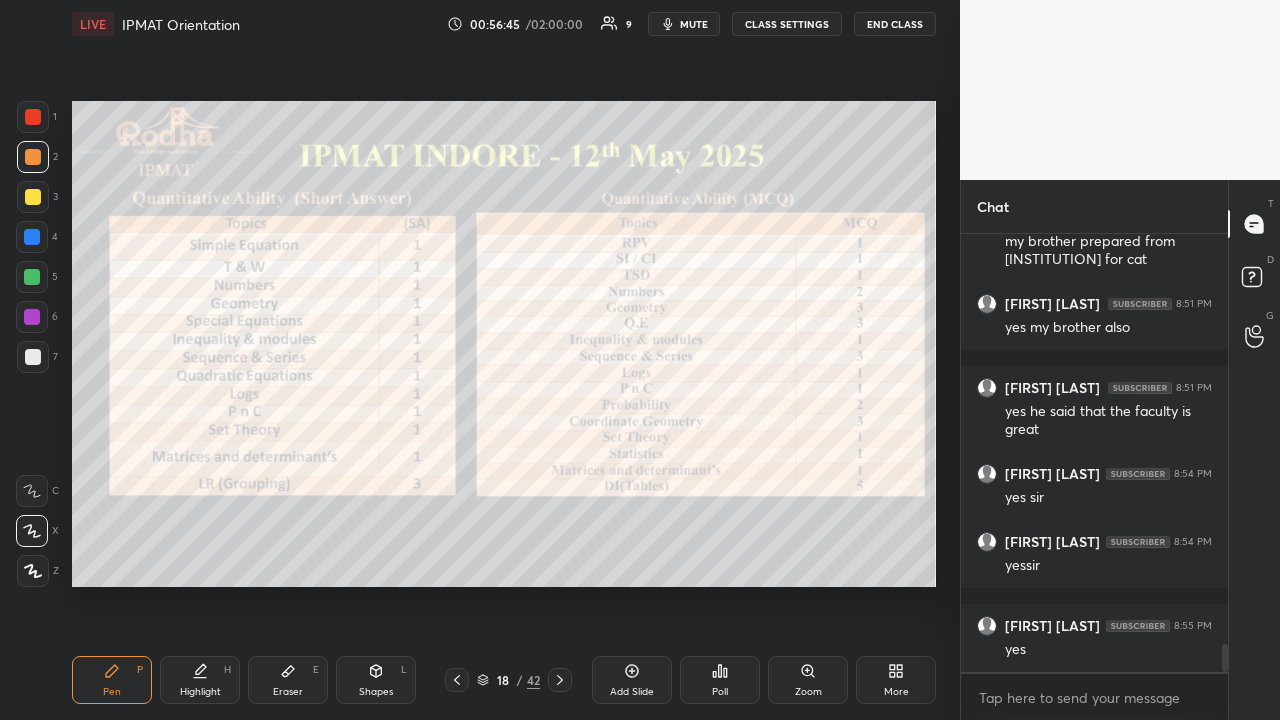 click at bounding box center (33, 117) 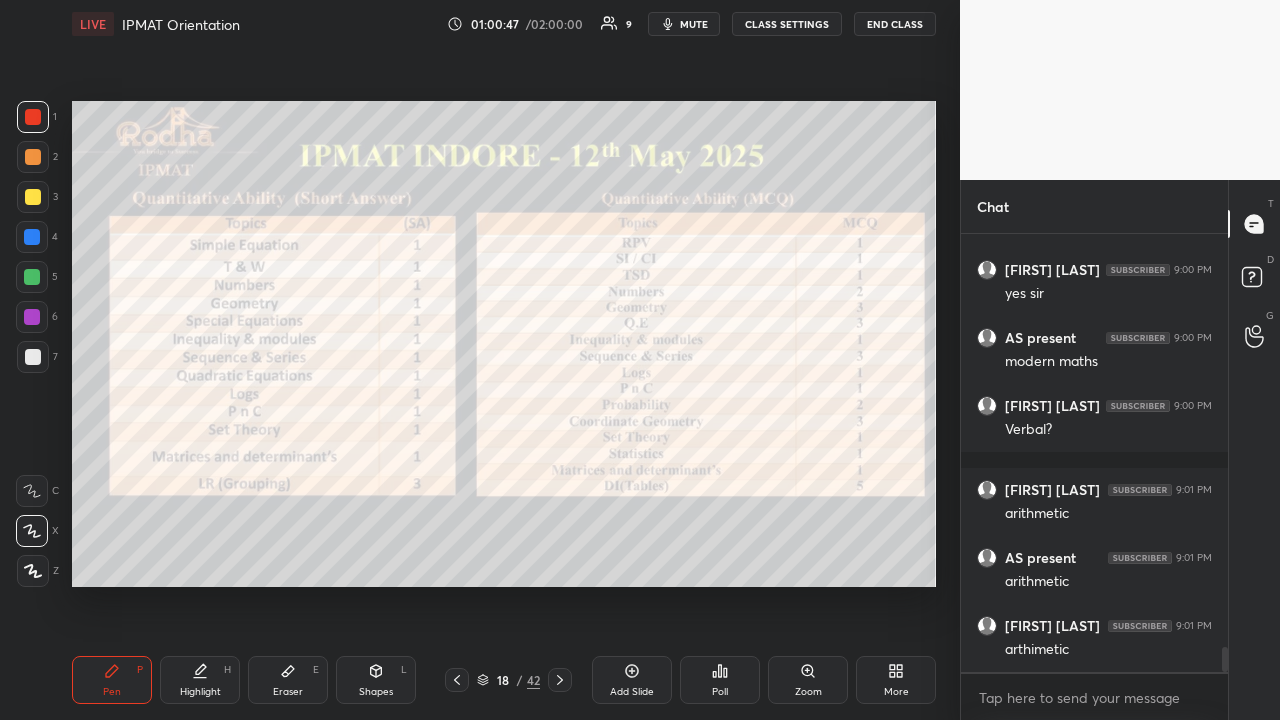 scroll, scrollTop: 7186, scrollLeft: 0, axis: vertical 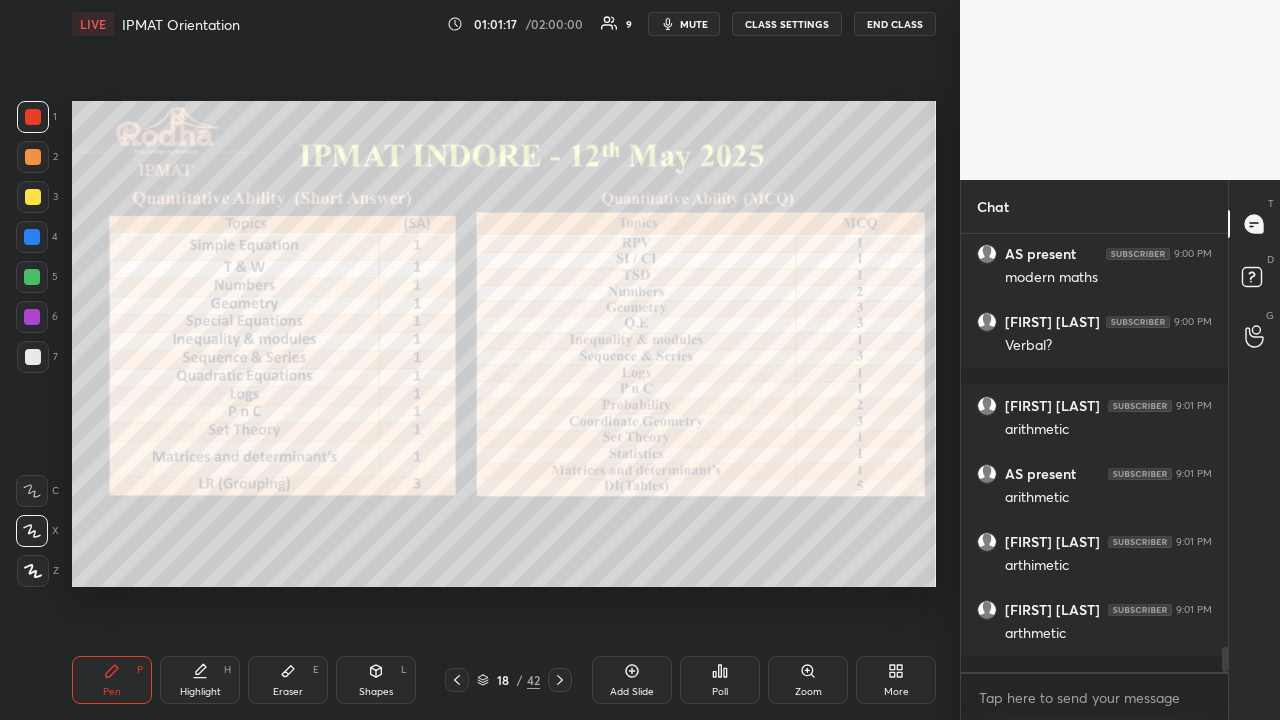 click 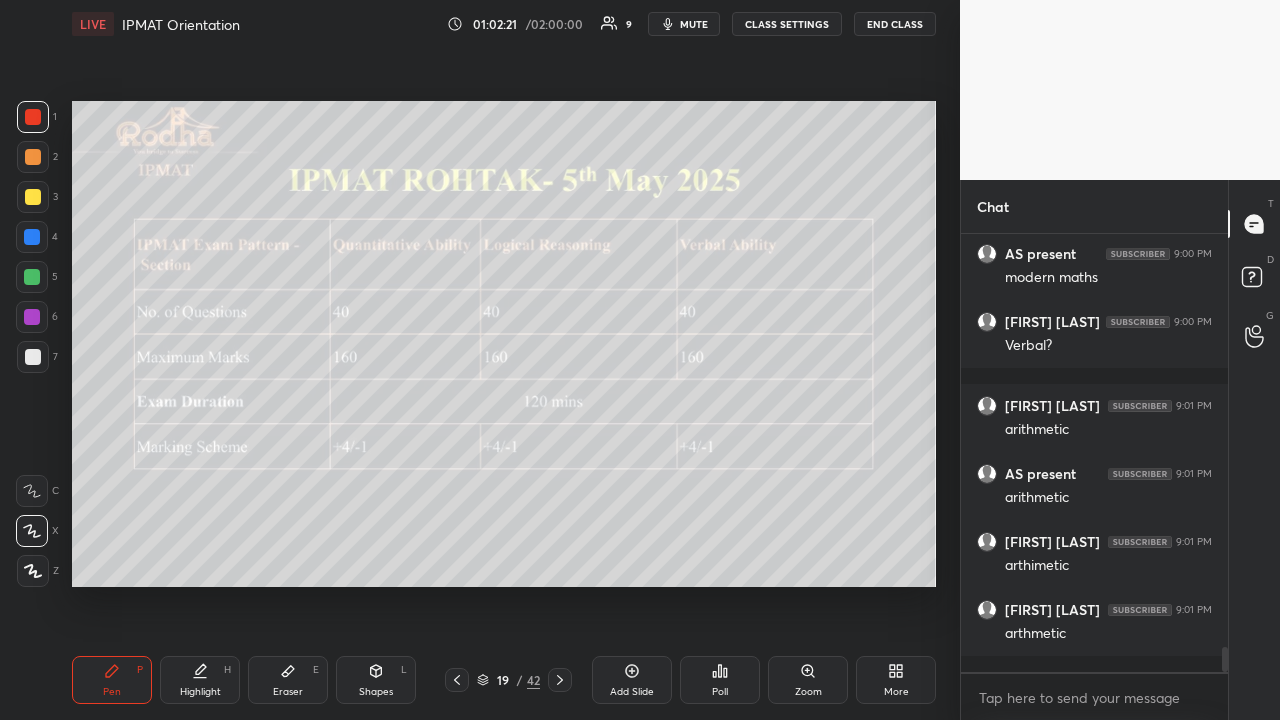 click 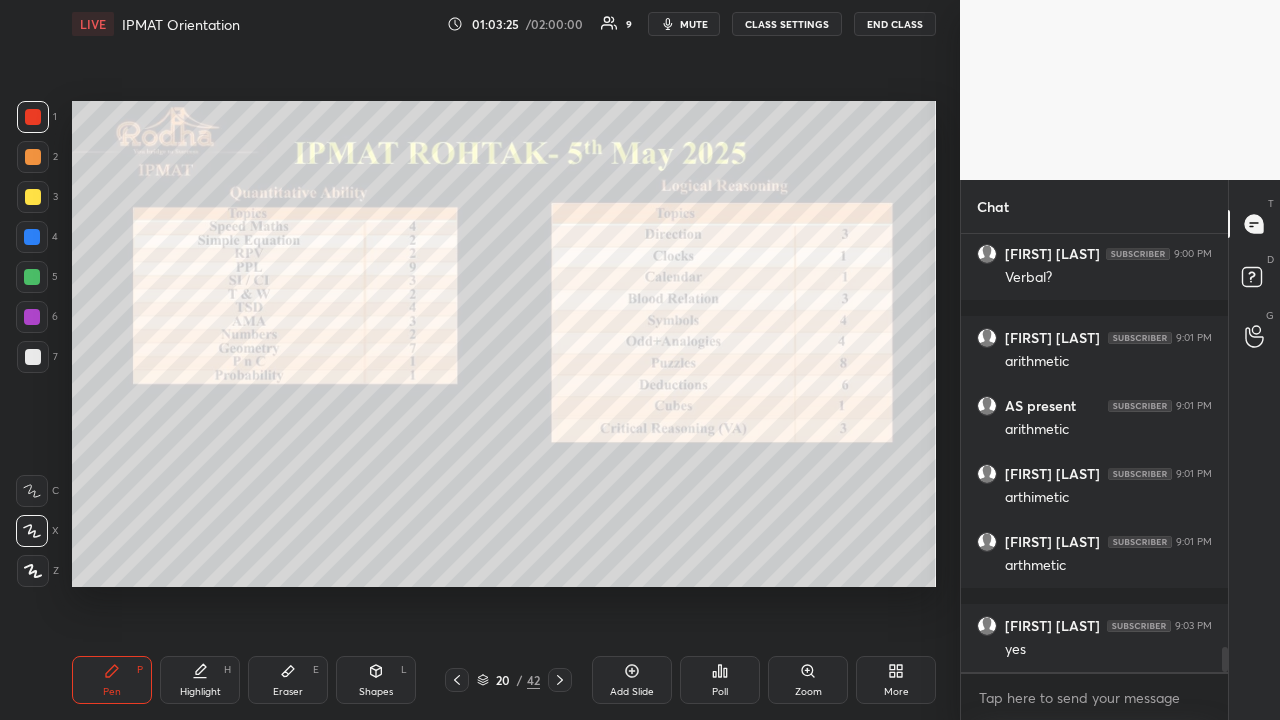 scroll, scrollTop: 7322, scrollLeft: 0, axis: vertical 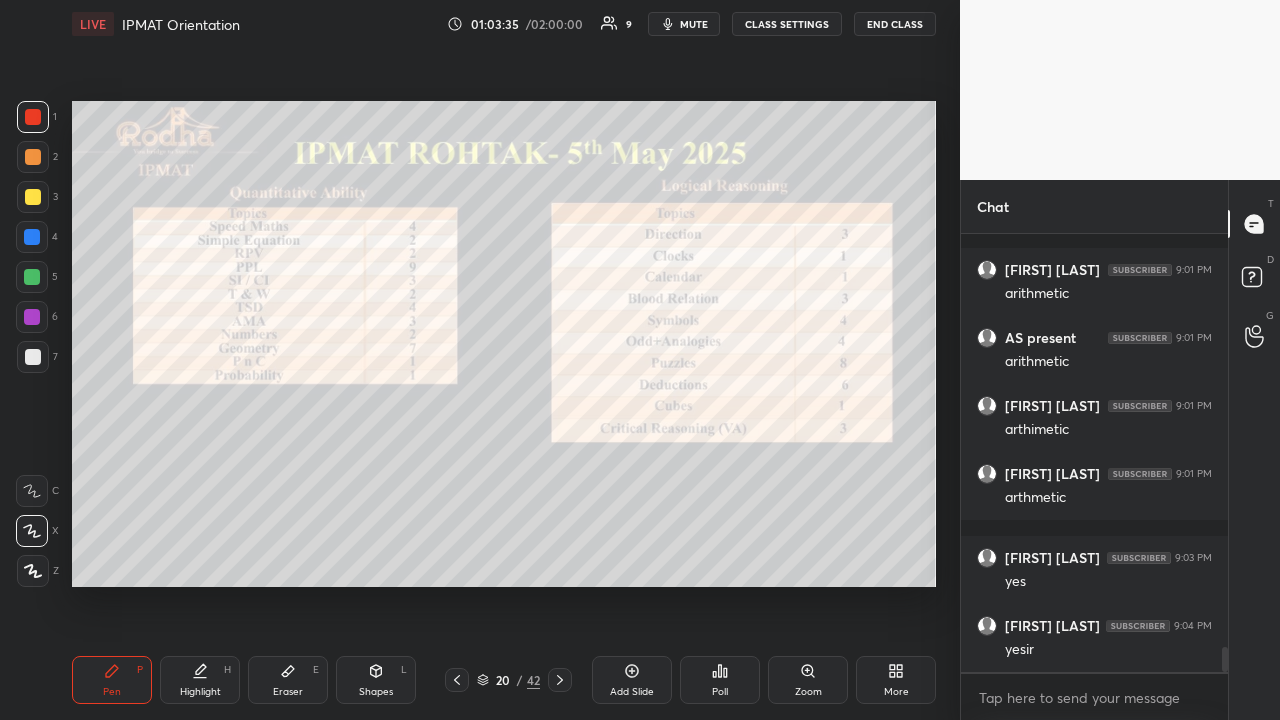 click at bounding box center [33, 197] 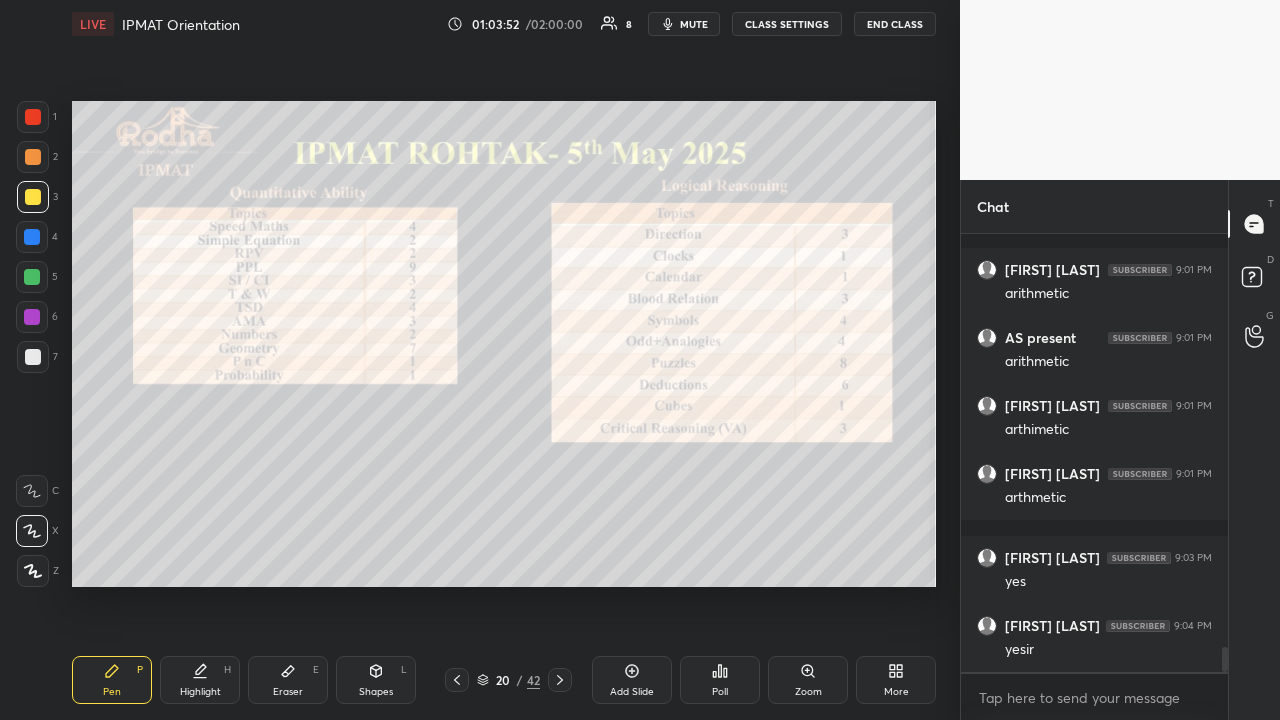 click at bounding box center [32, 277] 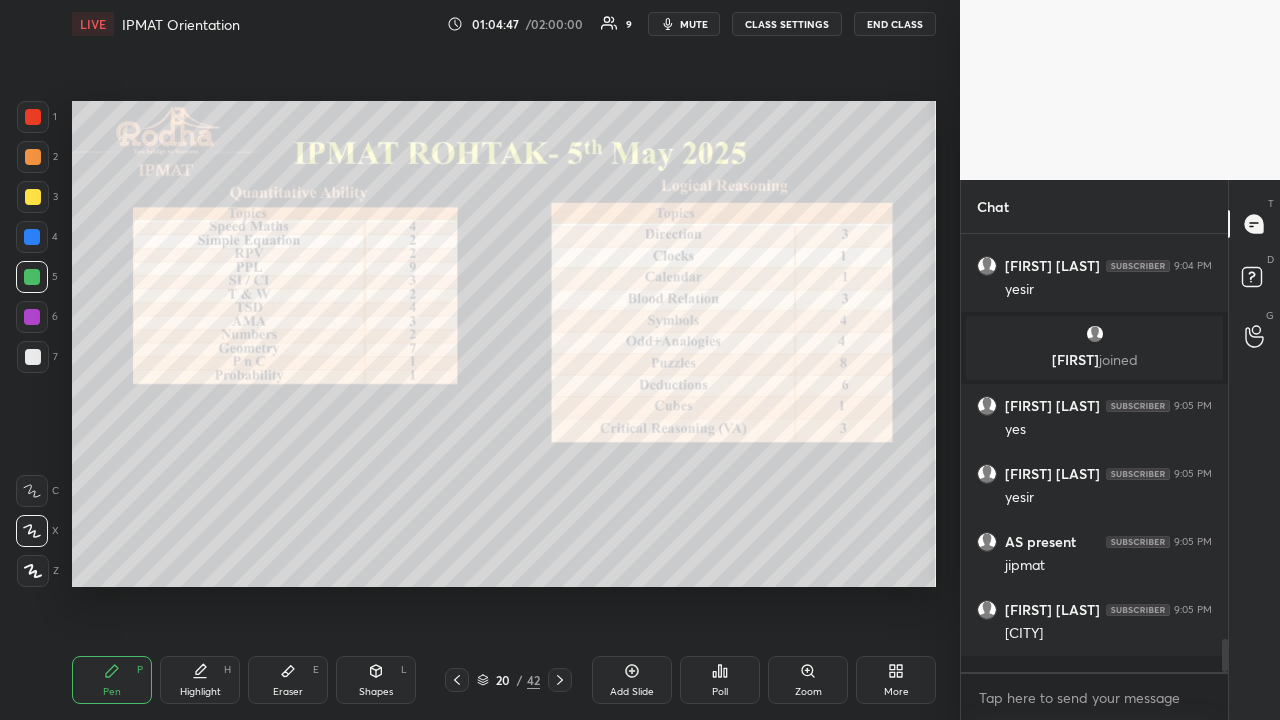 scroll, scrollTop: 5394, scrollLeft: 0, axis: vertical 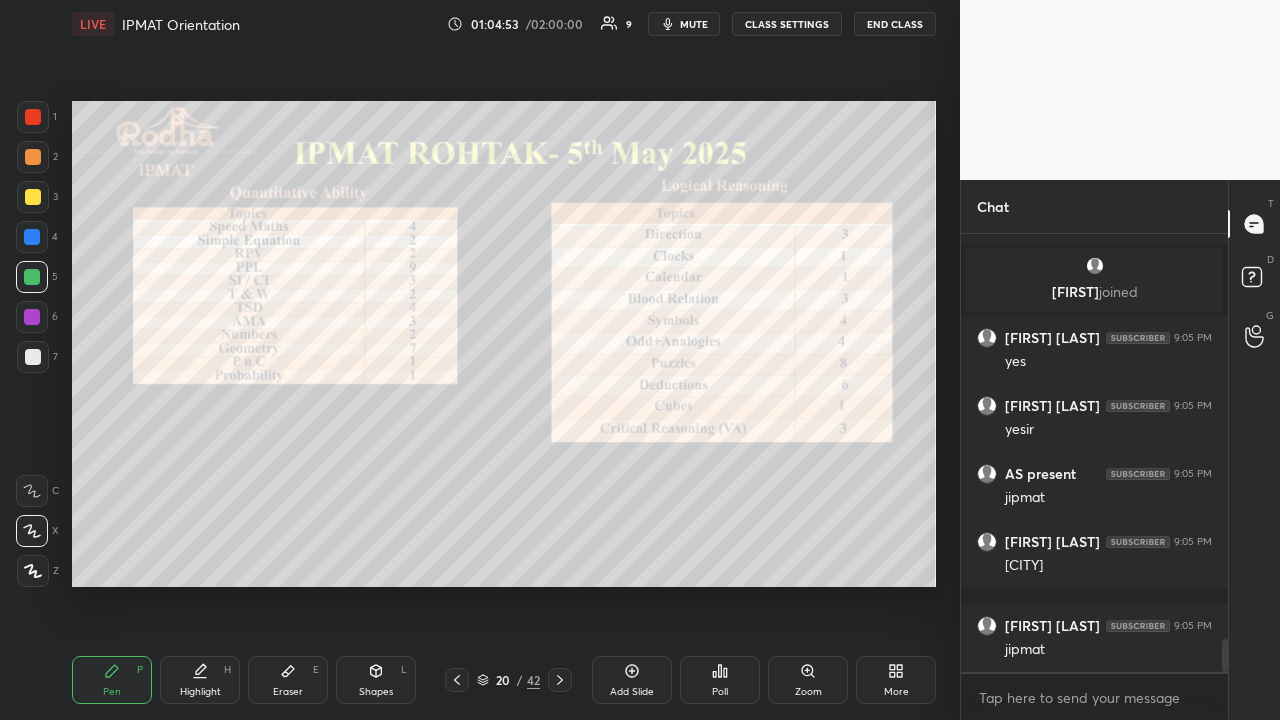 click 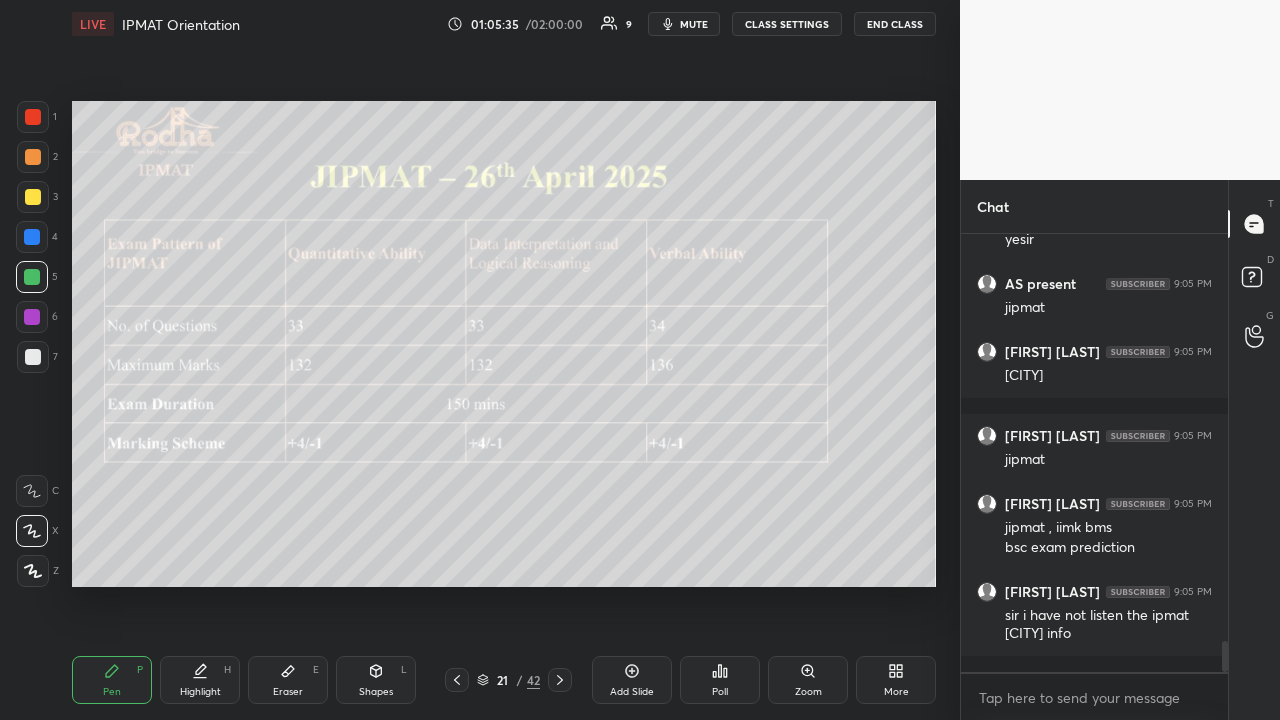 scroll, scrollTop: 5668, scrollLeft: 0, axis: vertical 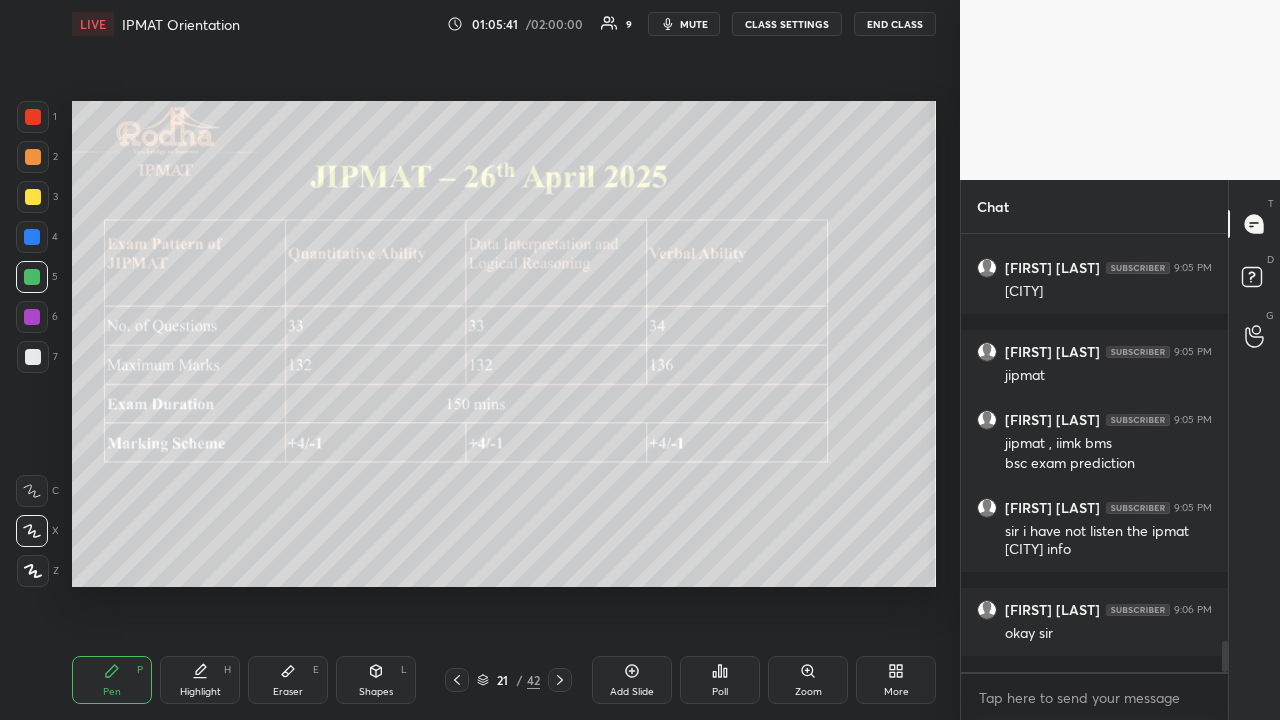 click 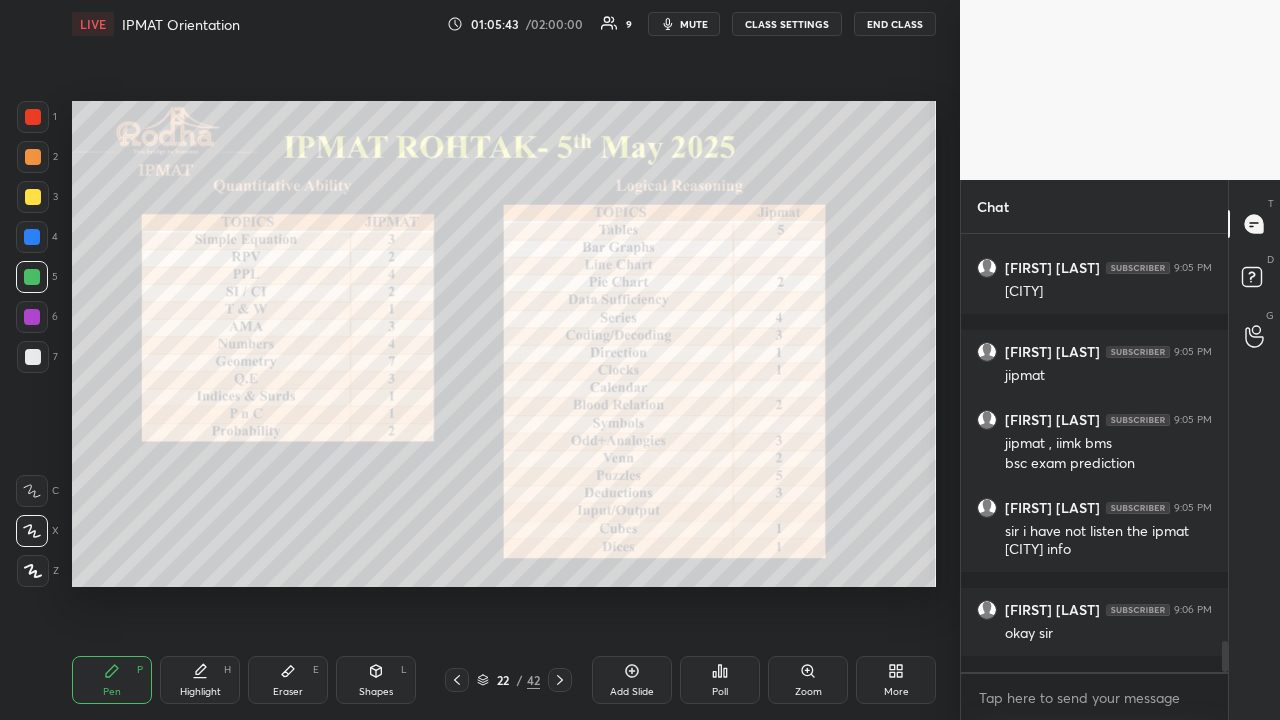 click at bounding box center [33, 117] 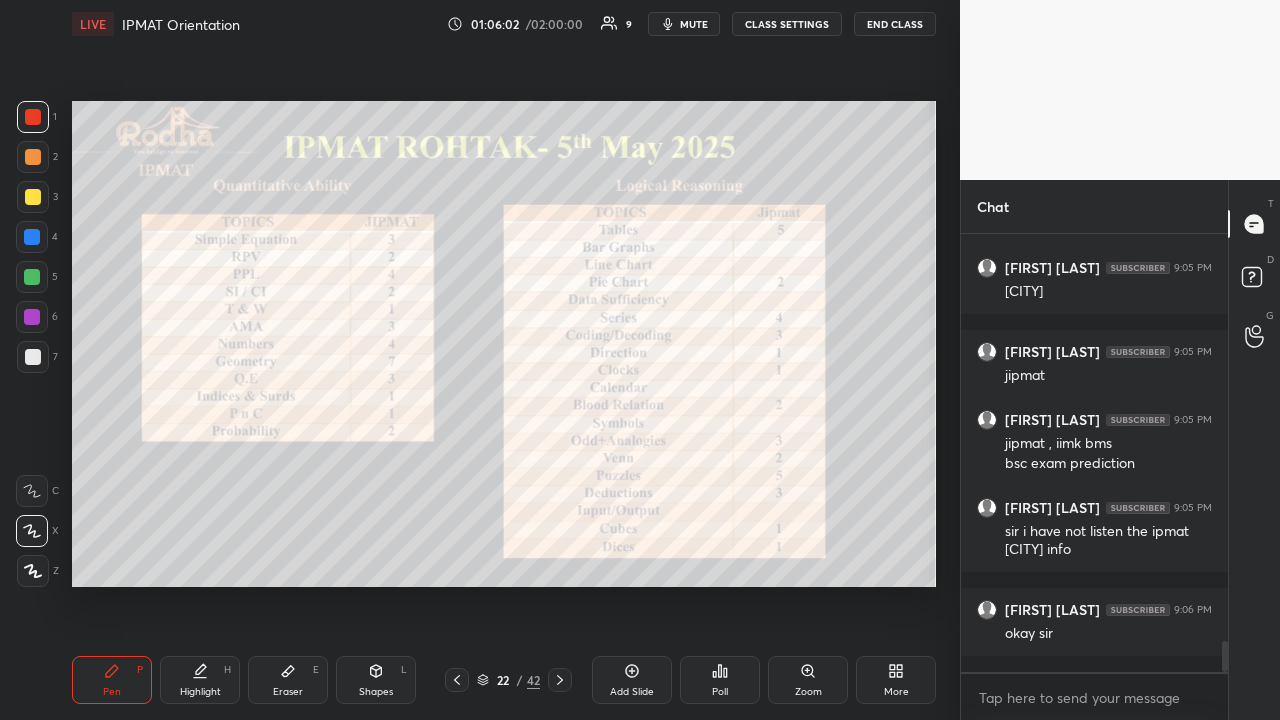 scroll, scrollTop: 5736, scrollLeft: 0, axis: vertical 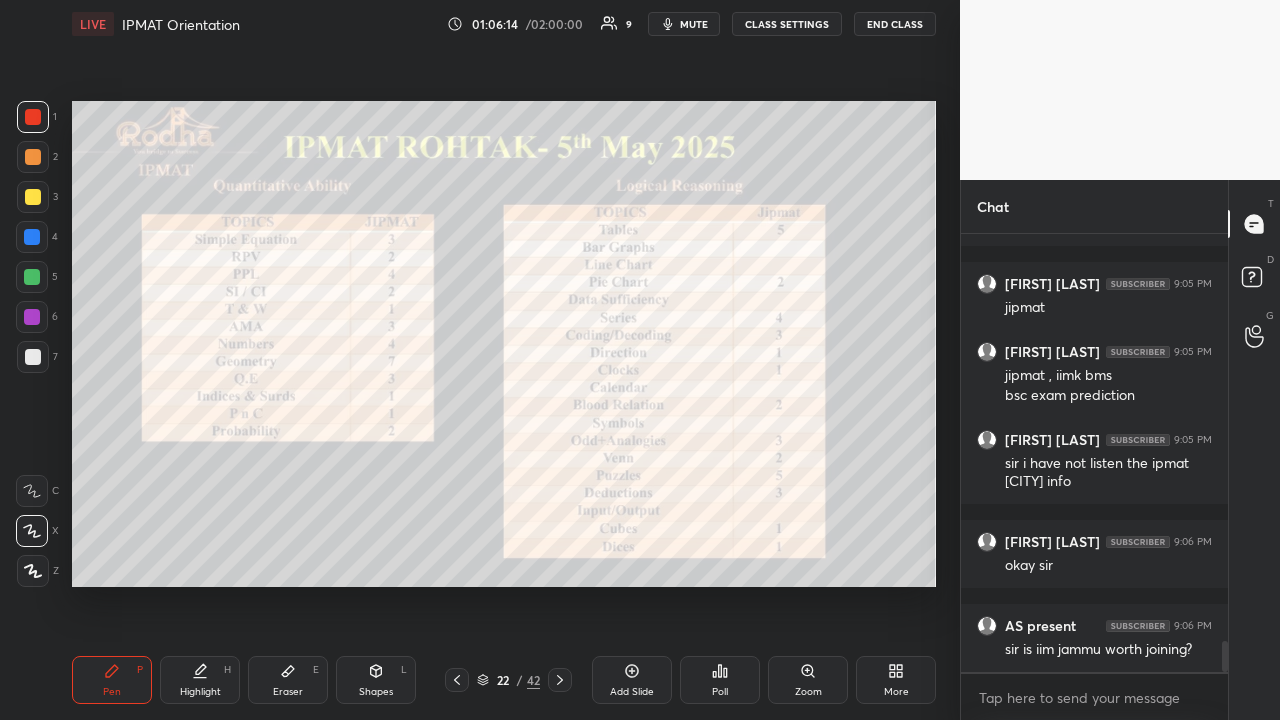 click 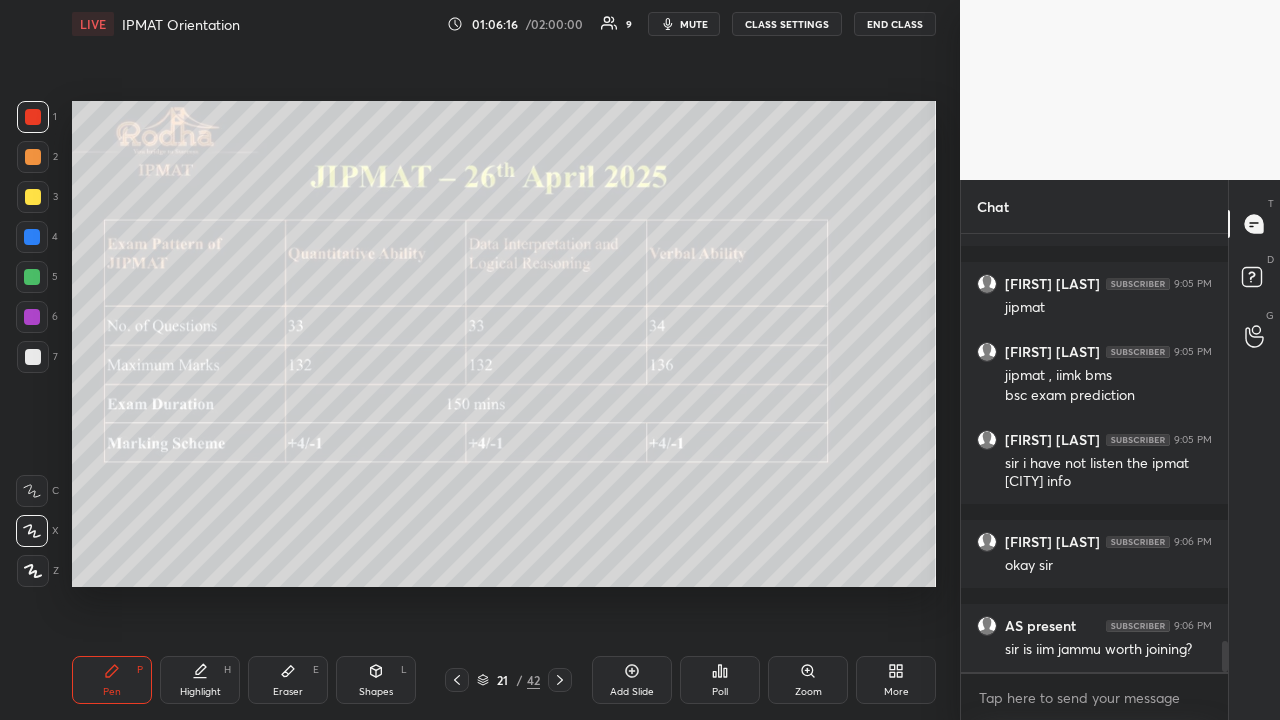 drag, startPoint x: 561, startPoint y: 672, endPoint x: 550, endPoint y: 625, distance: 48.270073 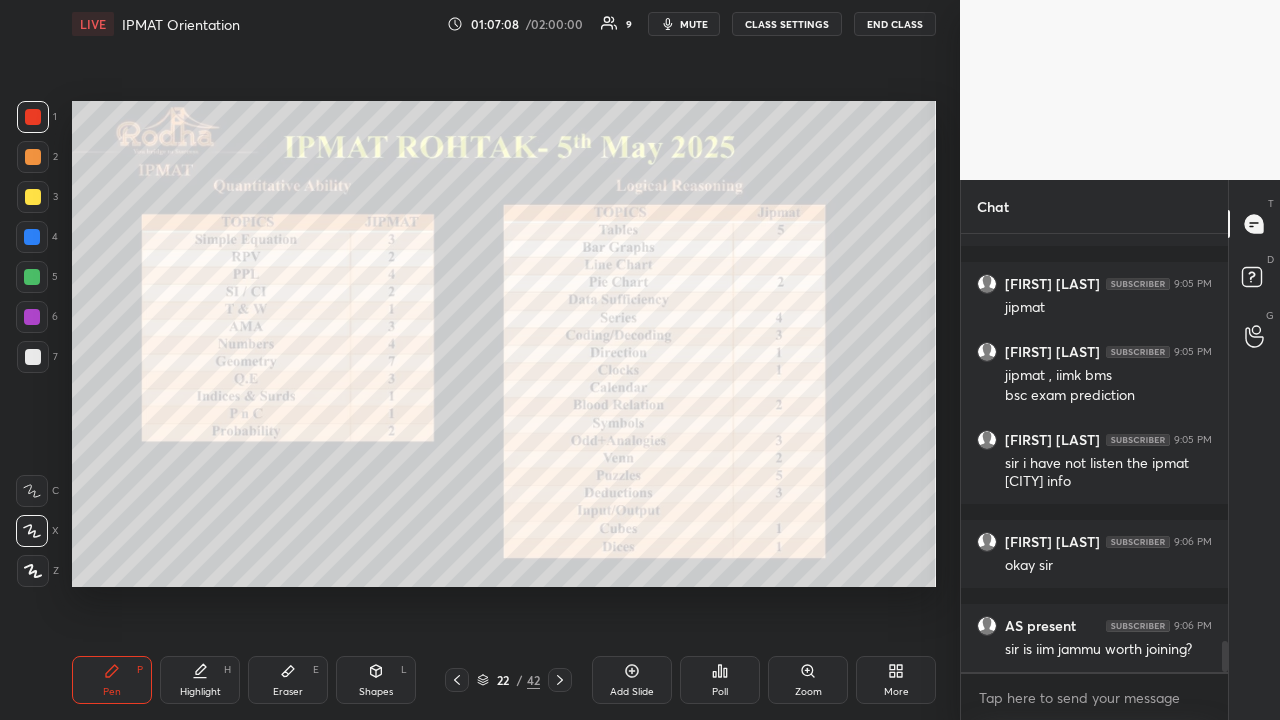 click 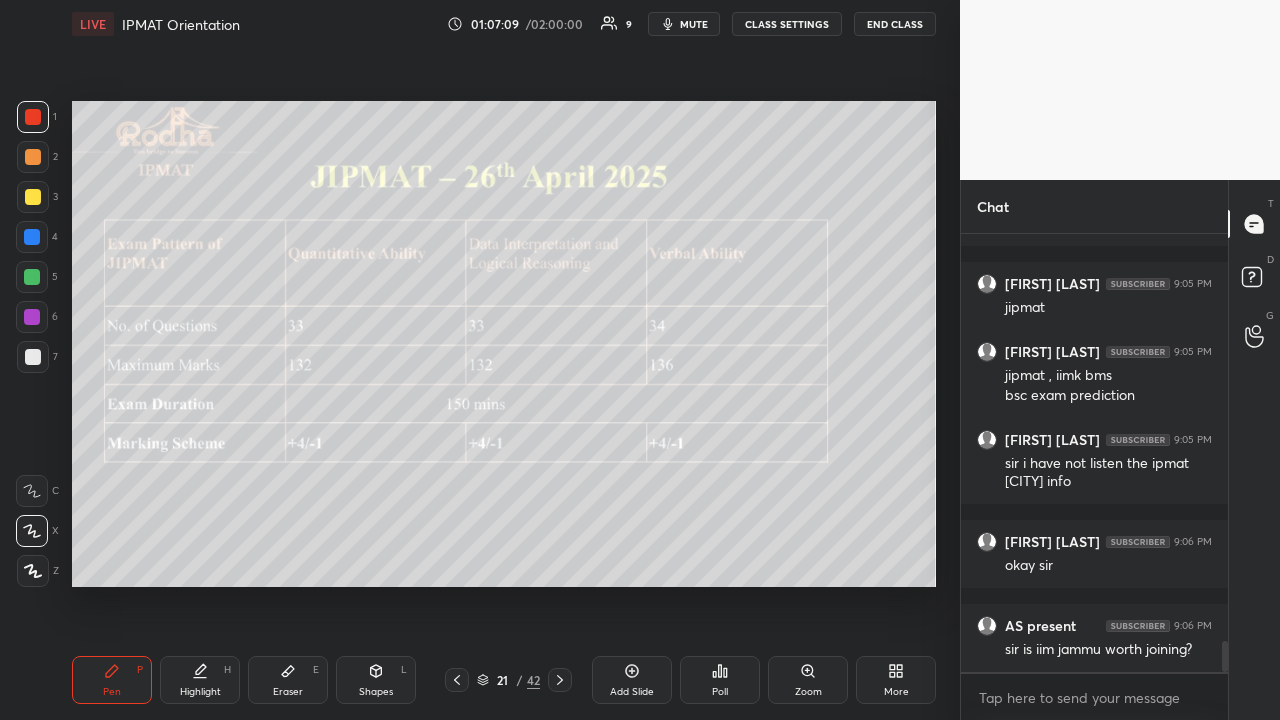 click at bounding box center [560, 680] 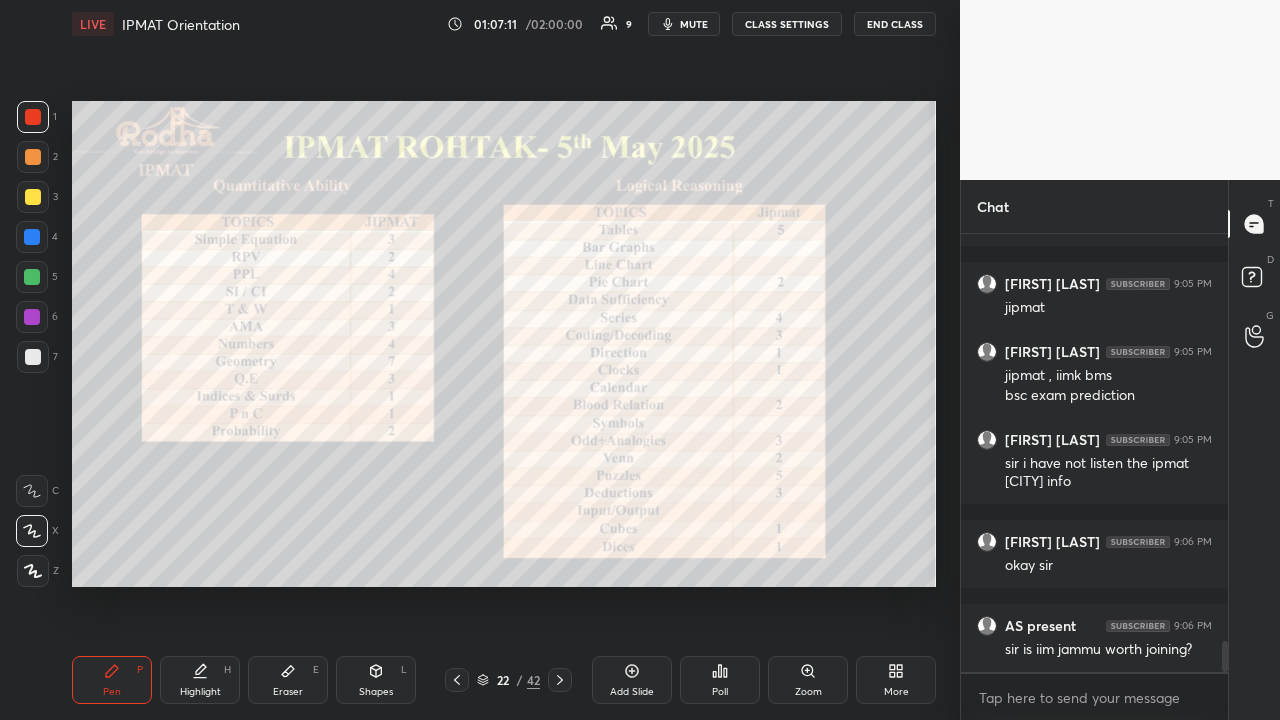 scroll, scrollTop: 5804, scrollLeft: 0, axis: vertical 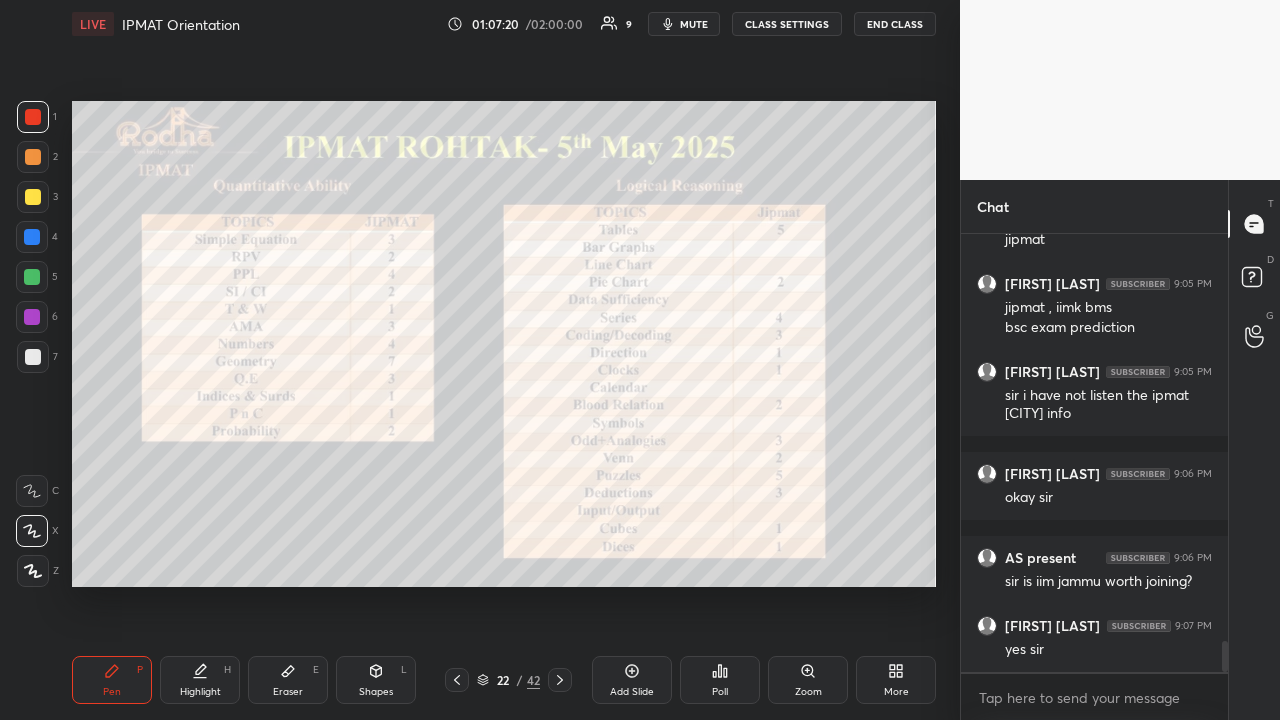 click at bounding box center (457, 680) 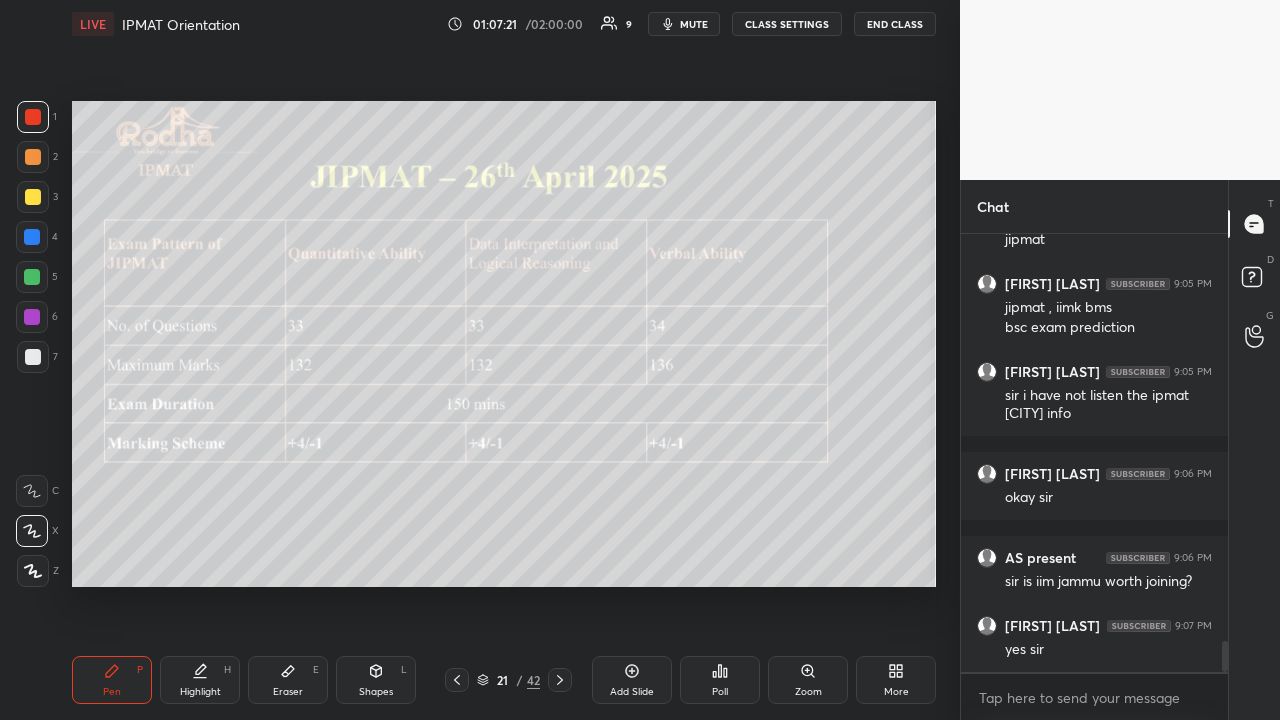 click 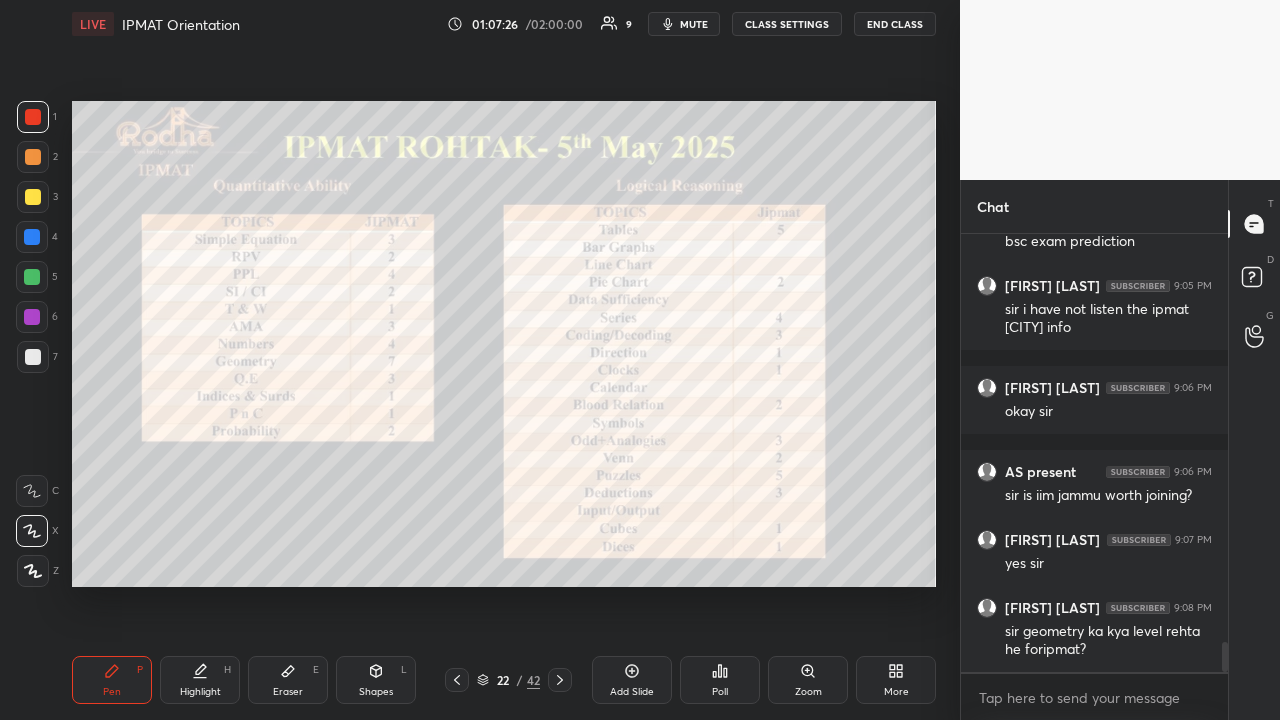 scroll, scrollTop: 5958, scrollLeft: 0, axis: vertical 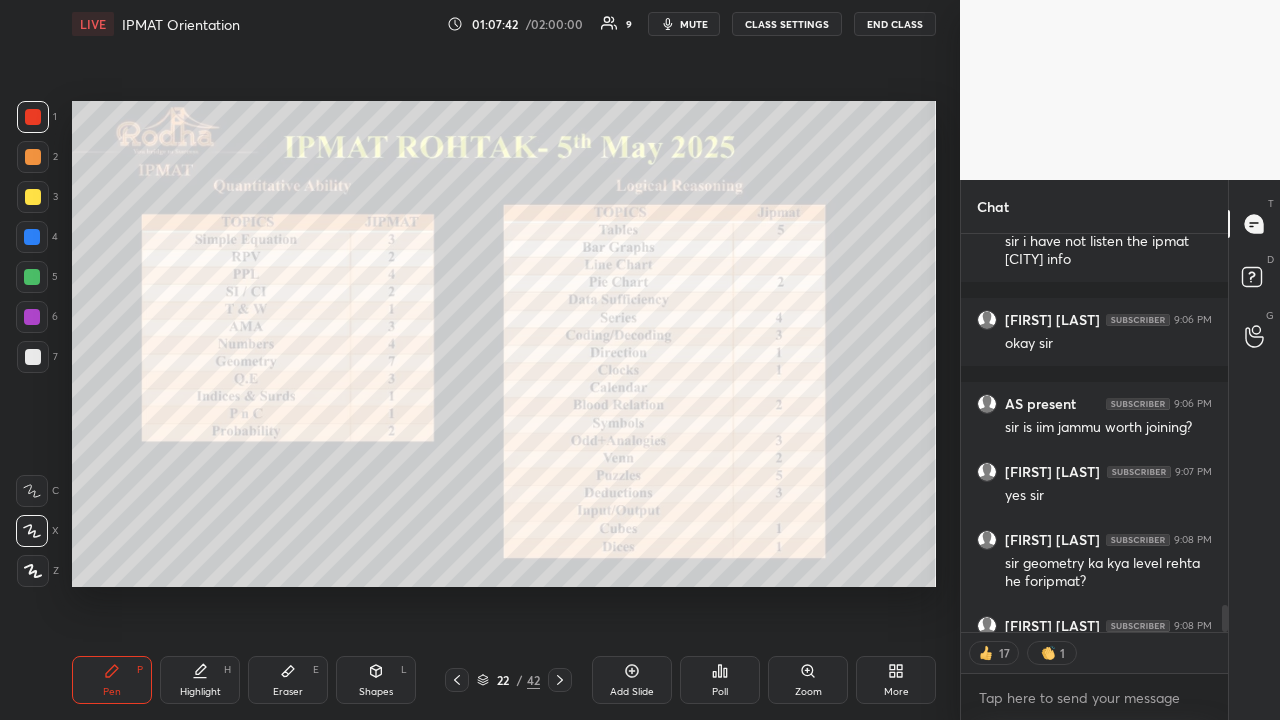 click 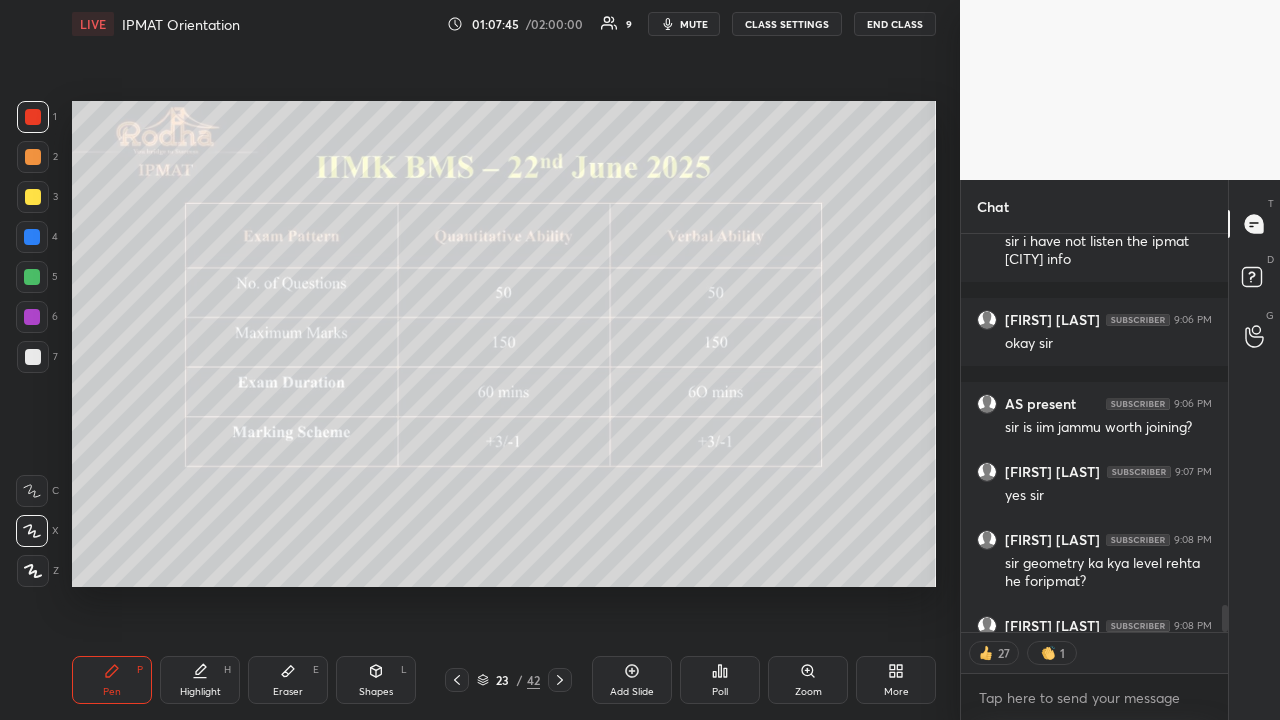 scroll, scrollTop: 6082, scrollLeft: 0, axis: vertical 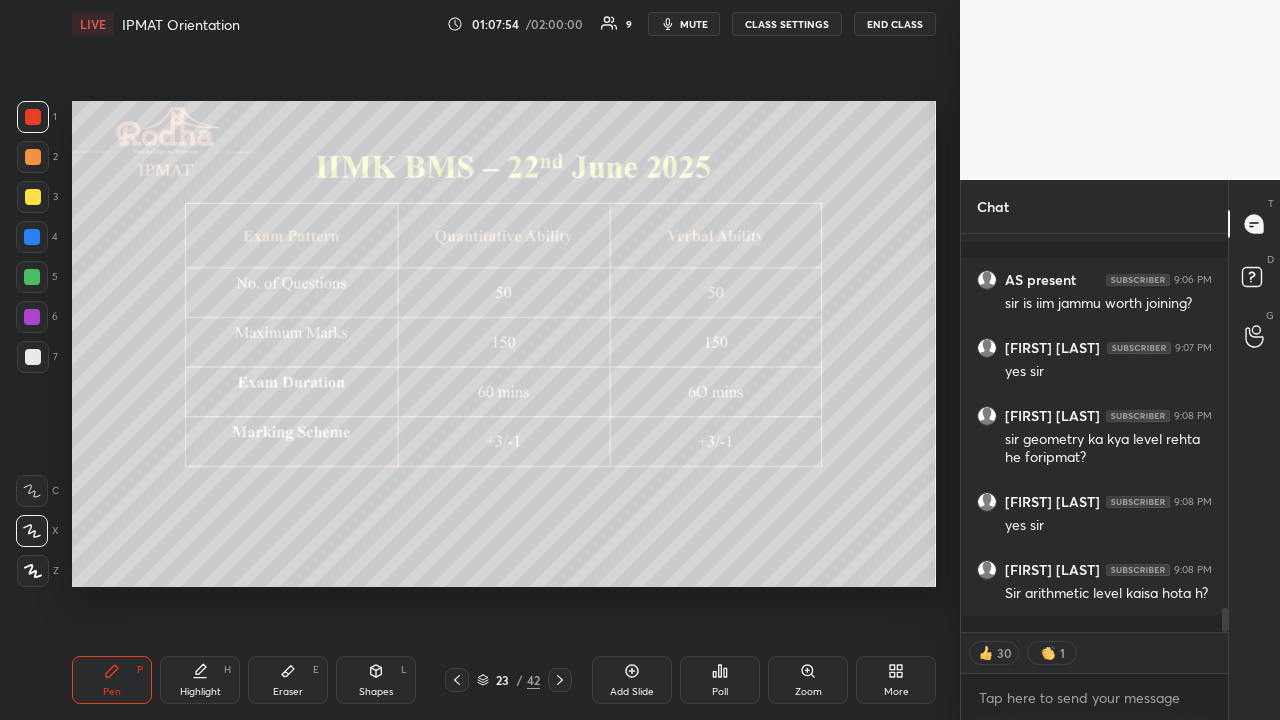 drag, startPoint x: 462, startPoint y: 676, endPoint x: 460, endPoint y: 662, distance: 14.142136 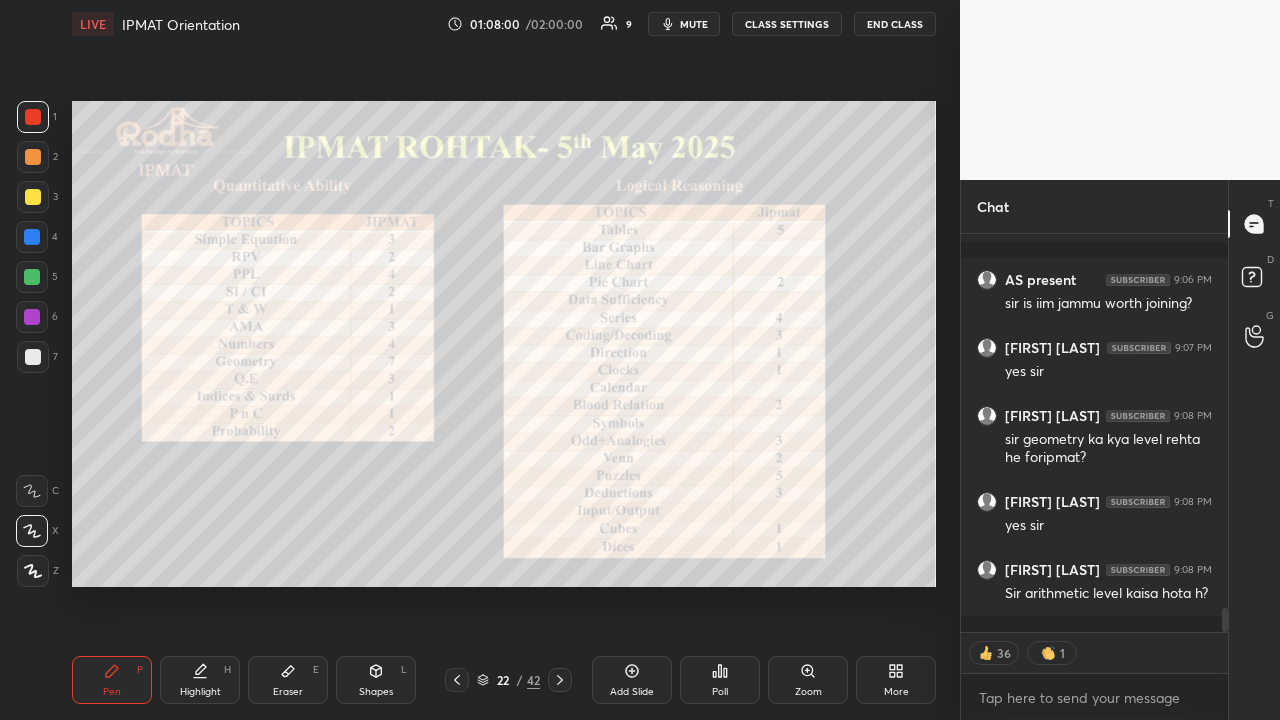 click 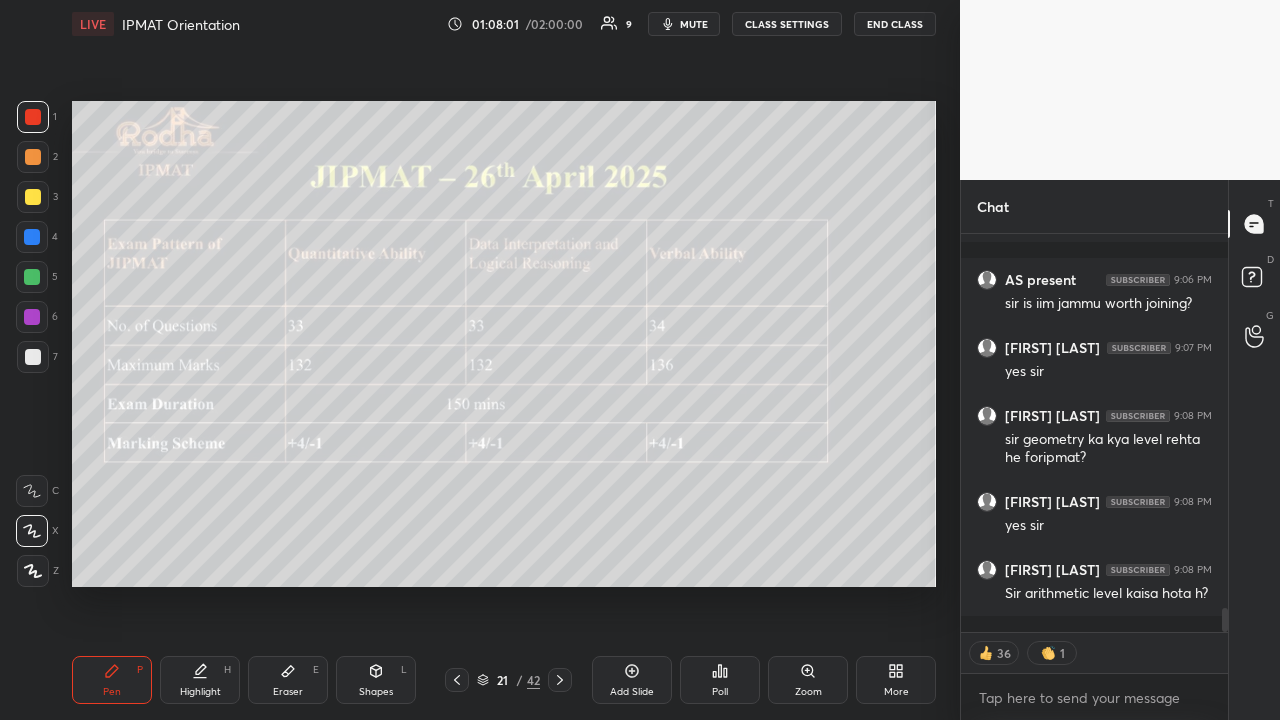 click 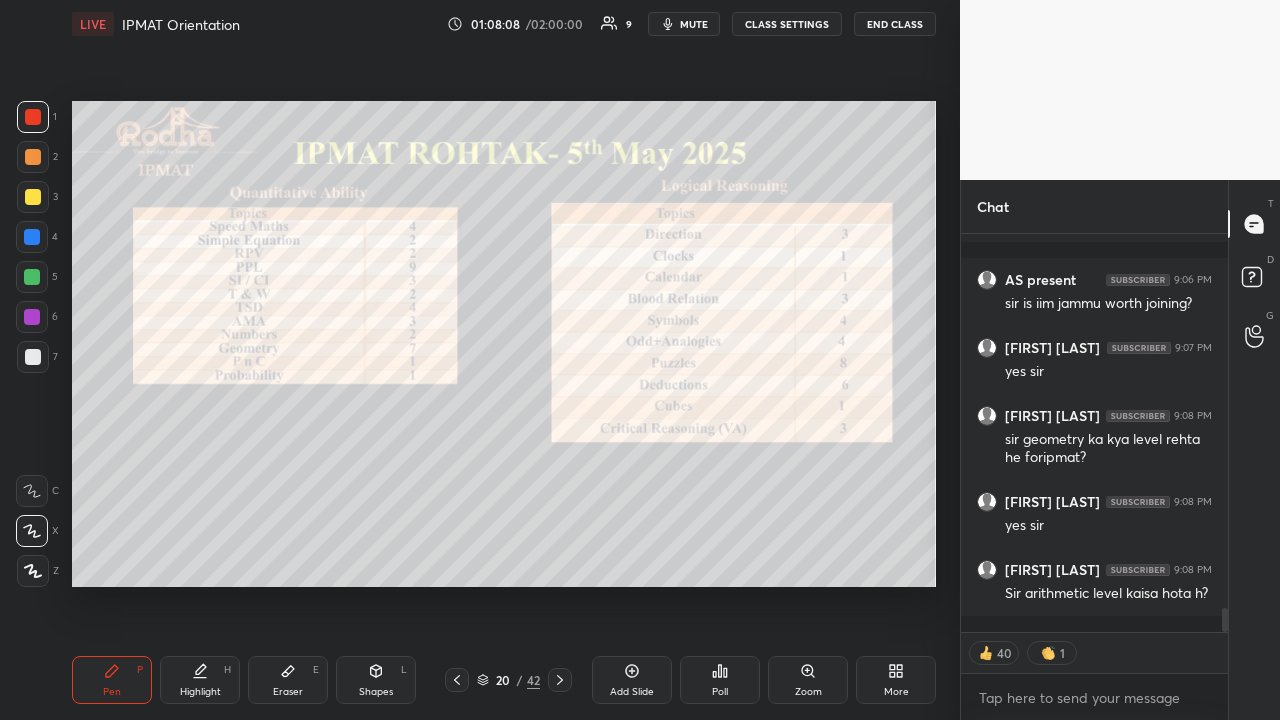 click 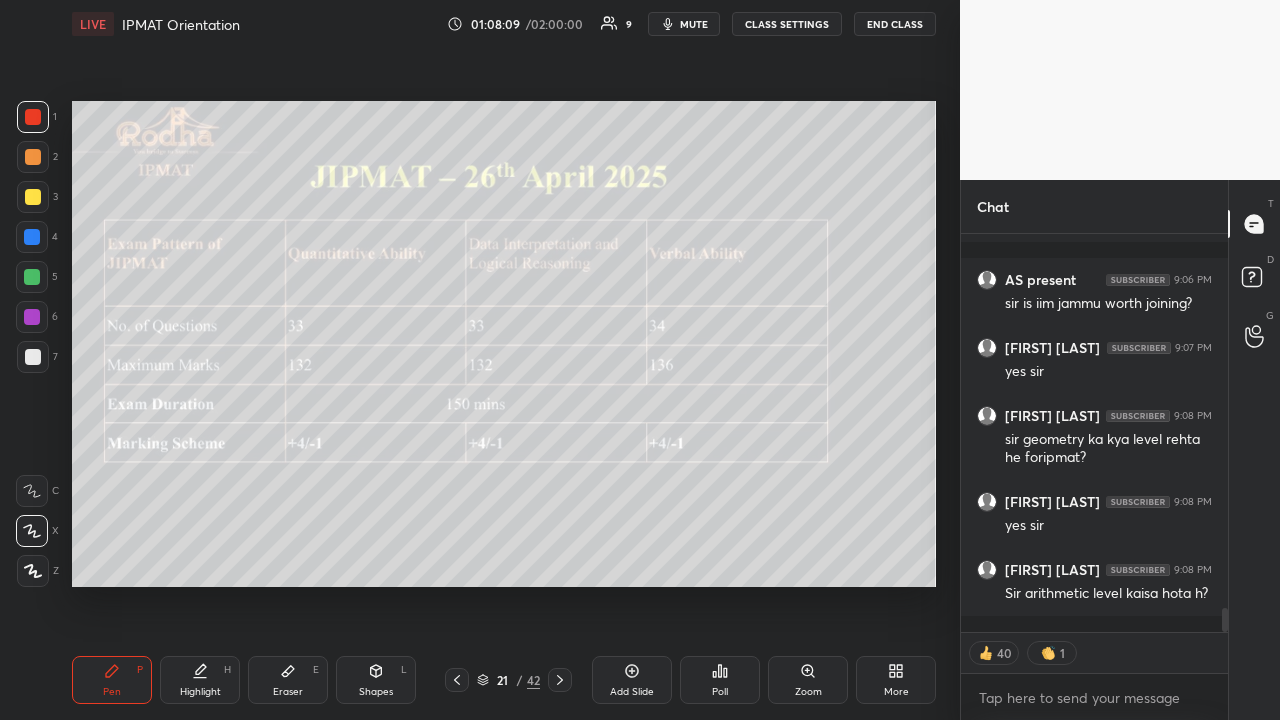 click 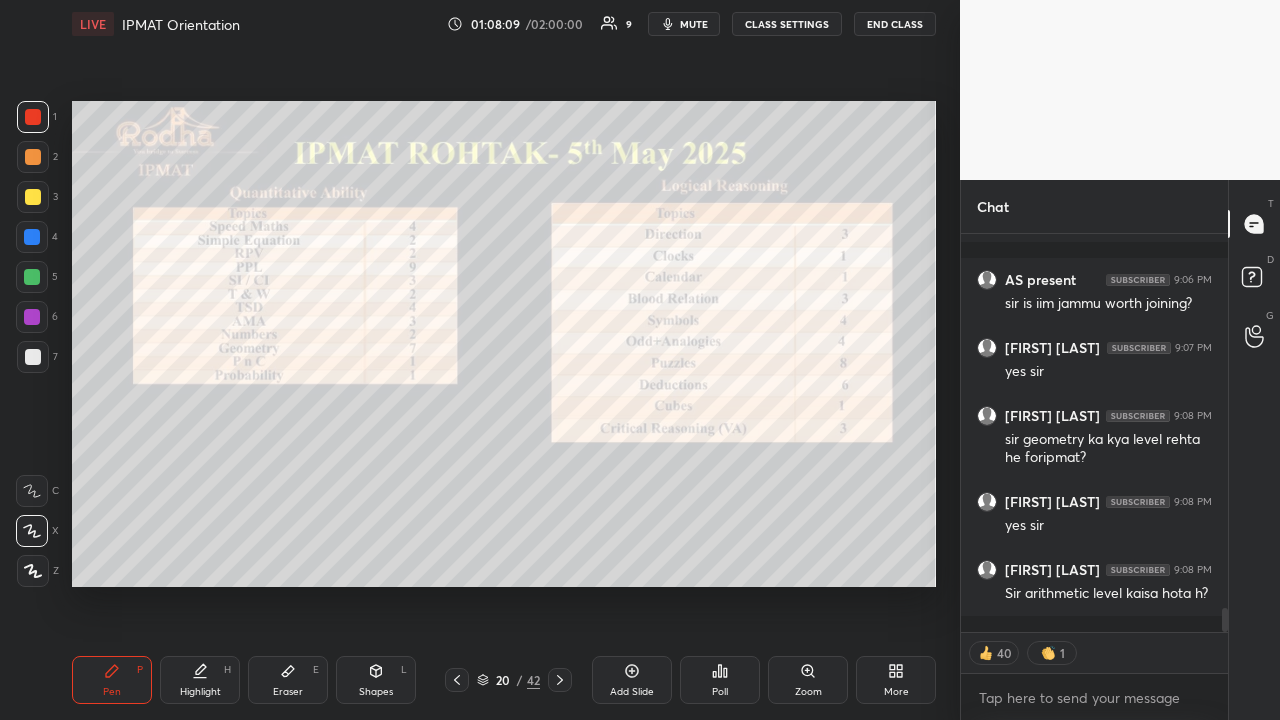 click 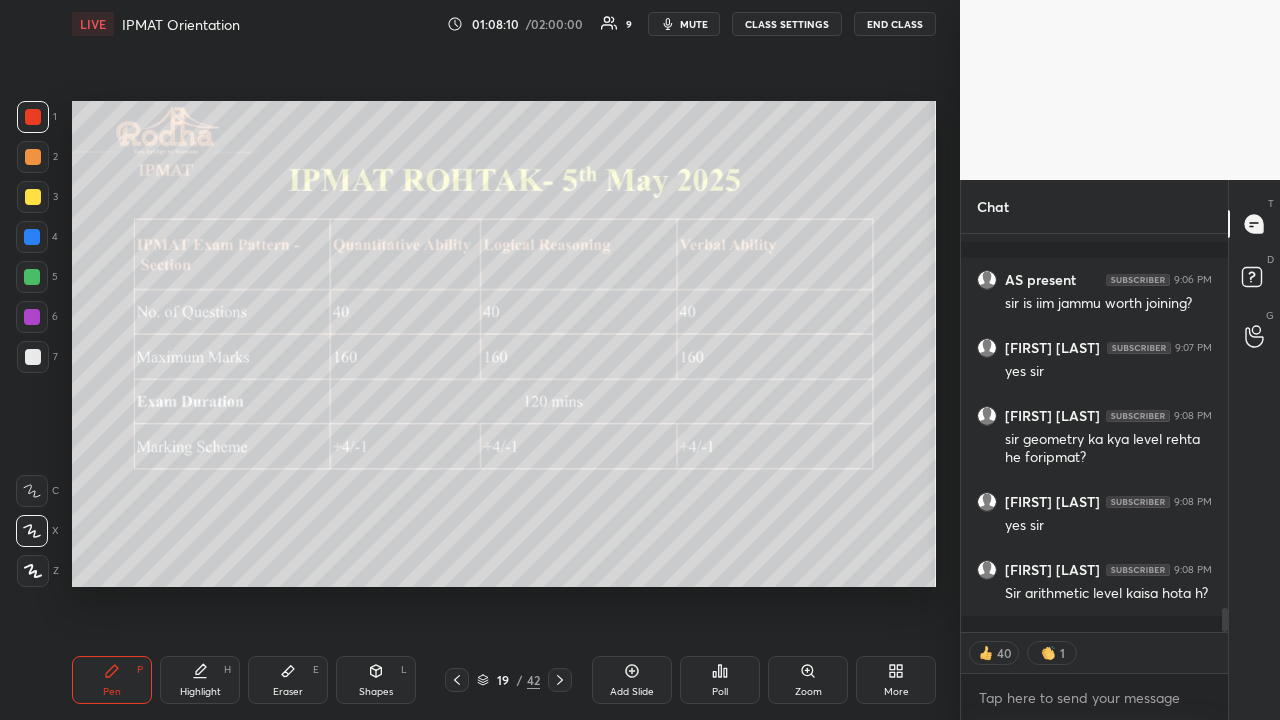 click 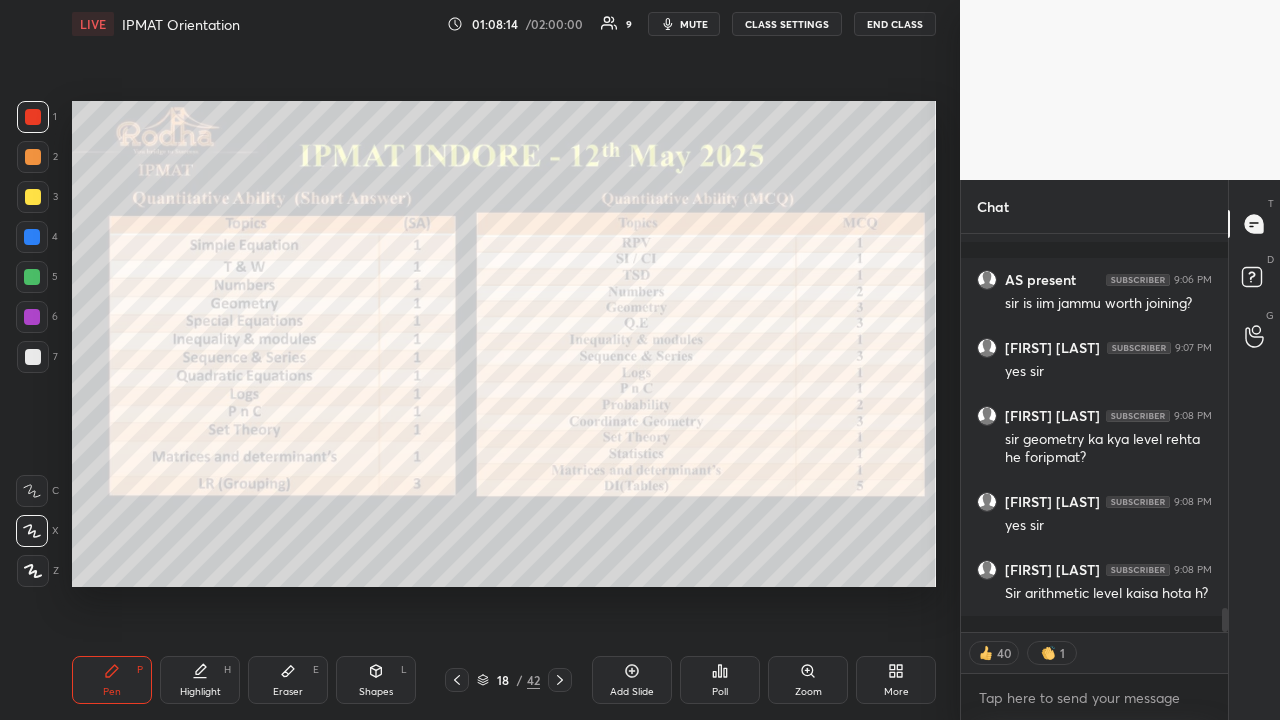 scroll, scrollTop: 7, scrollLeft: 6, axis: both 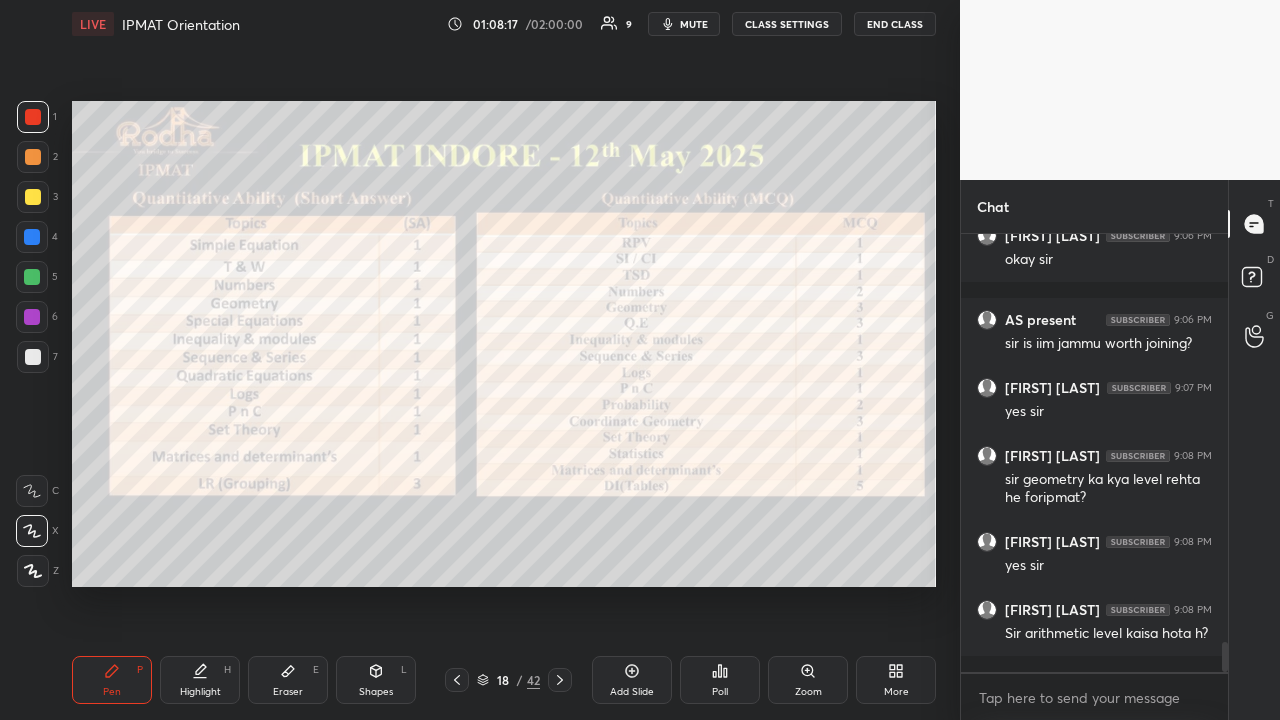 click 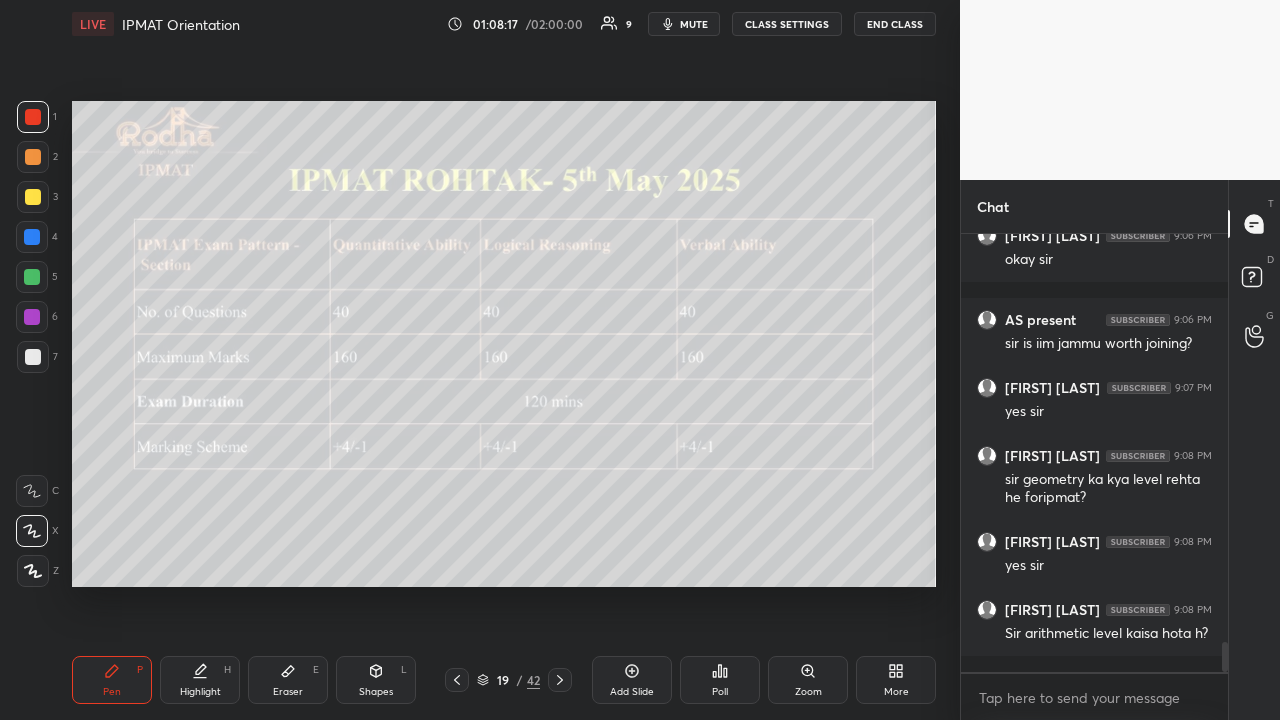 click 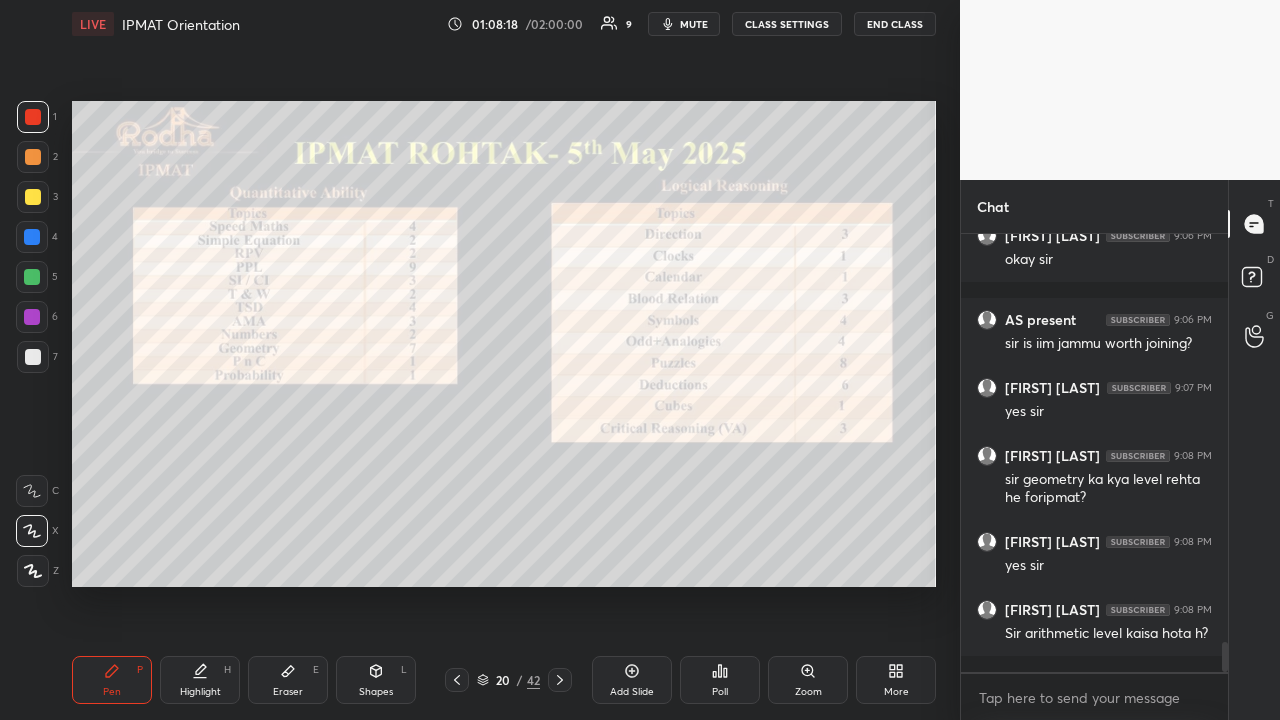 click 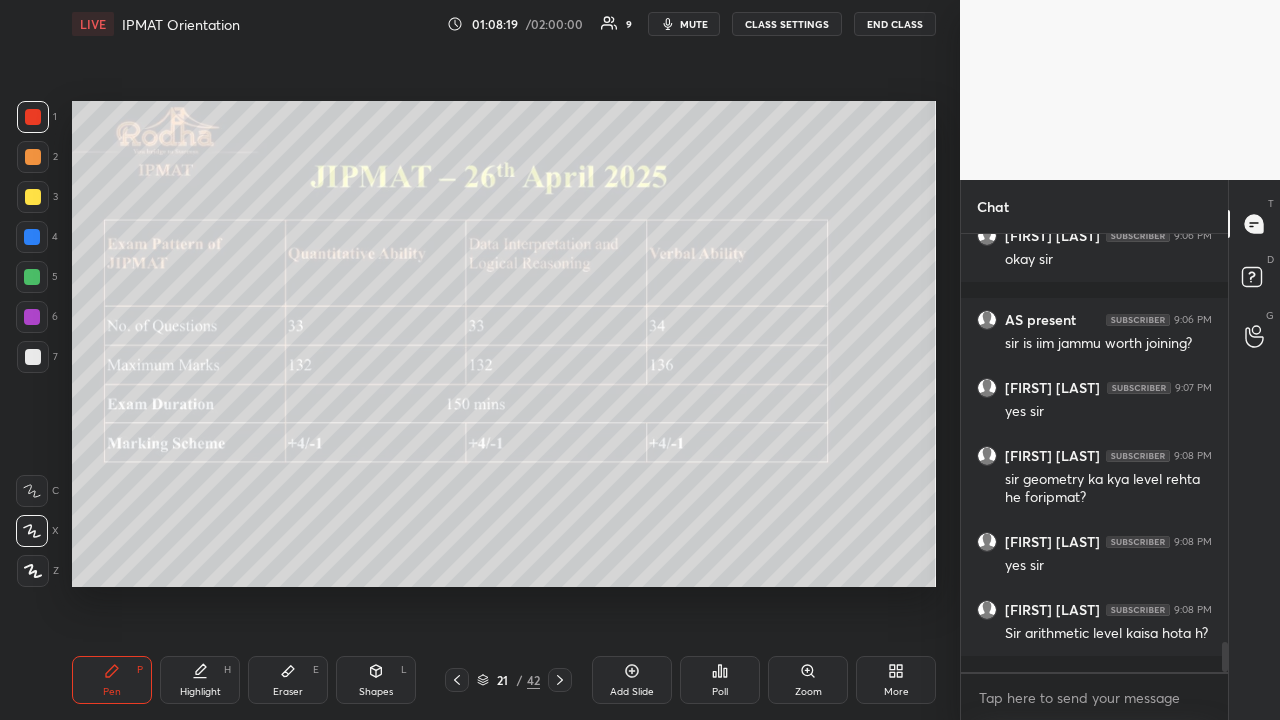 click 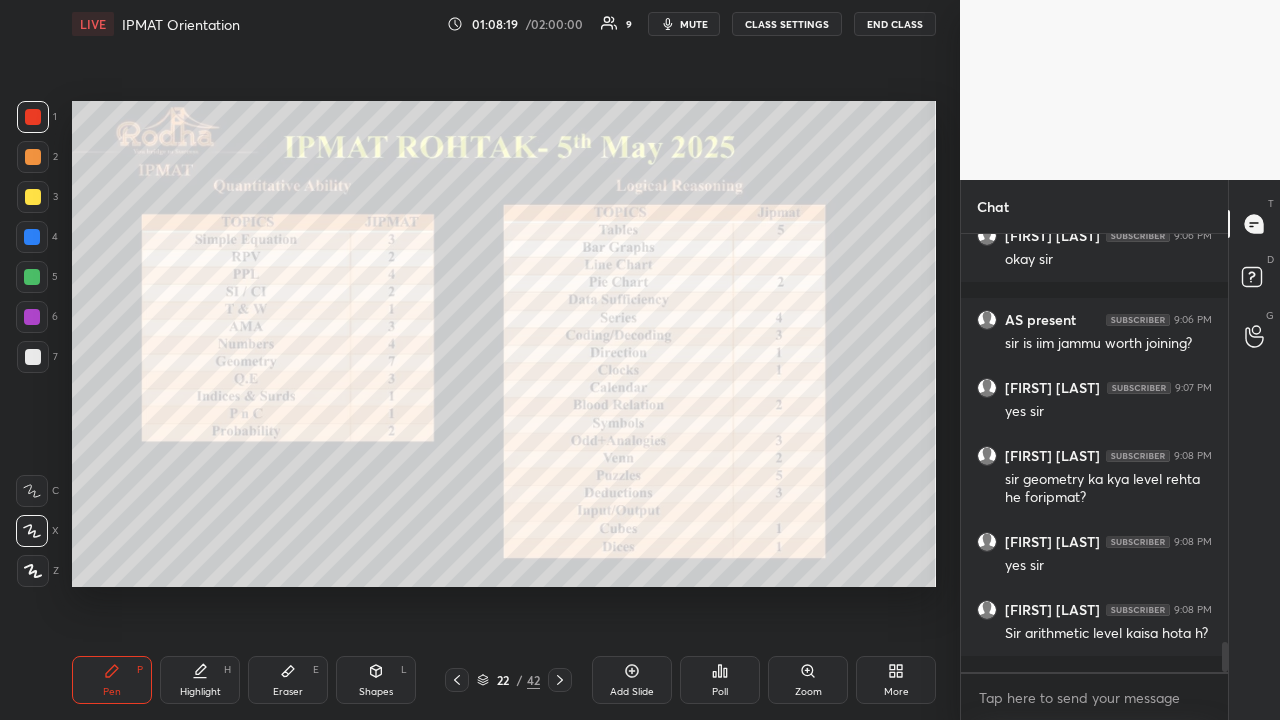 click 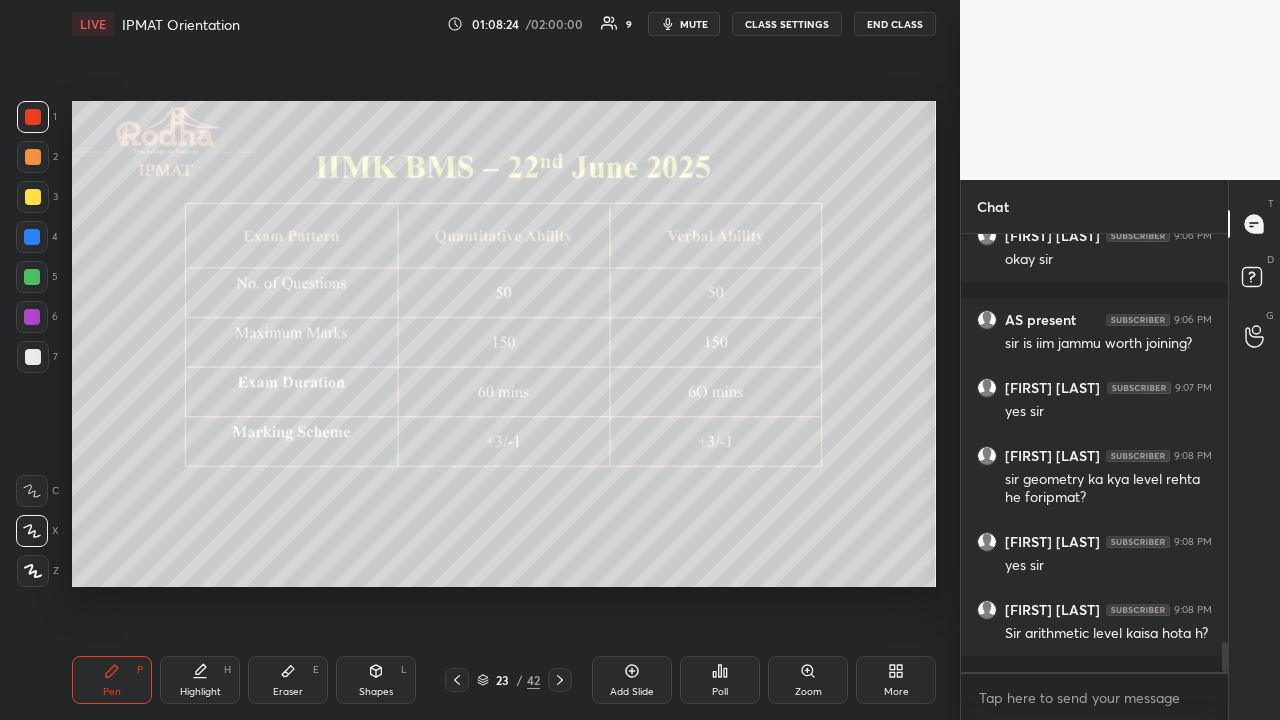 click at bounding box center (33, 197) 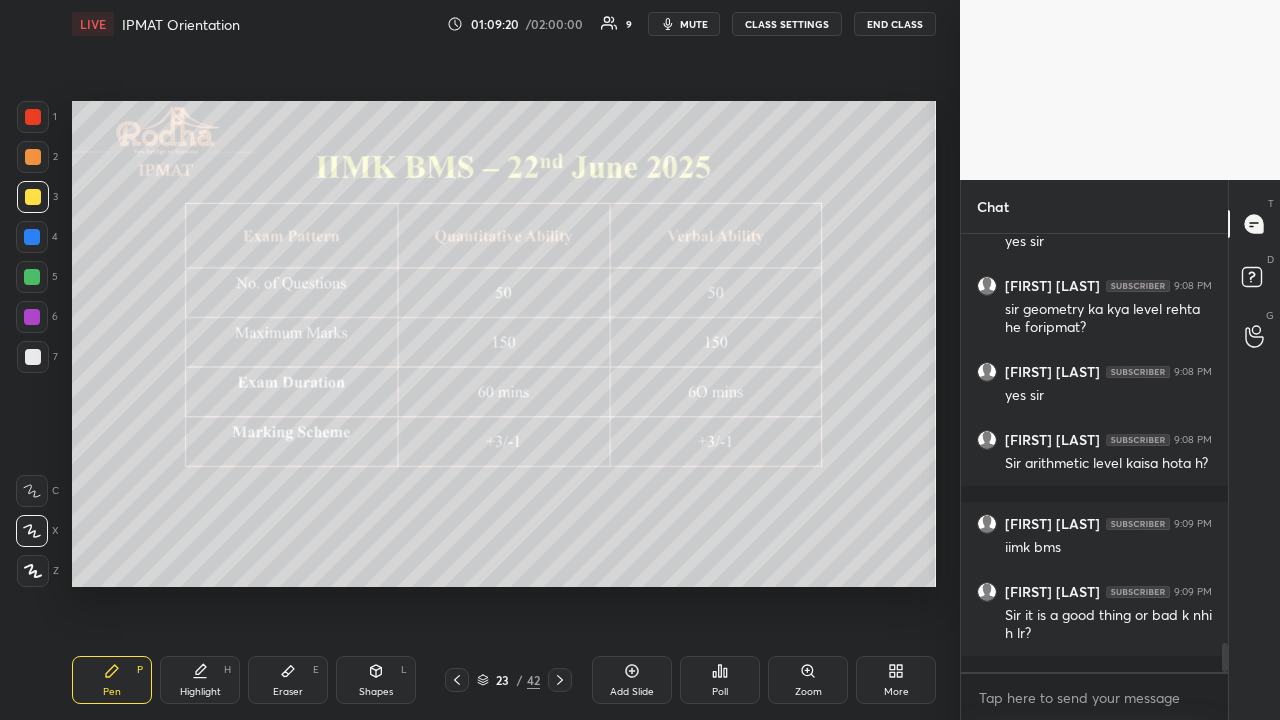scroll, scrollTop: 6296, scrollLeft: 0, axis: vertical 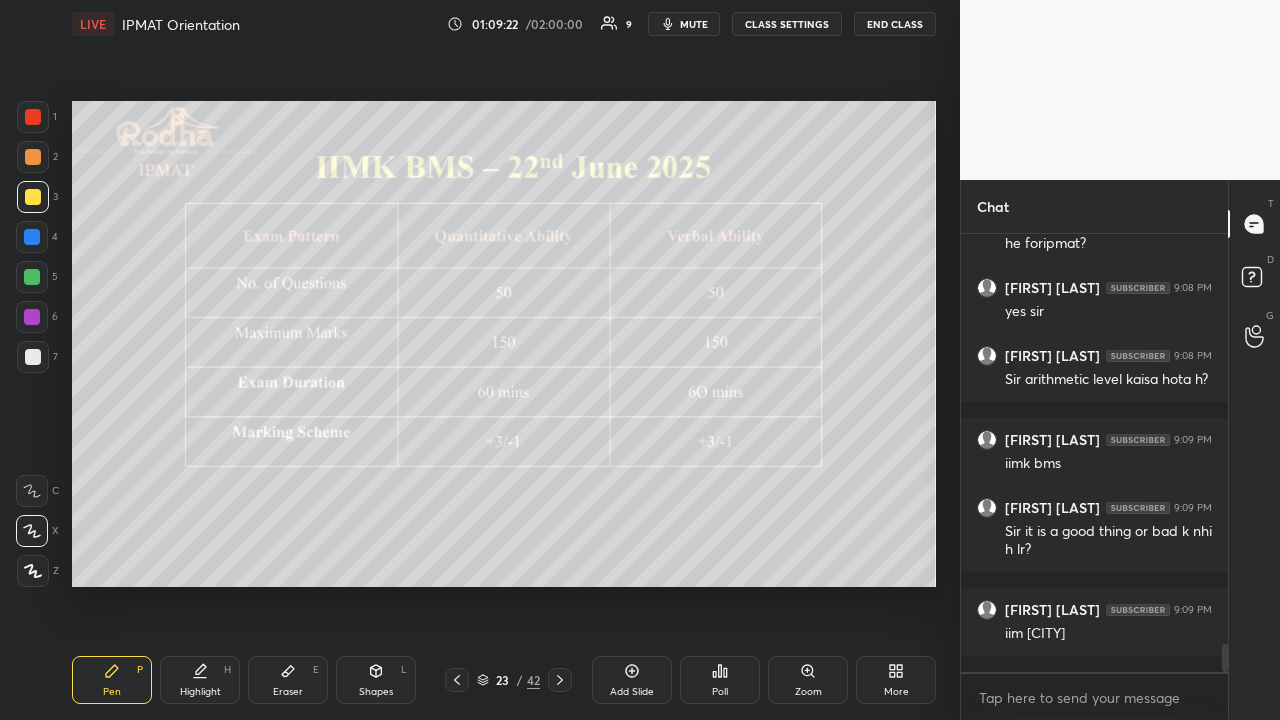 click 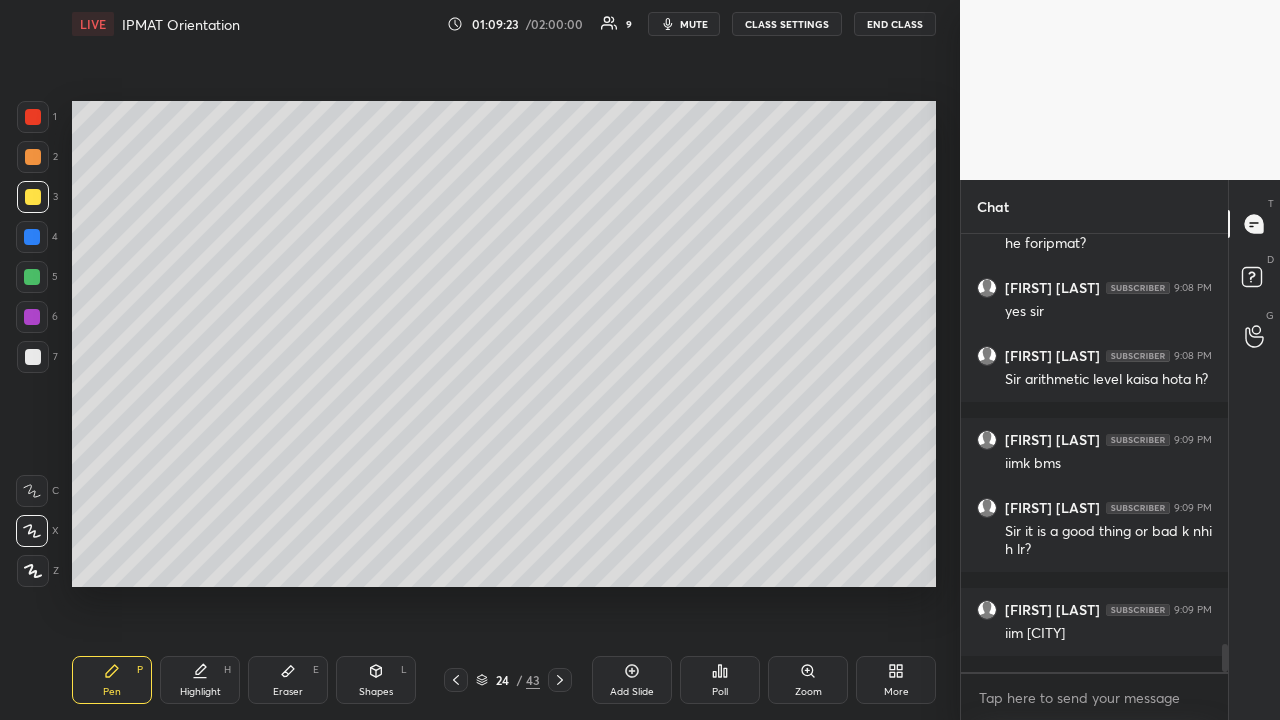 scroll, scrollTop: 6364, scrollLeft: 0, axis: vertical 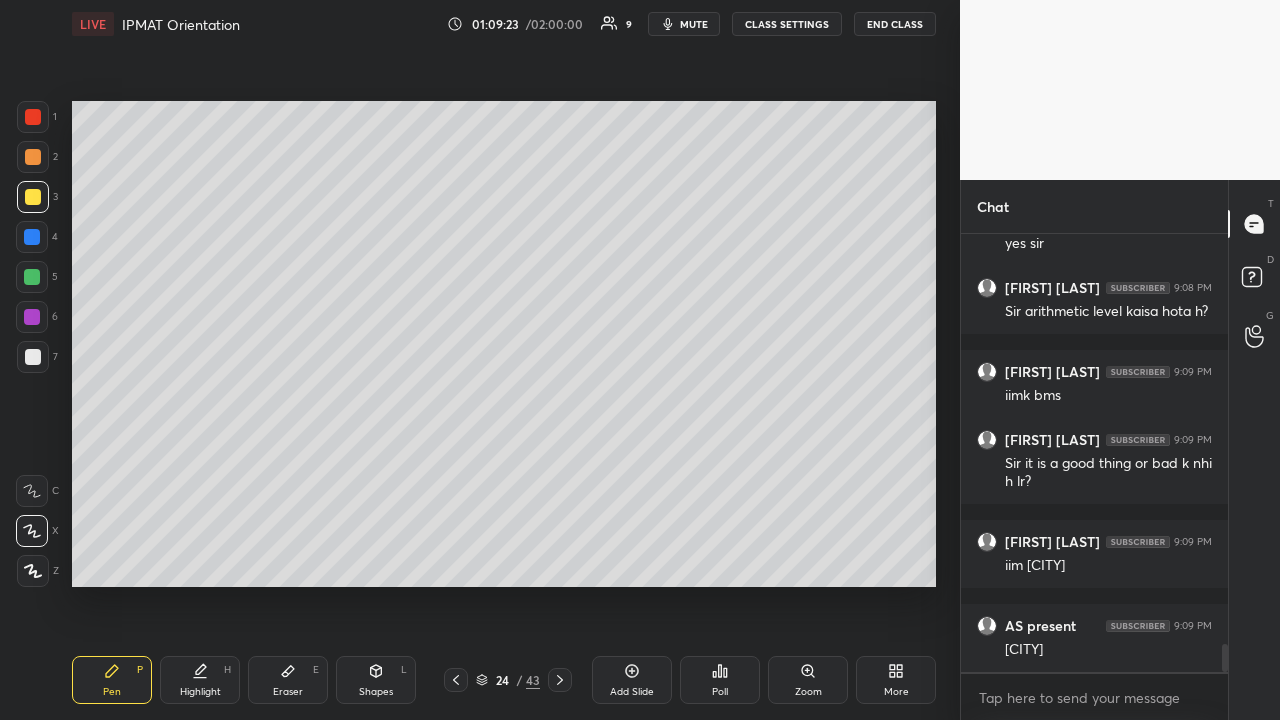 click at bounding box center (33, 117) 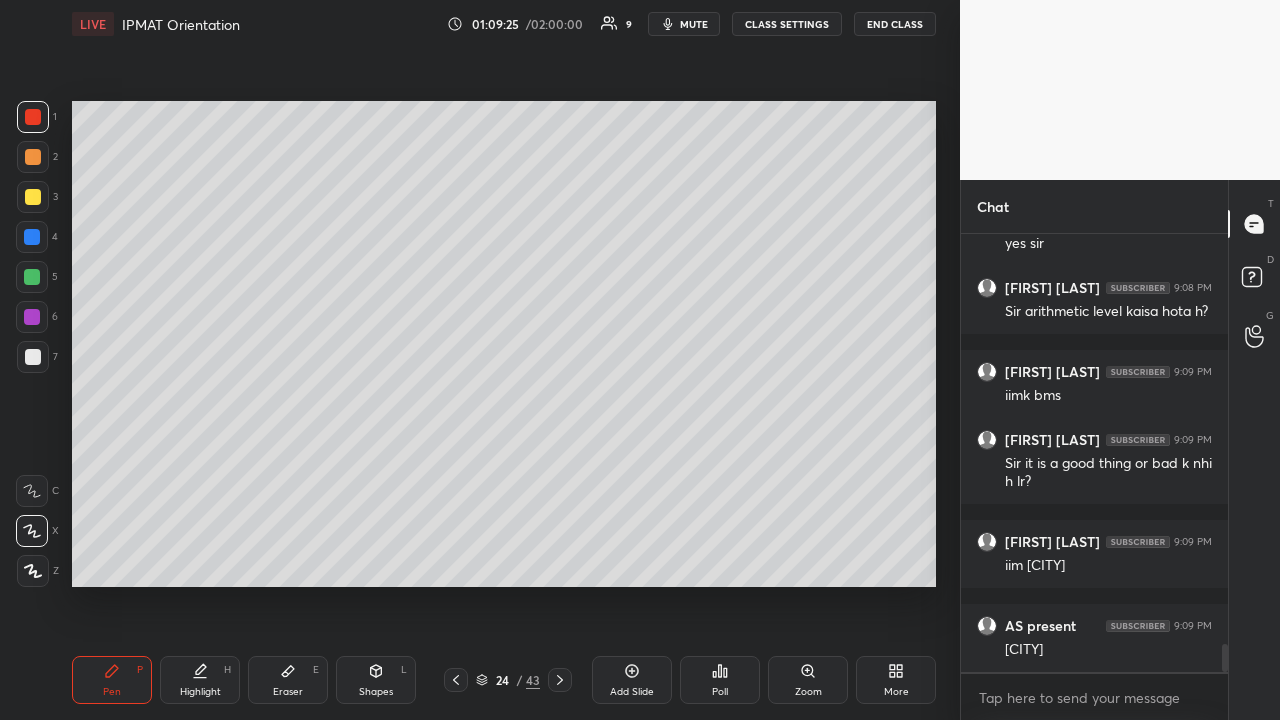 scroll, scrollTop: 6432, scrollLeft: 0, axis: vertical 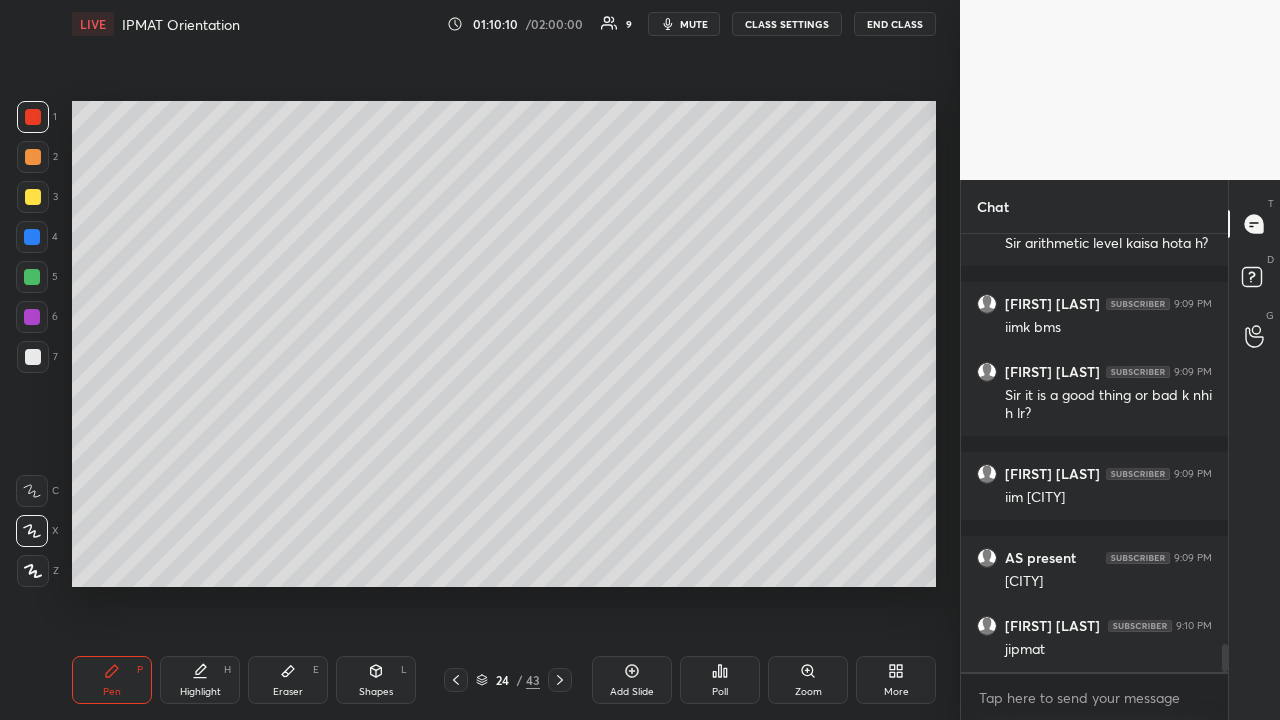 click at bounding box center [33, 197] 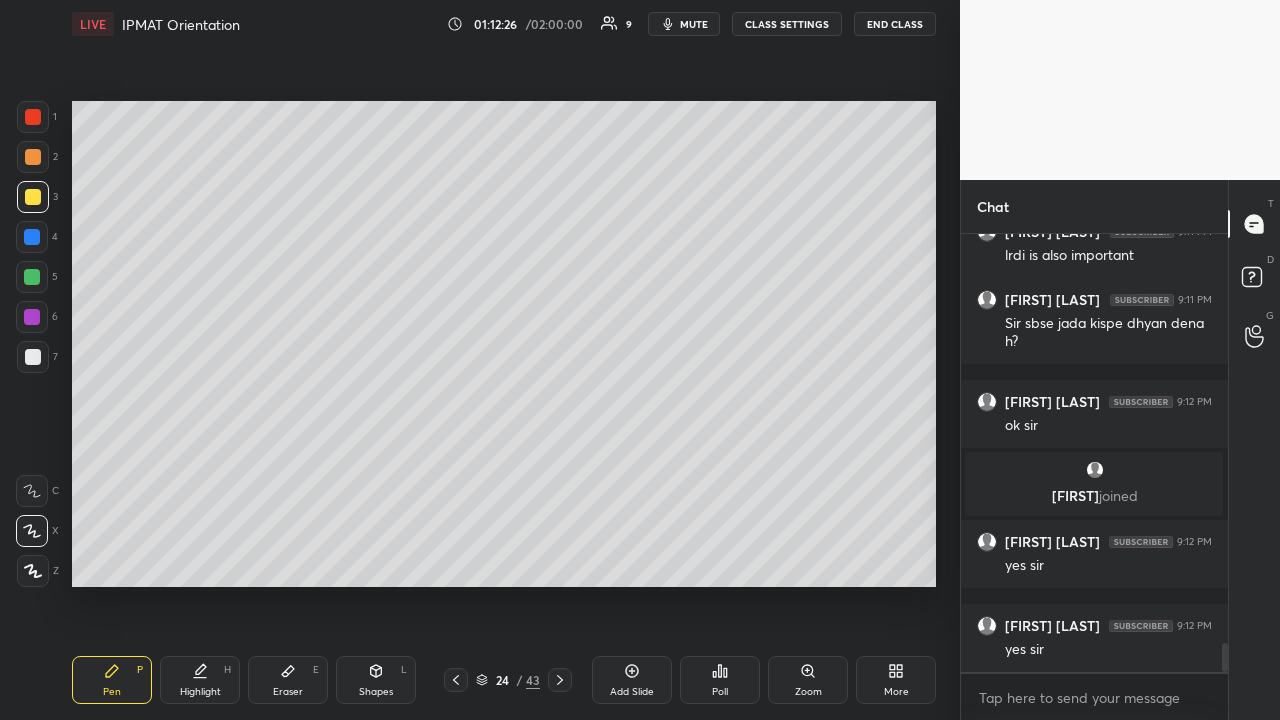 scroll, scrollTop: 6248, scrollLeft: 0, axis: vertical 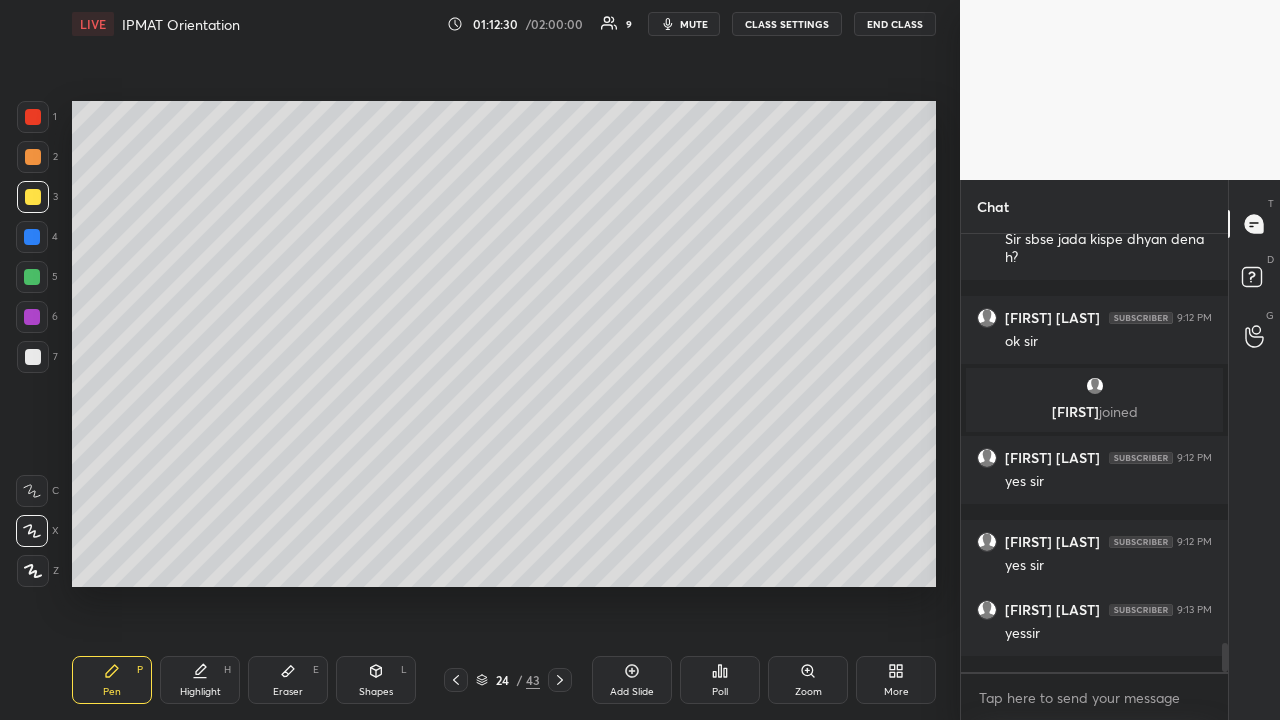 click 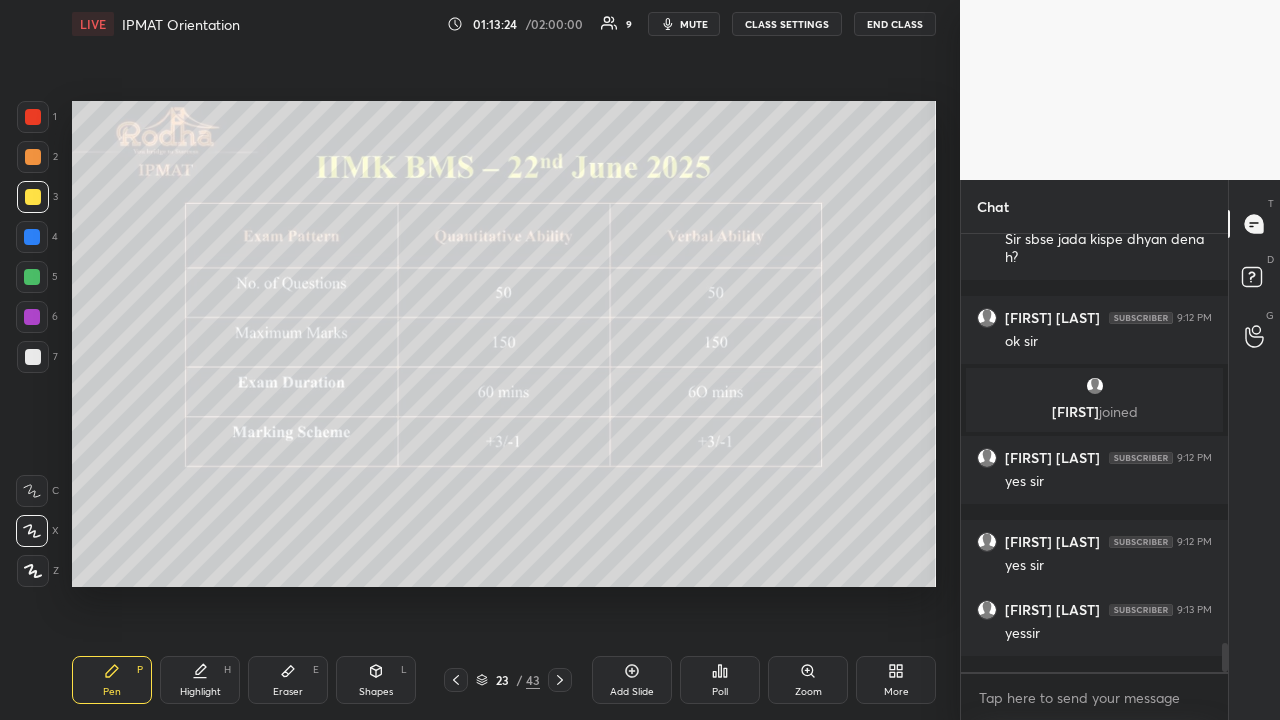 click 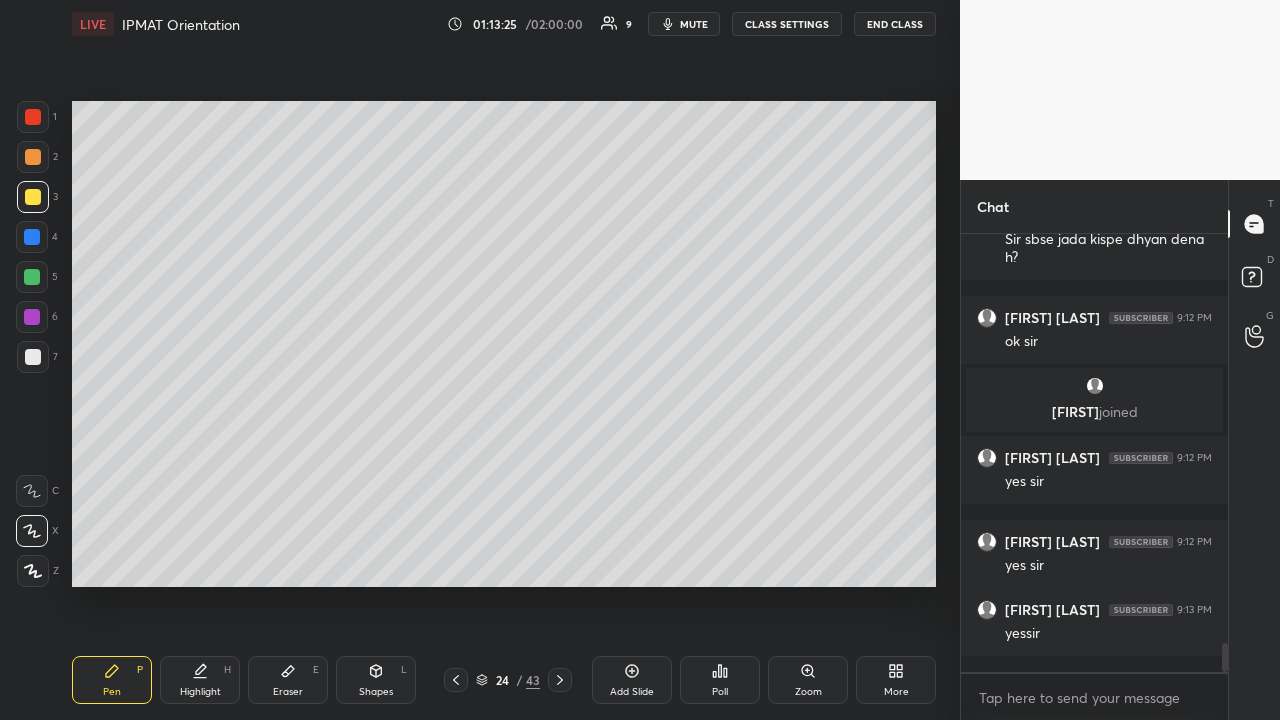 click 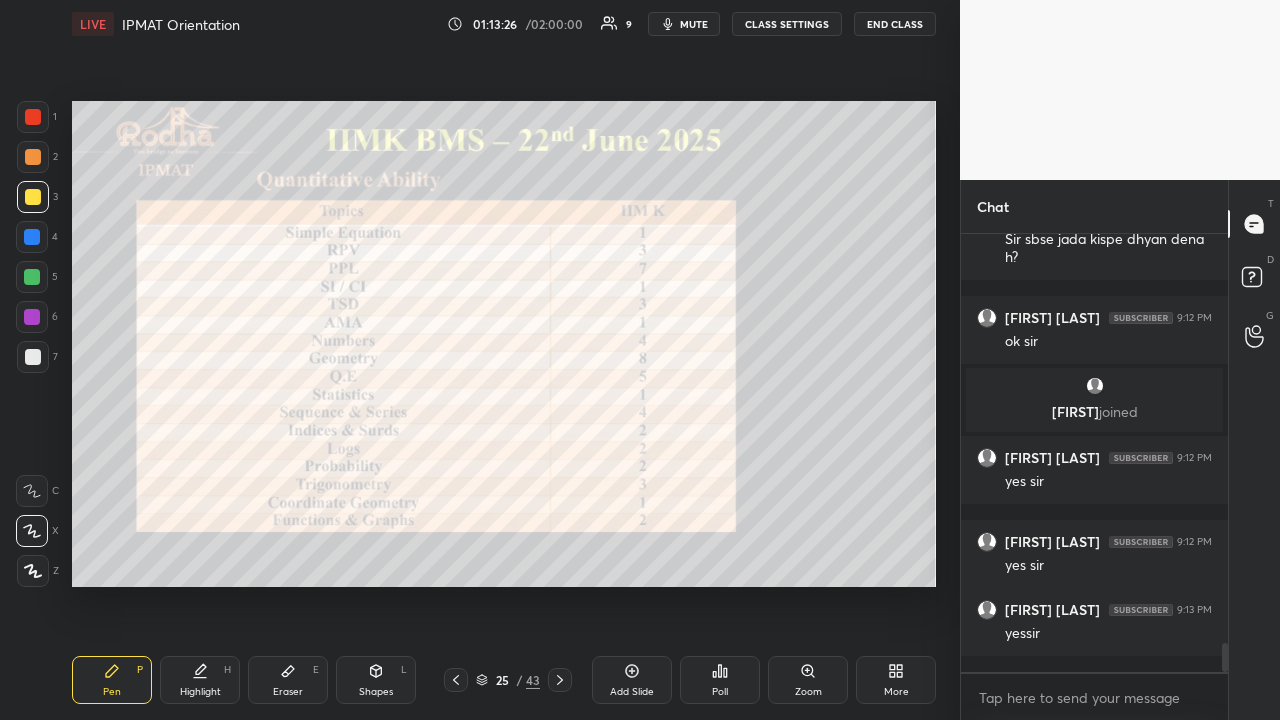 click at bounding box center (33, 157) 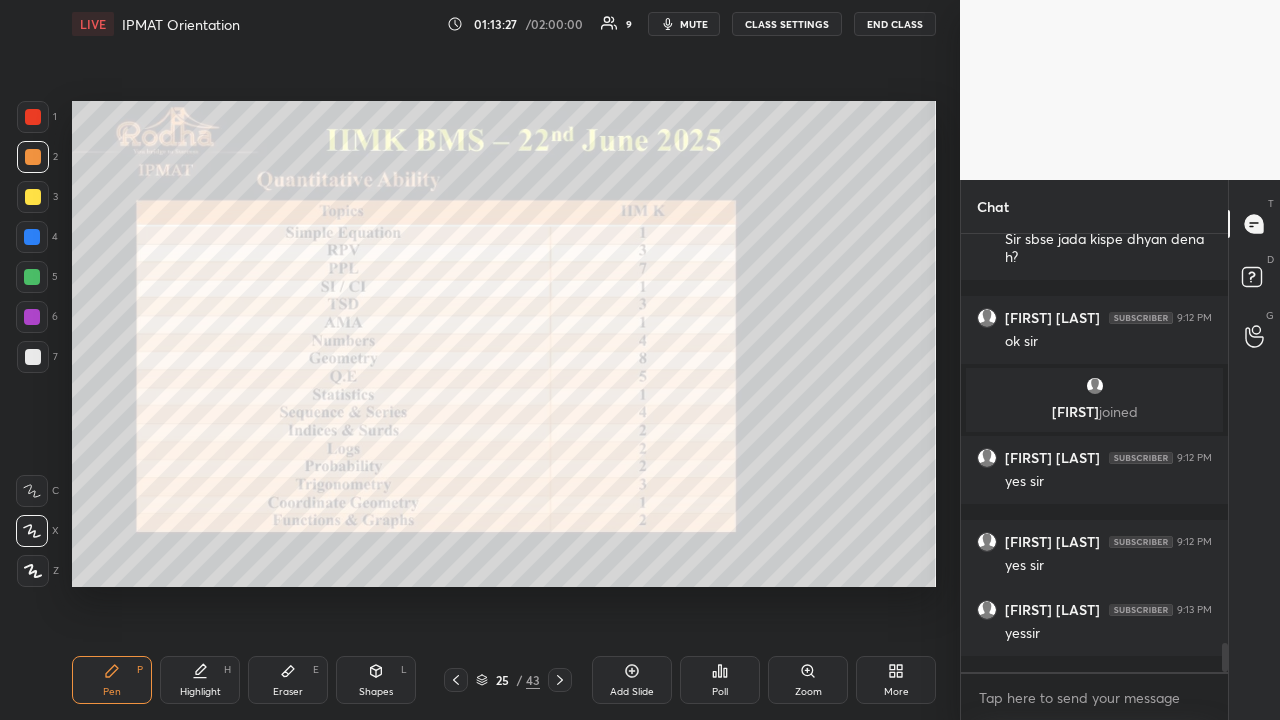 click at bounding box center (32, 277) 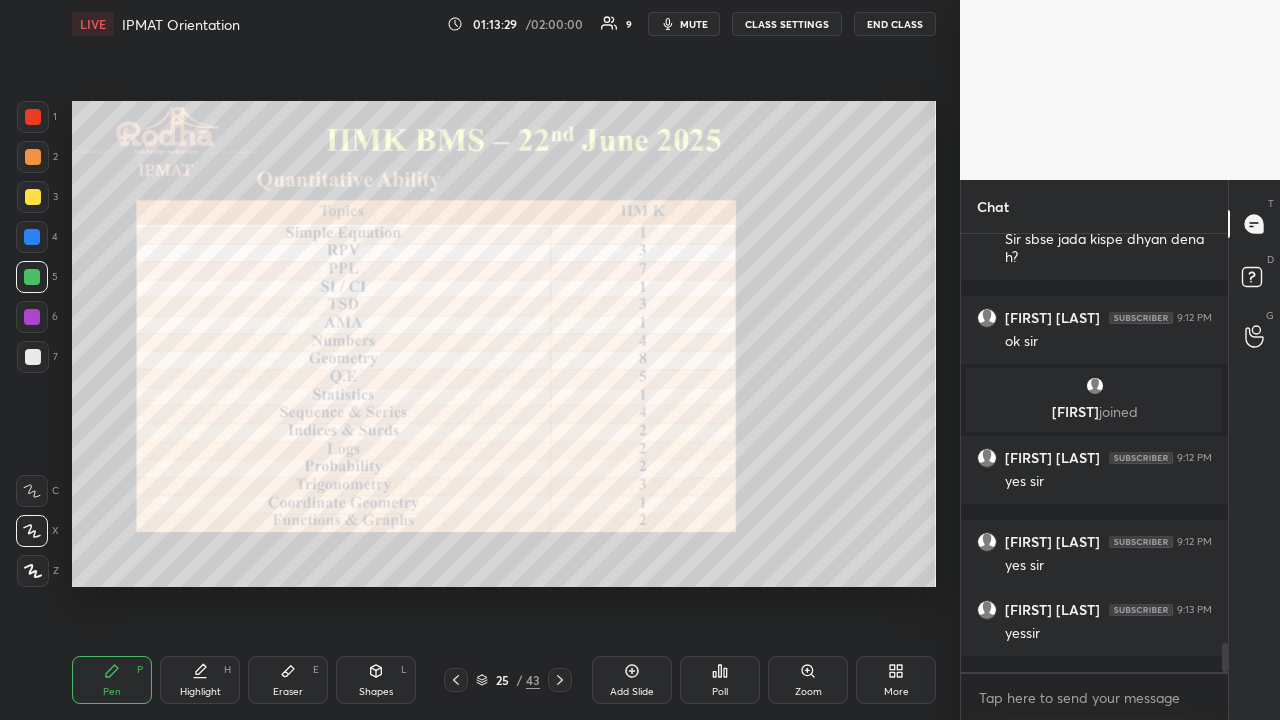 click at bounding box center (33, 117) 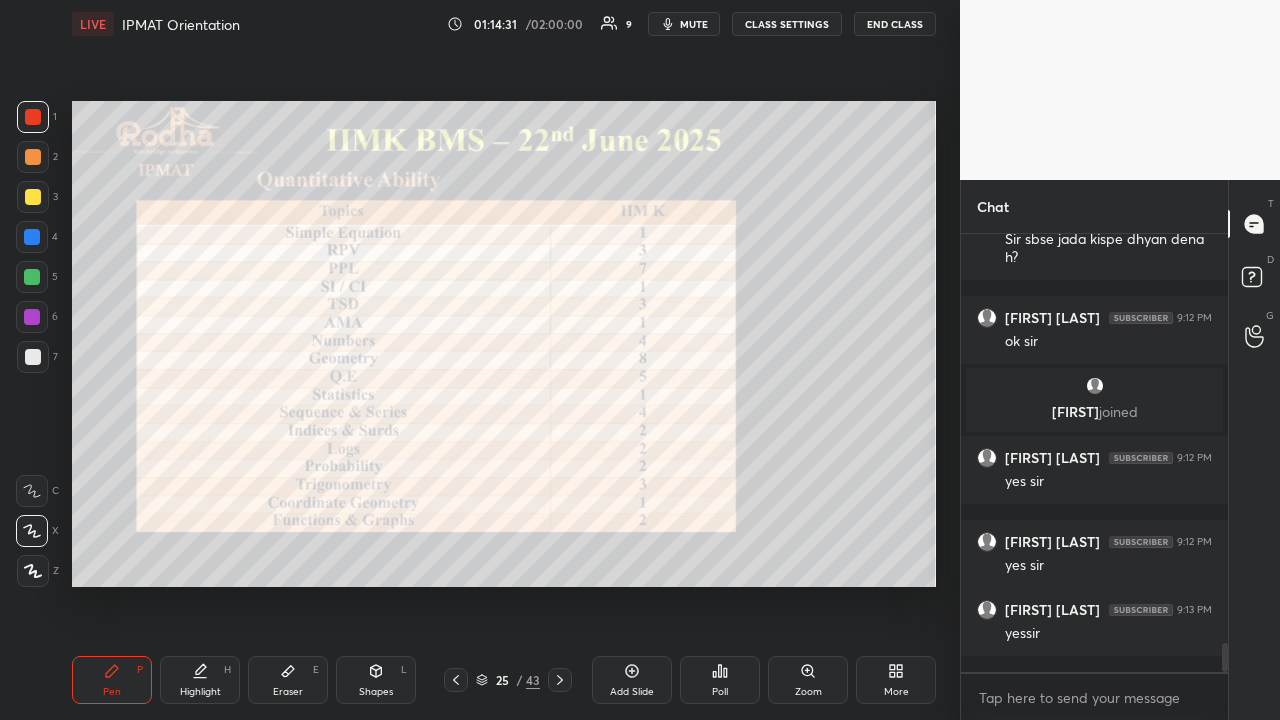 drag, startPoint x: 35, startPoint y: 358, endPoint x: 25, endPoint y: 364, distance: 11.661903 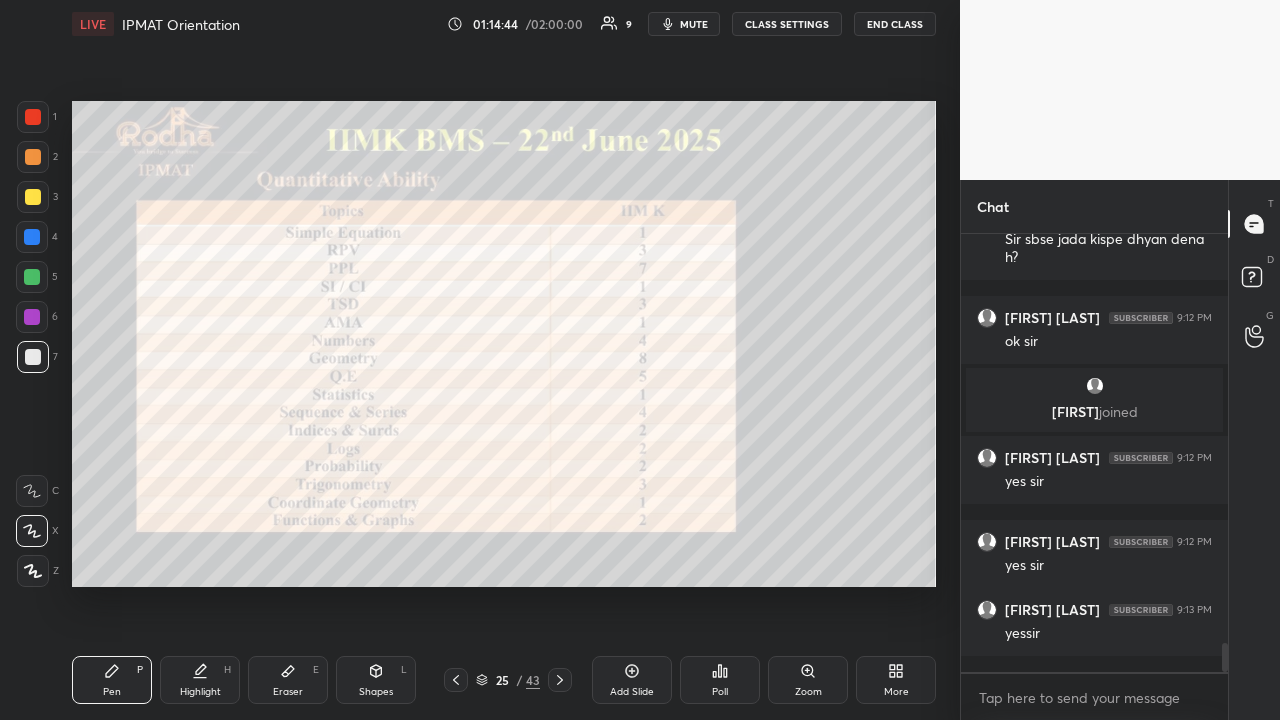 click at bounding box center (33, 117) 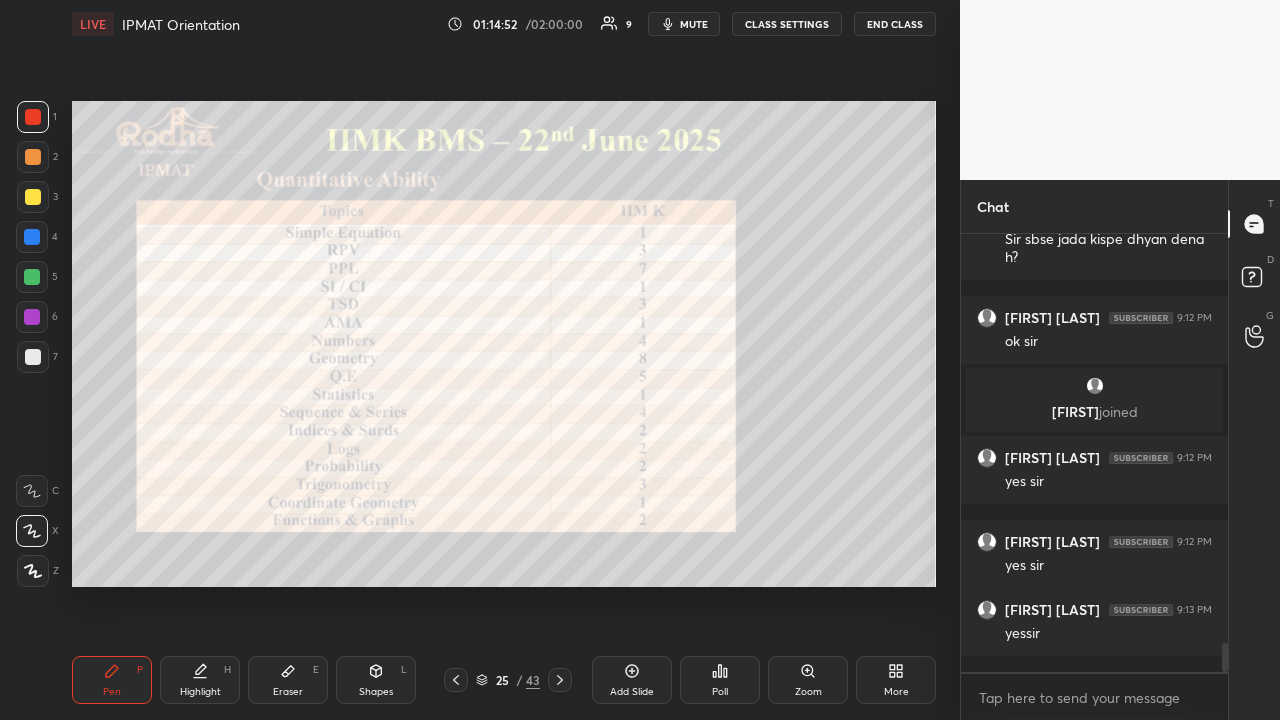 scroll, scrollTop: 6316, scrollLeft: 0, axis: vertical 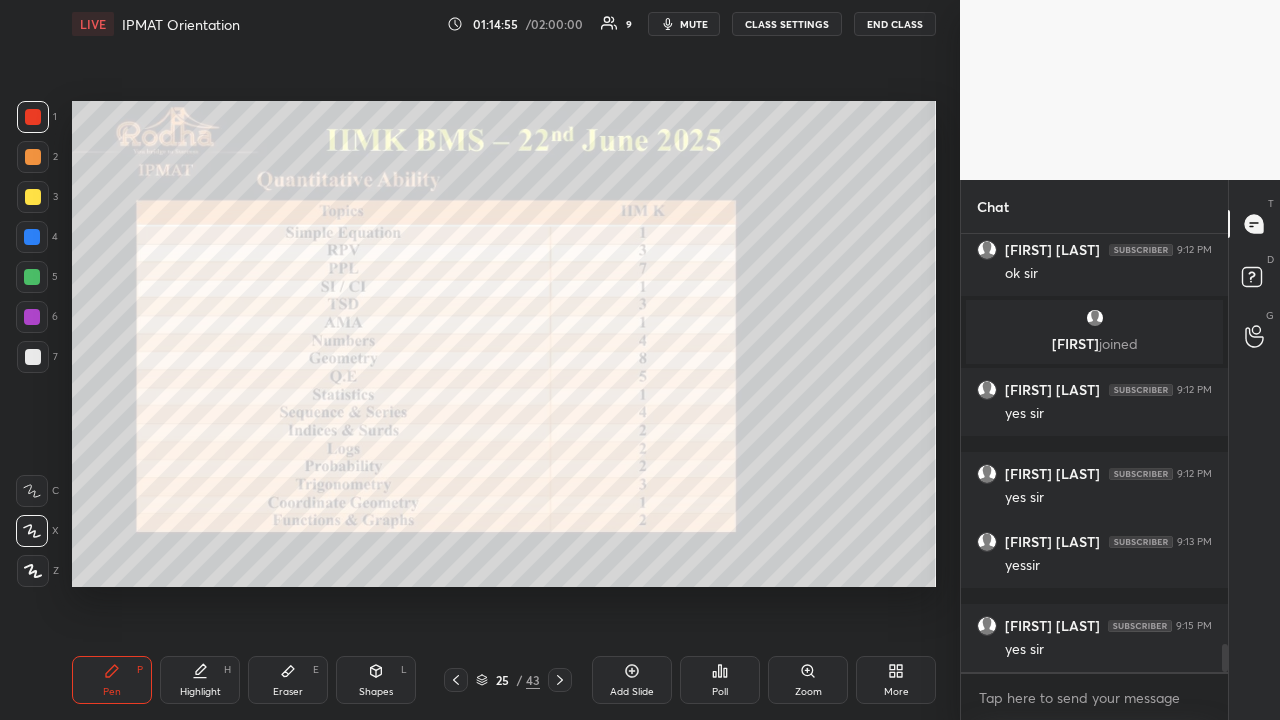 click 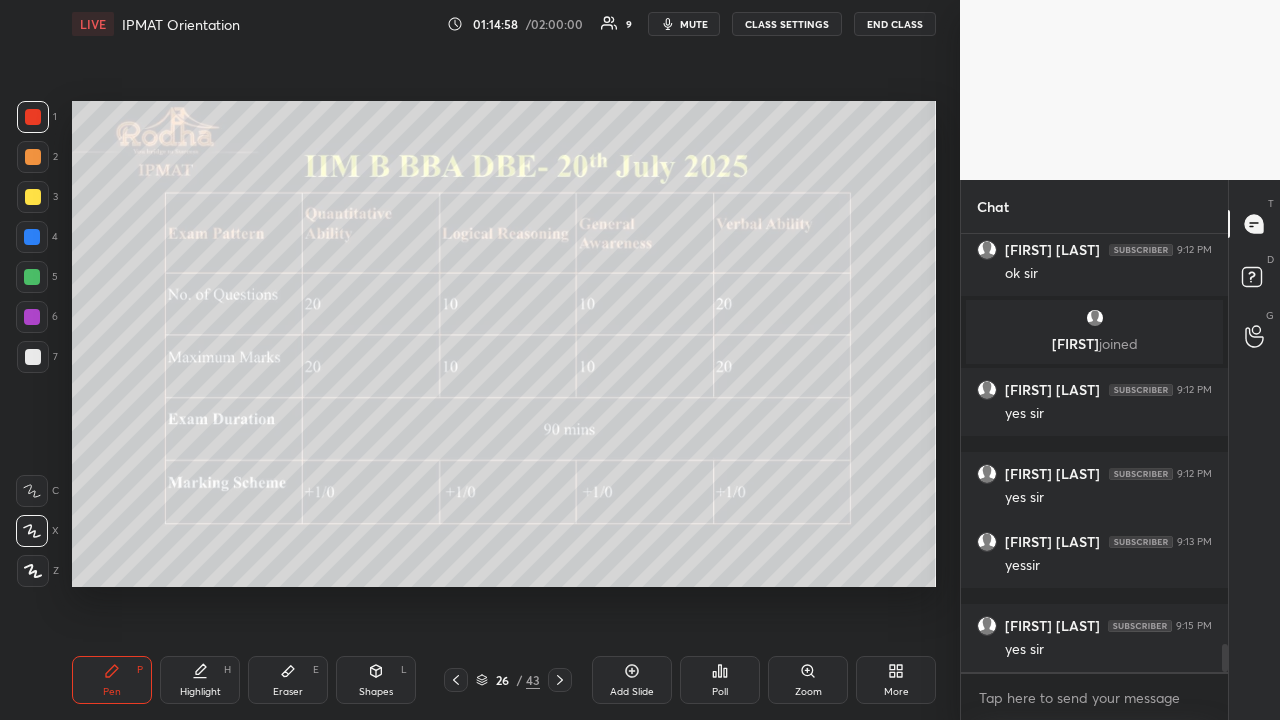 click at bounding box center [33, 197] 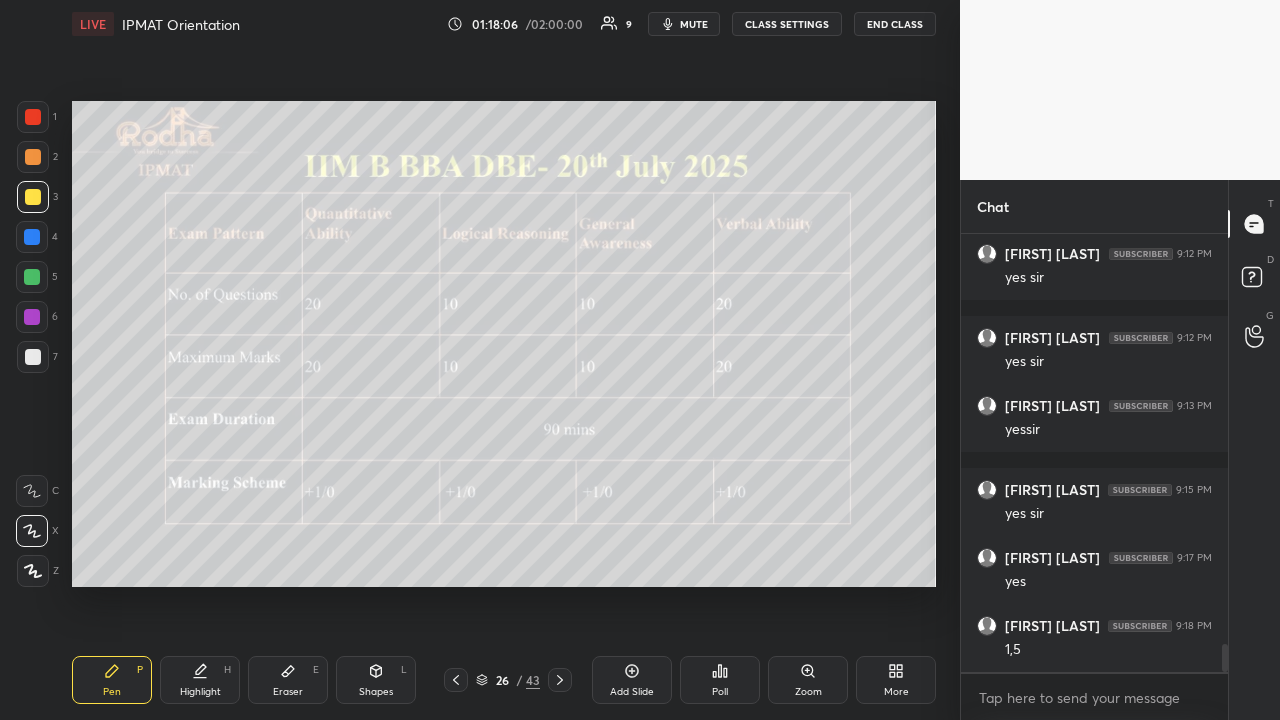 scroll, scrollTop: 6520, scrollLeft: 0, axis: vertical 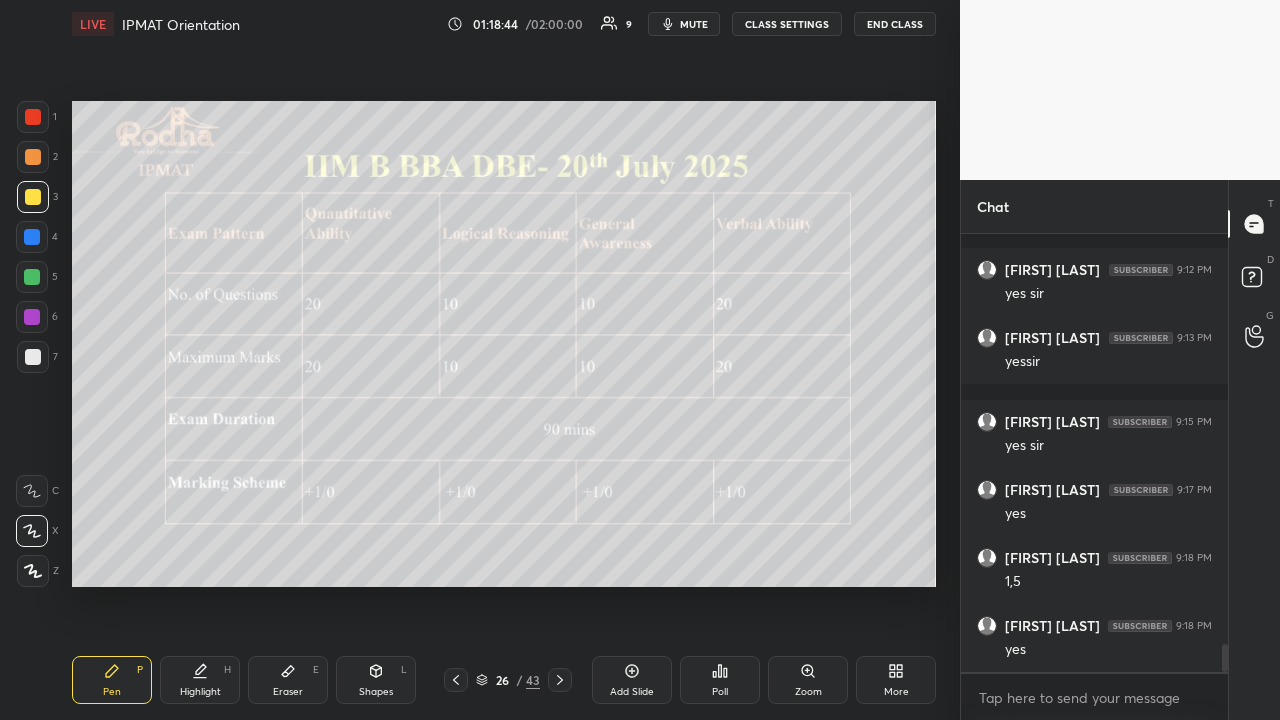 click 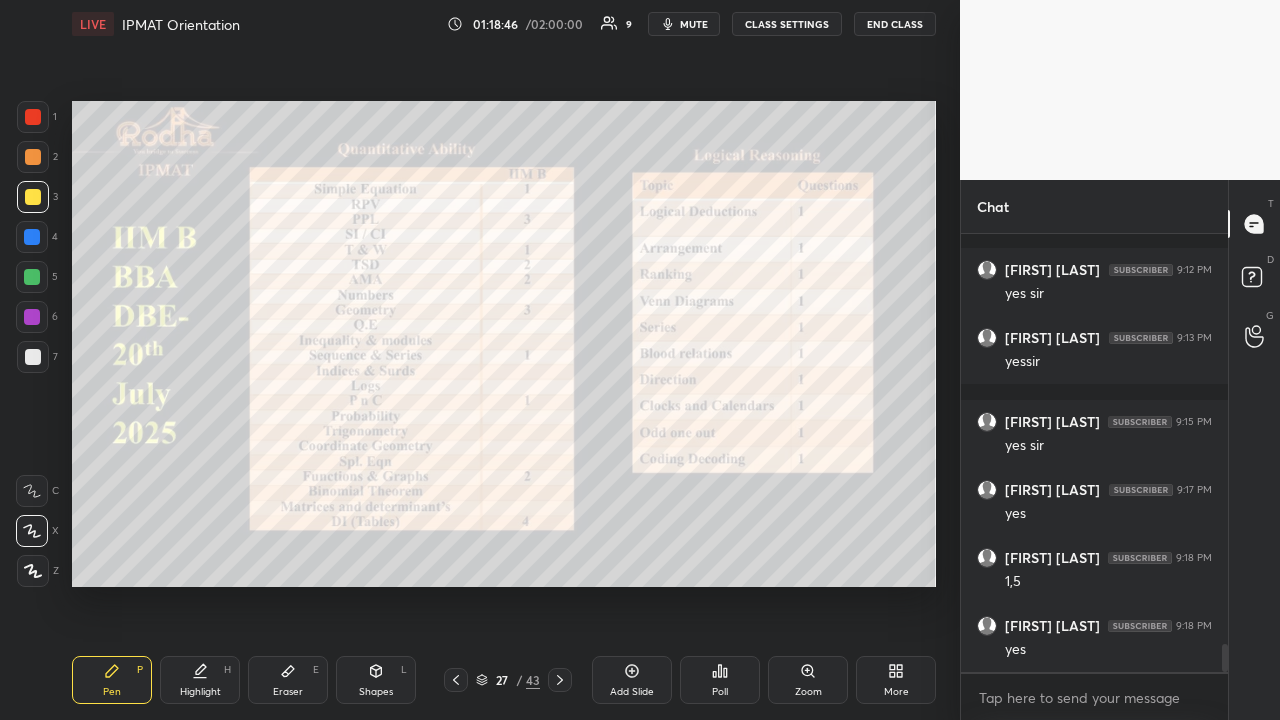 click at bounding box center (33, 117) 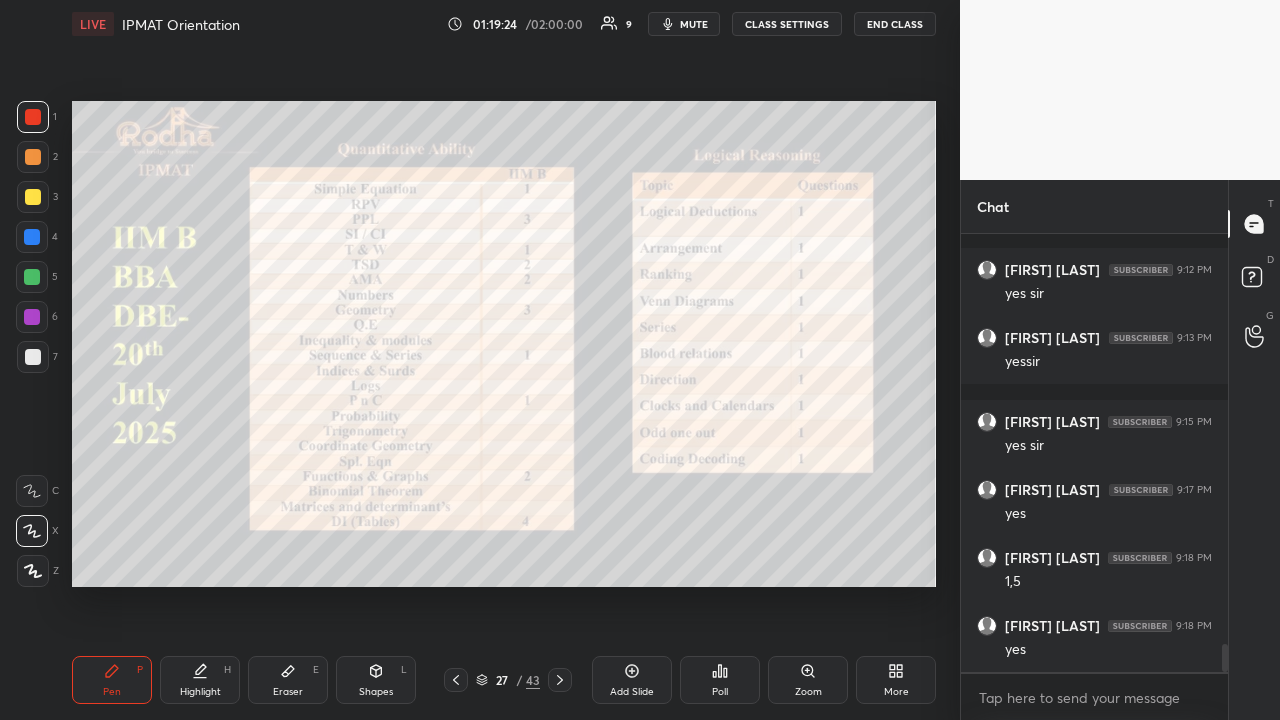 click 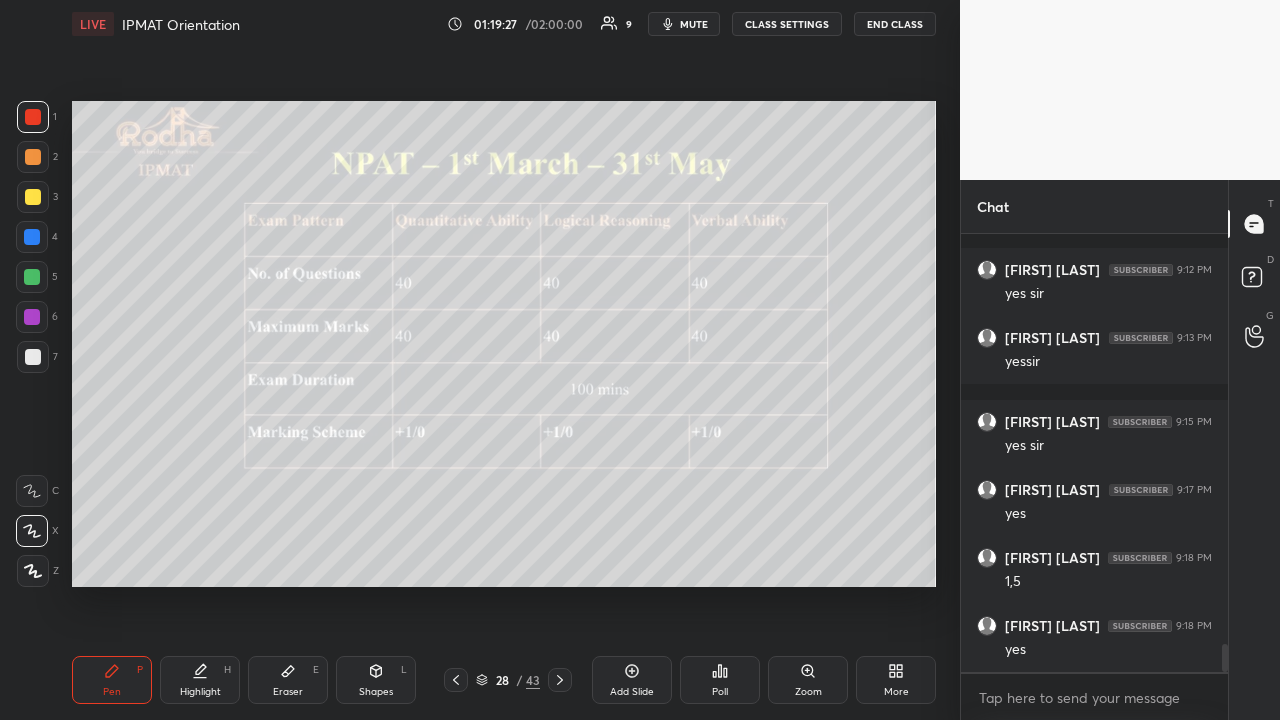 drag, startPoint x: 35, startPoint y: 191, endPoint x: 46, endPoint y: 202, distance: 15.556349 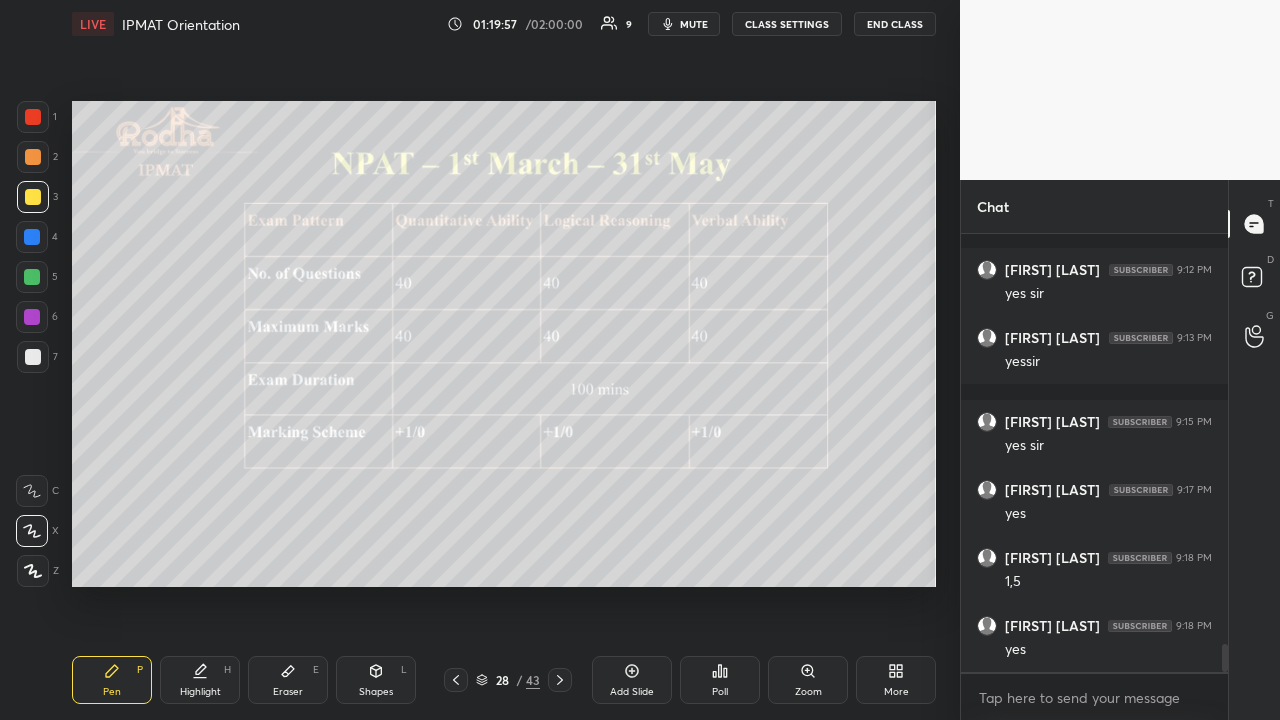 scroll, scrollTop: 6606, scrollLeft: 0, axis: vertical 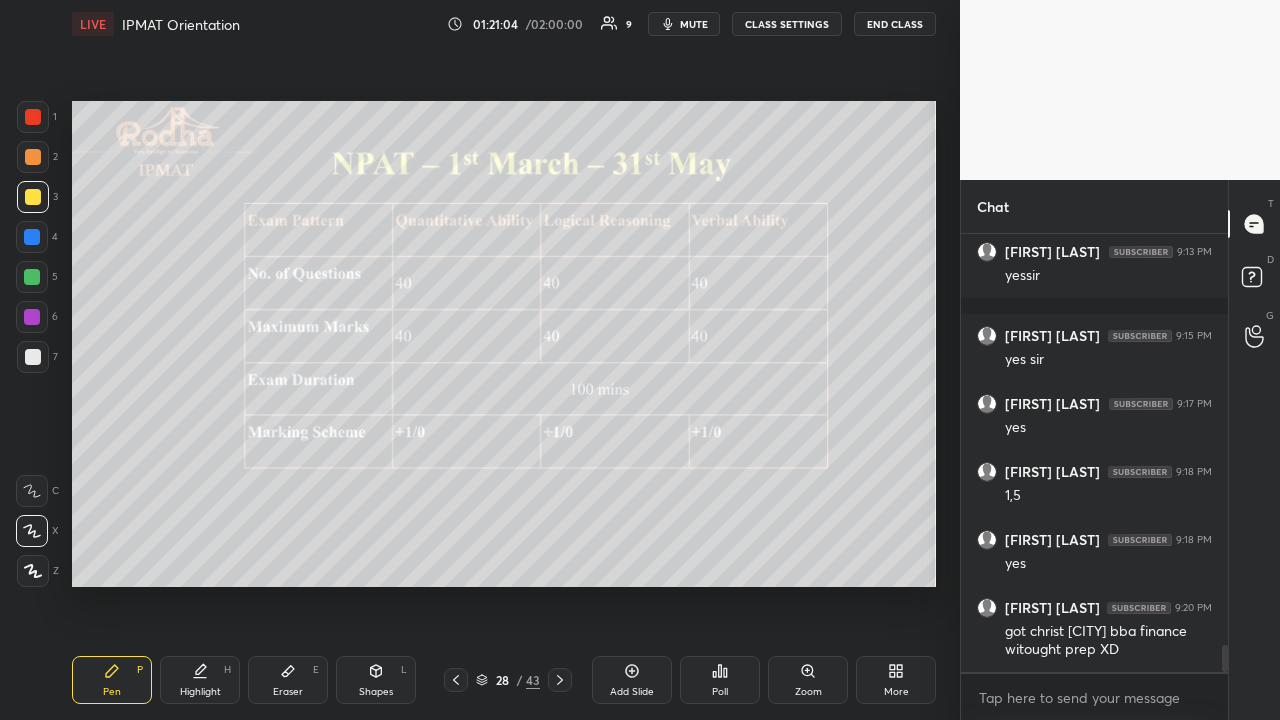 click at bounding box center [560, 680] 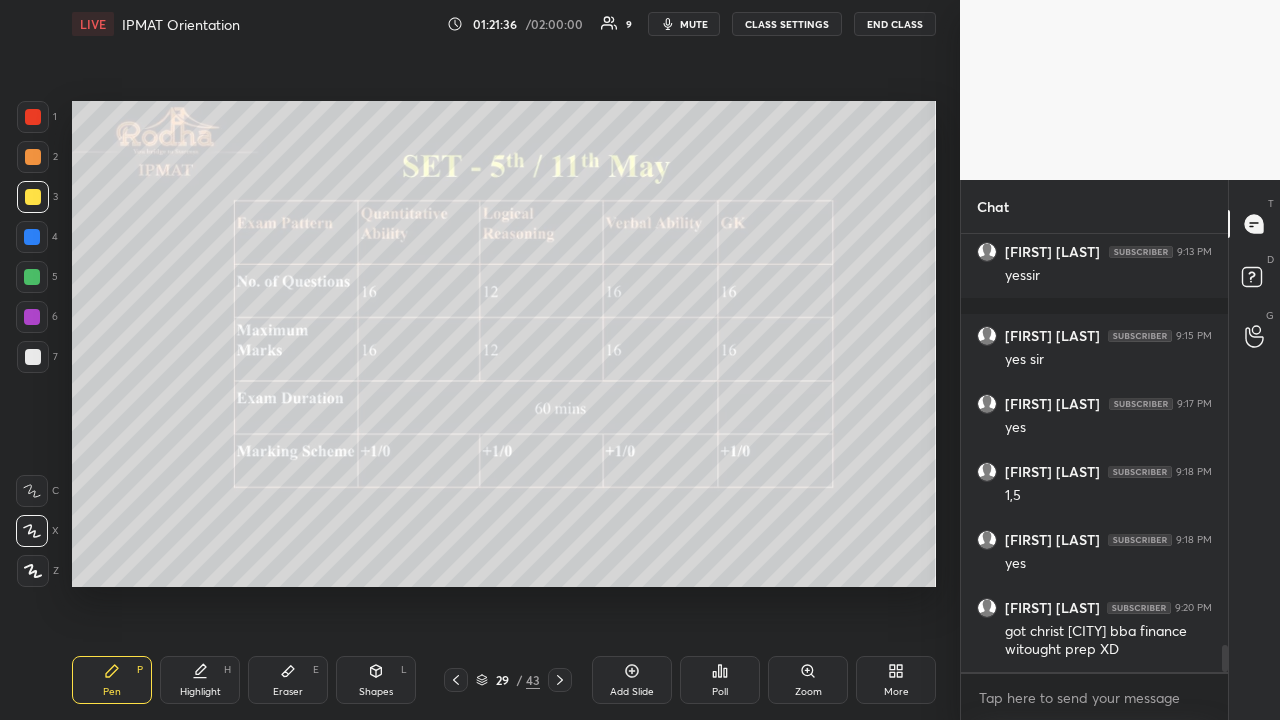 click 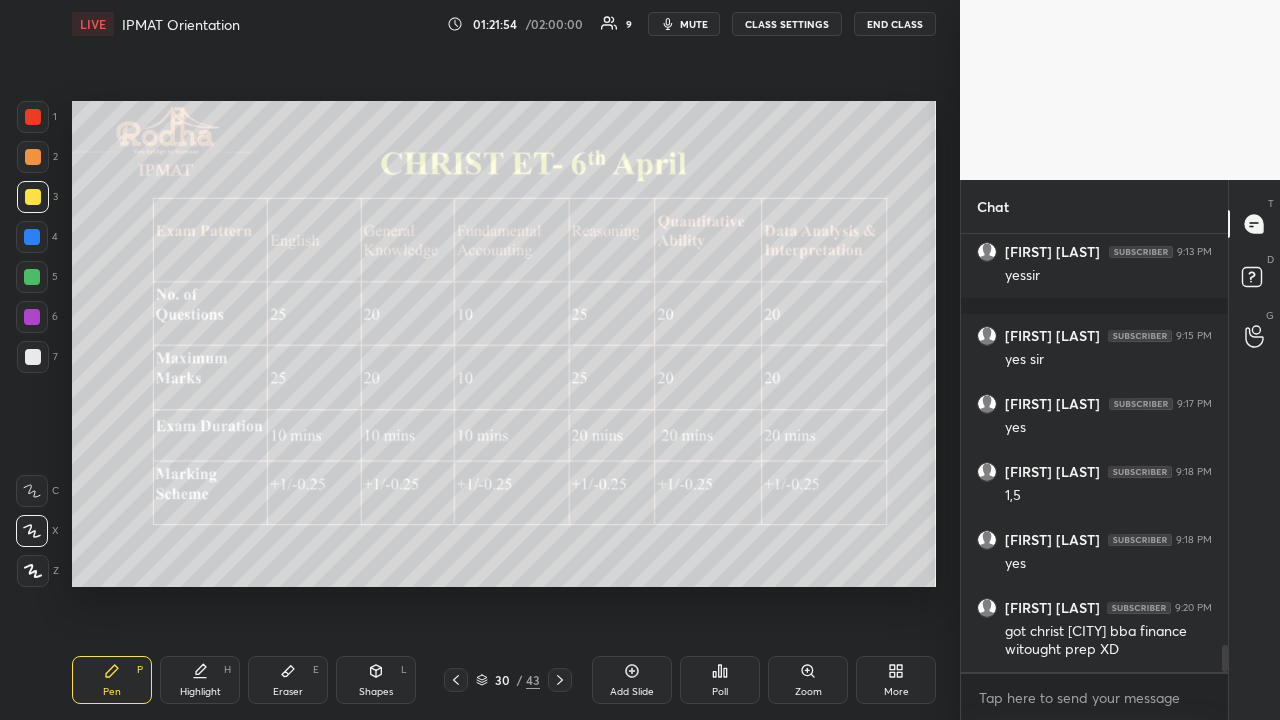 click 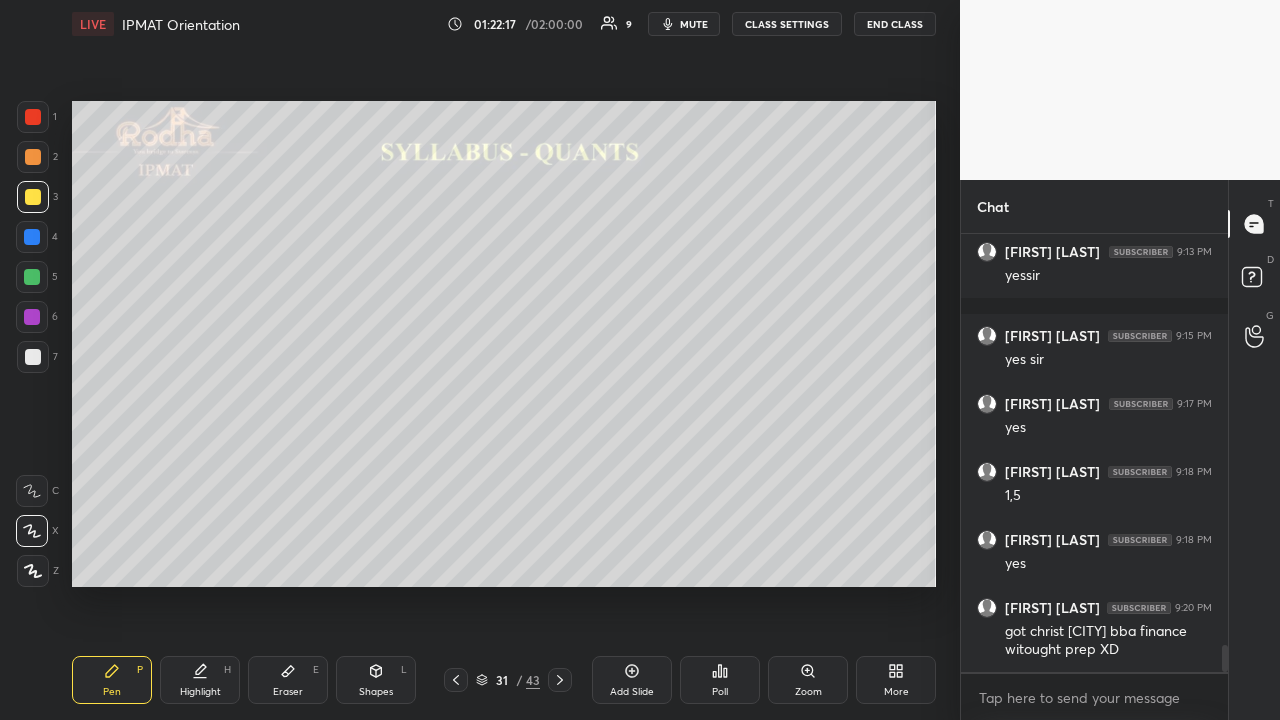 click at bounding box center [33, 157] 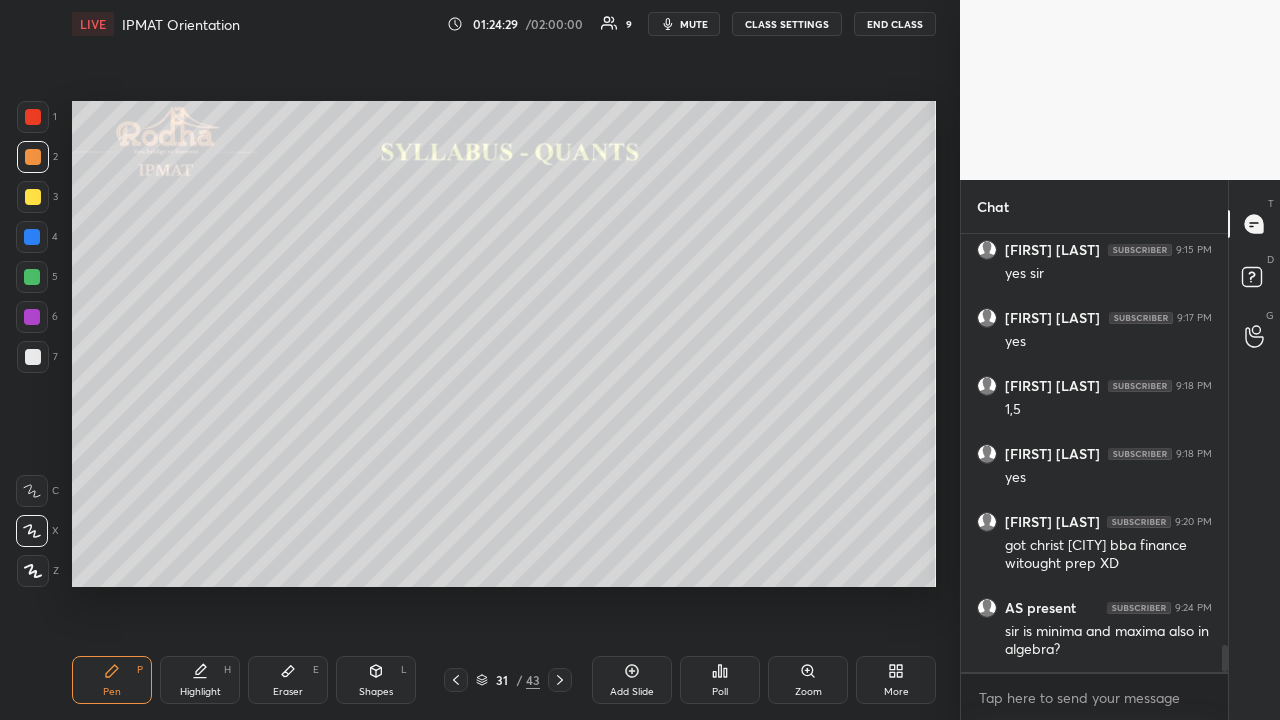 scroll, scrollTop: 6812, scrollLeft: 0, axis: vertical 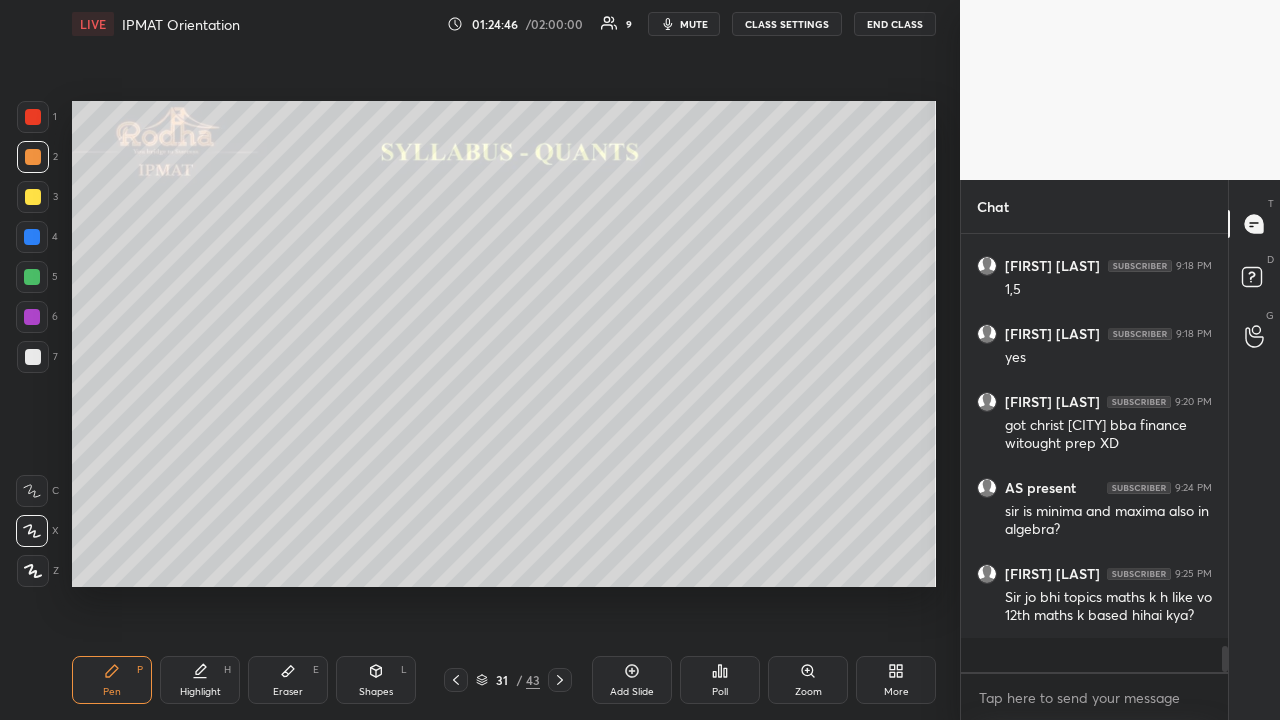 drag, startPoint x: 40, startPoint y: 199, endPoint x: 45, endPoint y: 251, distance: 52.23983 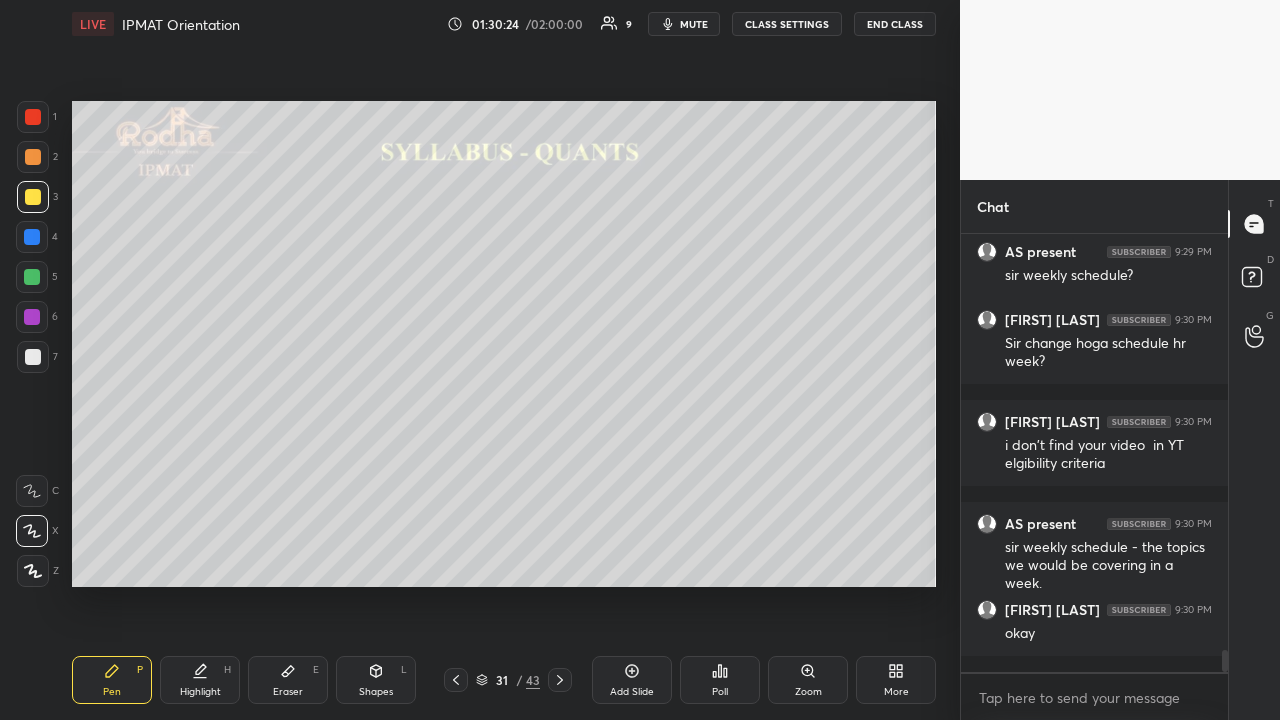 scroll, scrollTop: 8210, scrollLeft: 0, axis: vertical 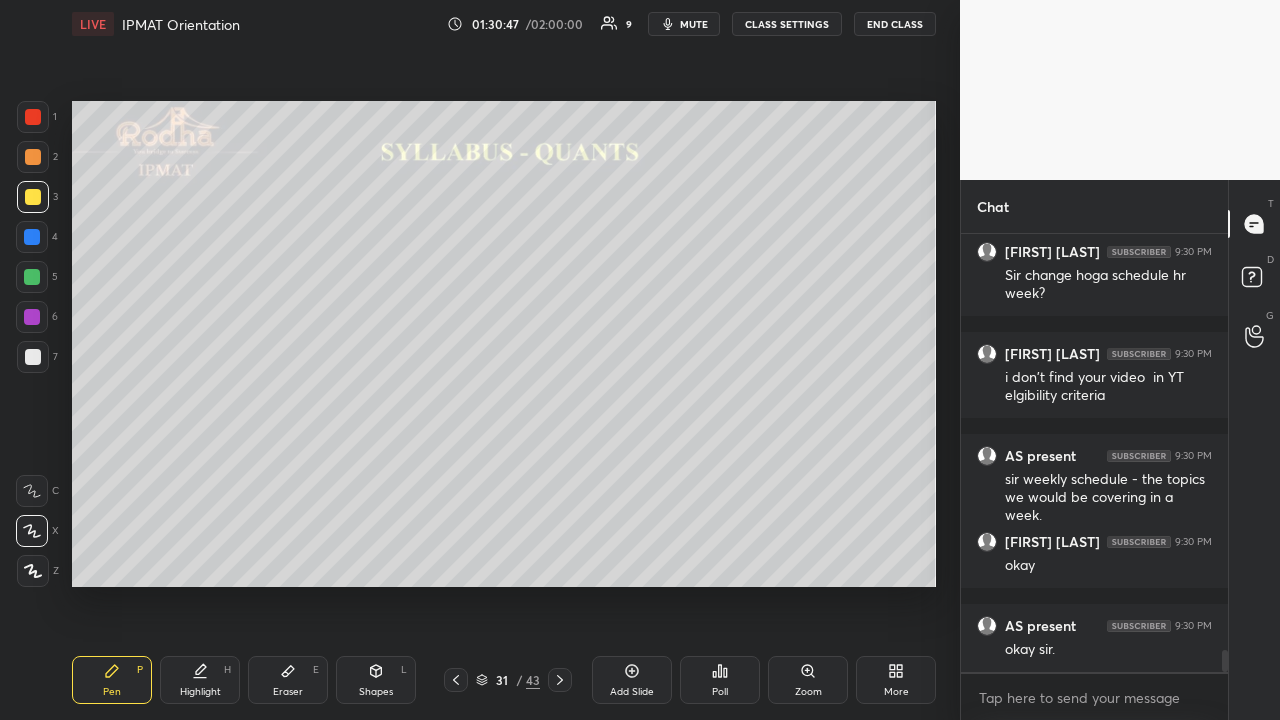 click 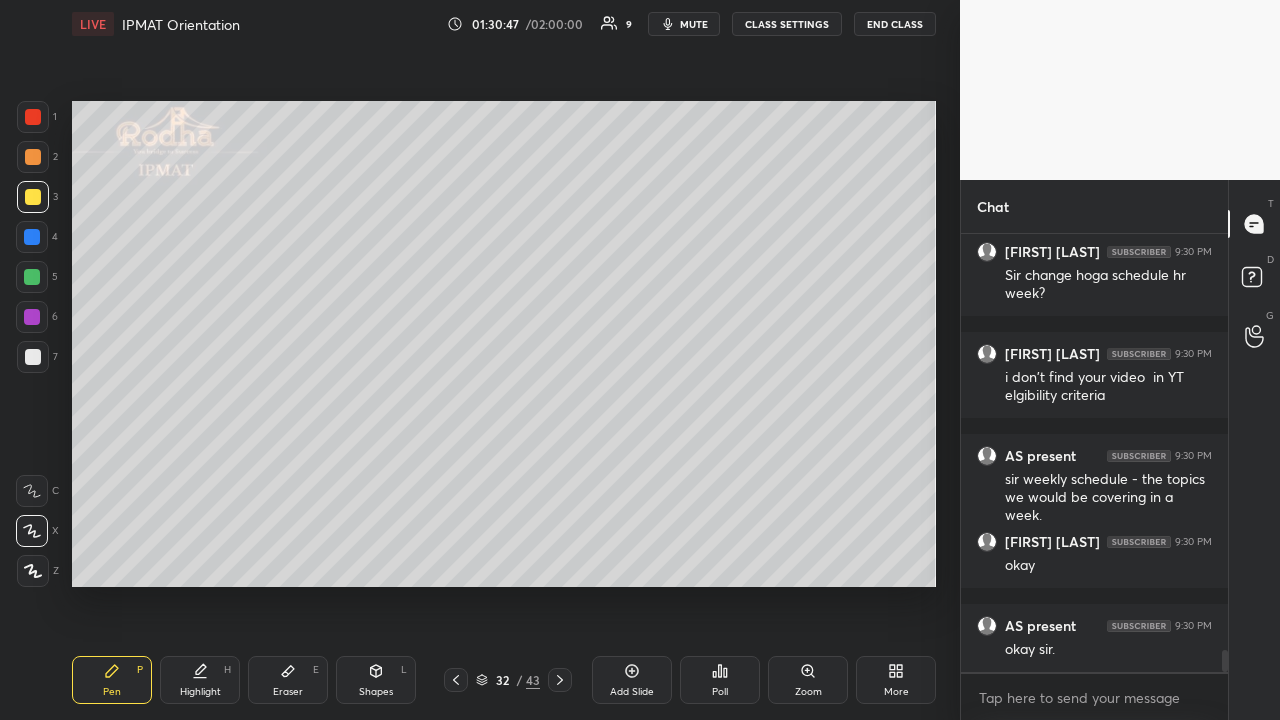 click 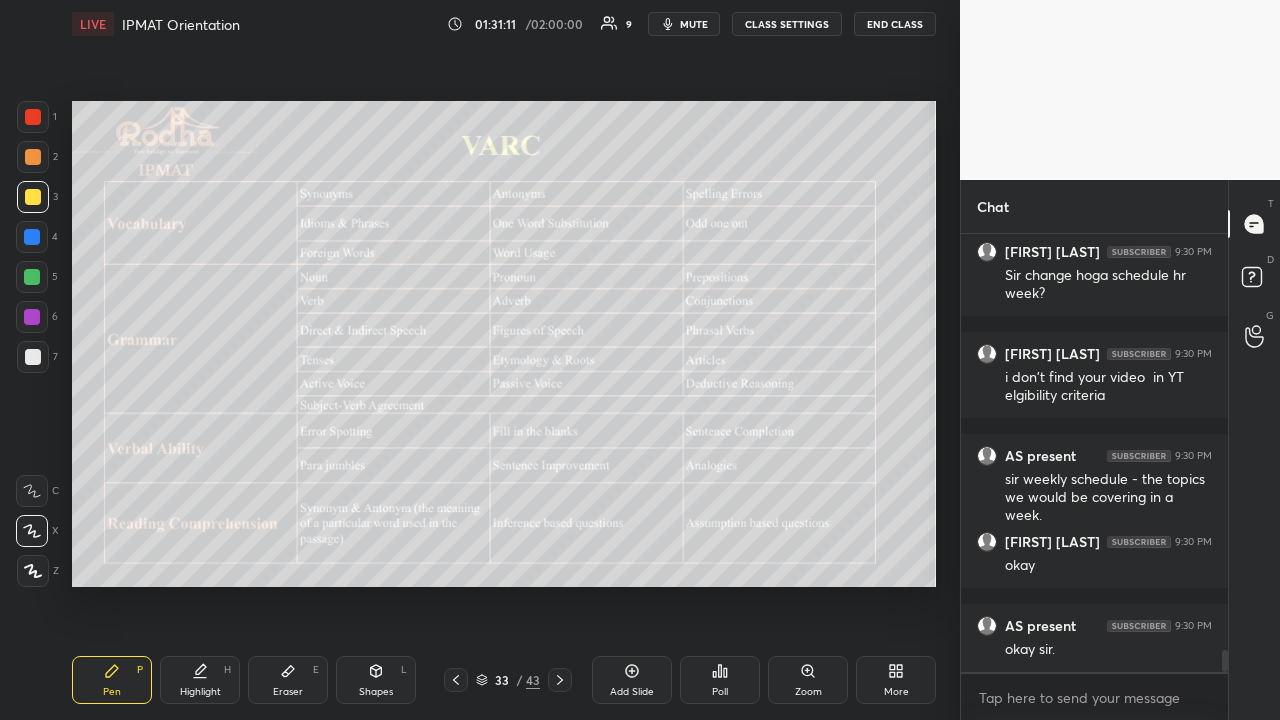 click 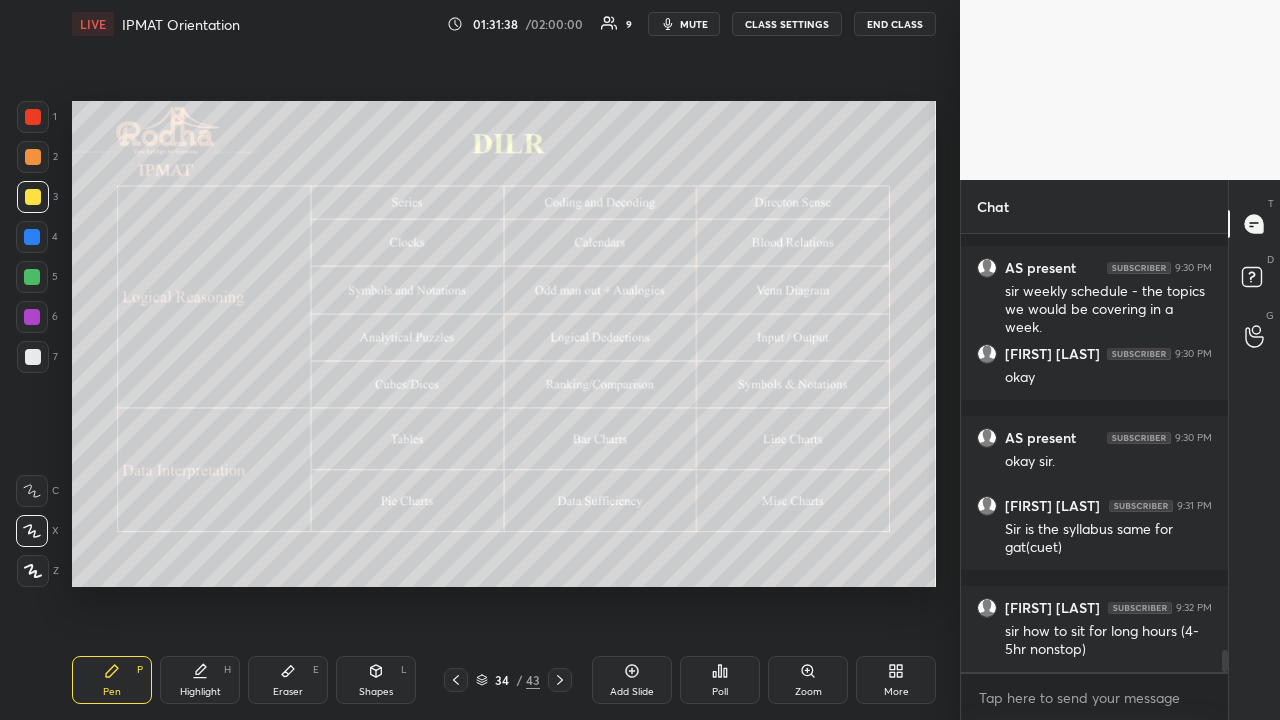 scroll, scrollTop: 8482, scrollLeft: 0, axis: vertical 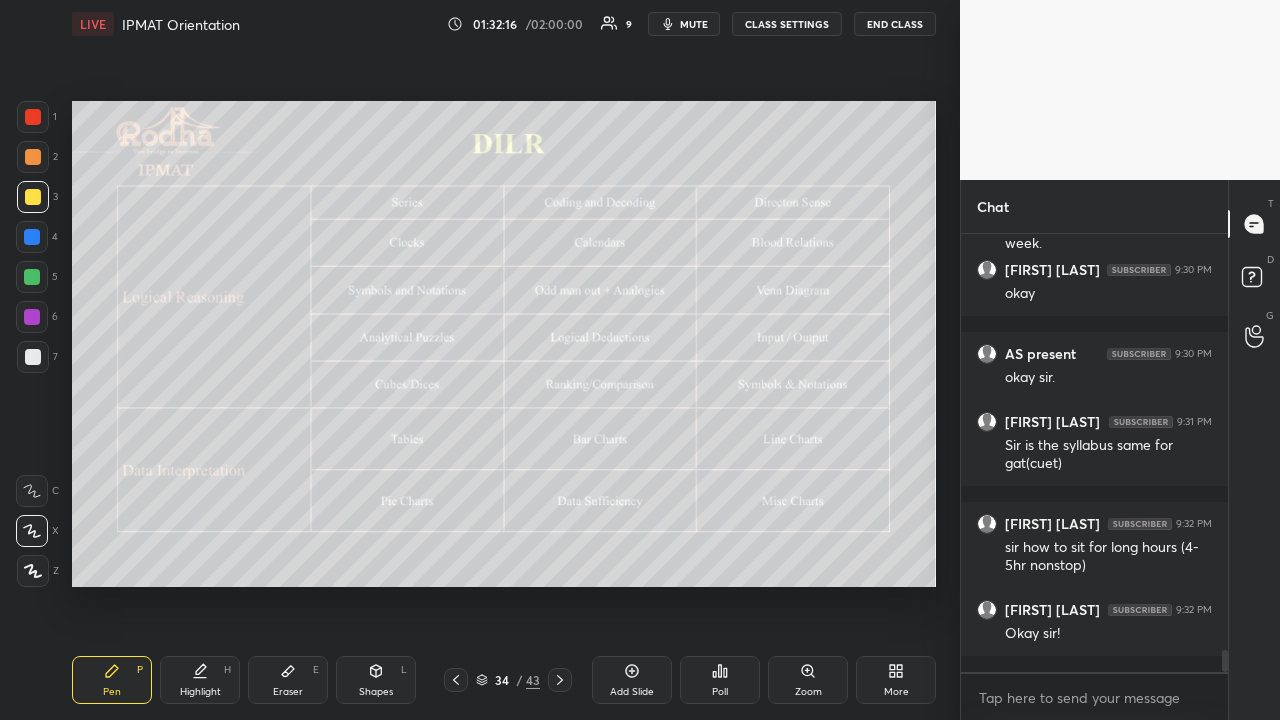 click 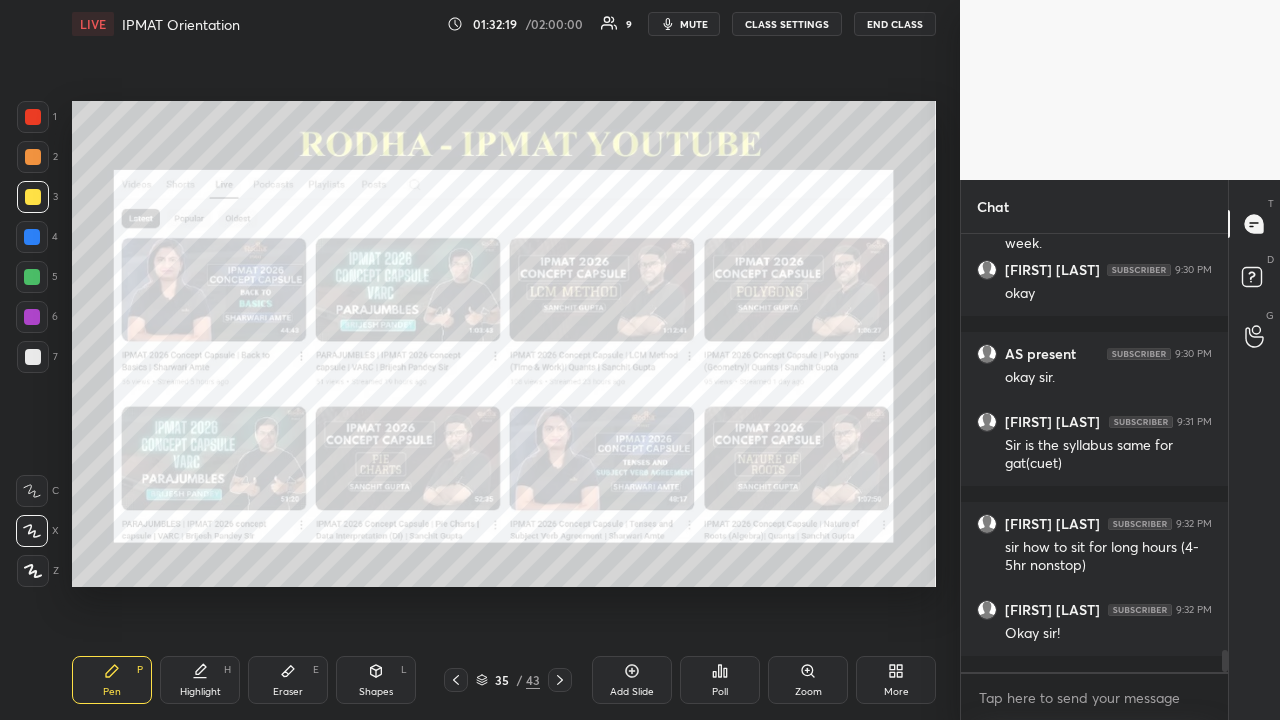 drag, startPoint x: 36, startPoint y: 116, endPoint x: 58, endPoint y: 138, distance: 31.112698 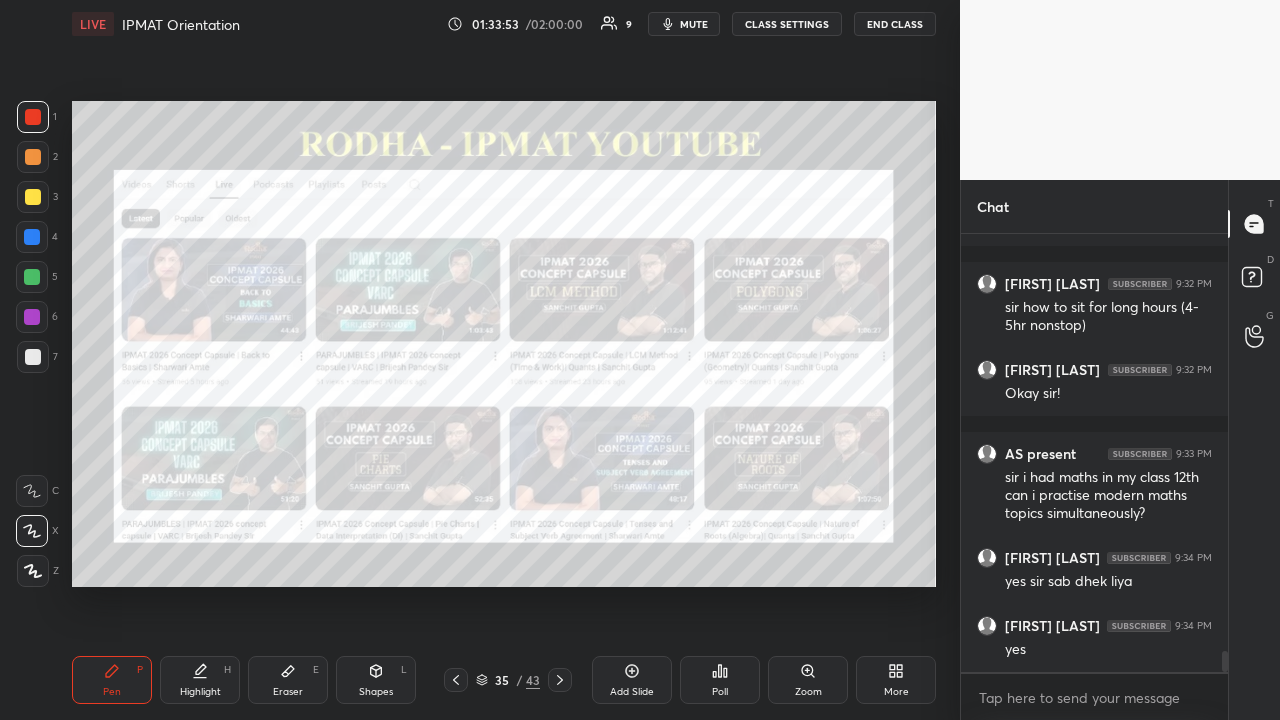 scroll, scrollTop: 8806, scrollLeft: 0, axis: vertical 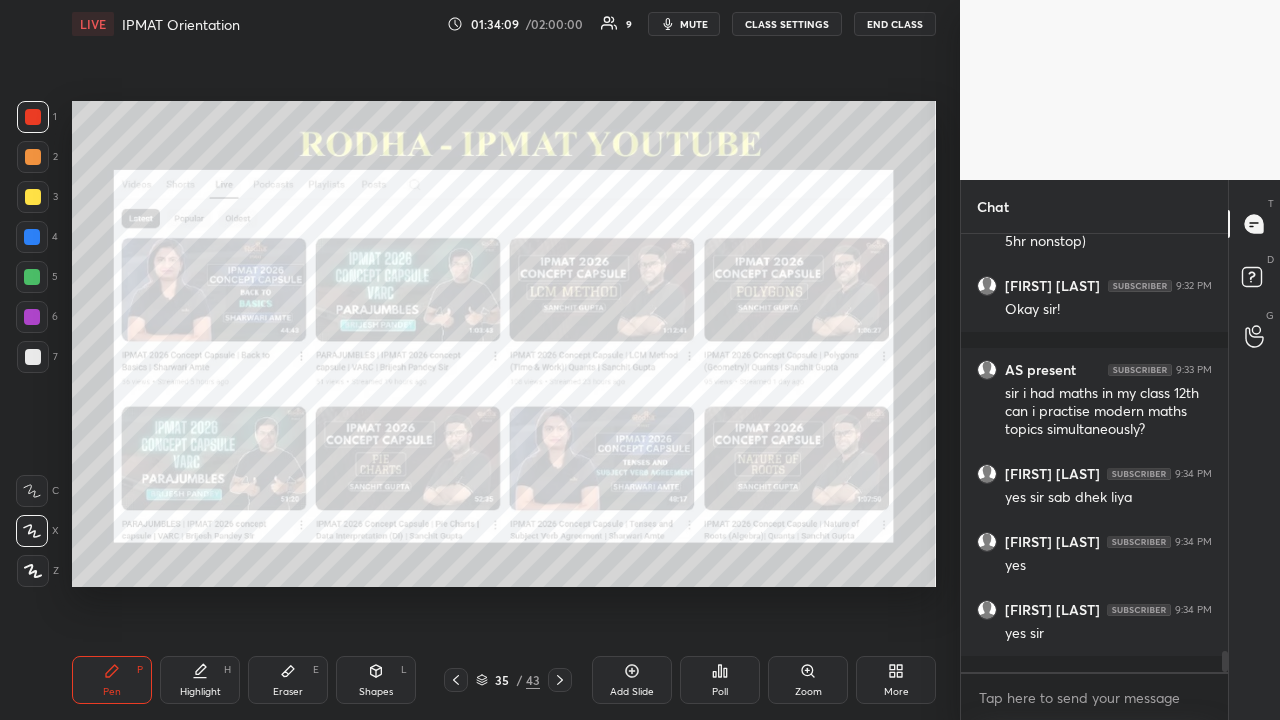 click 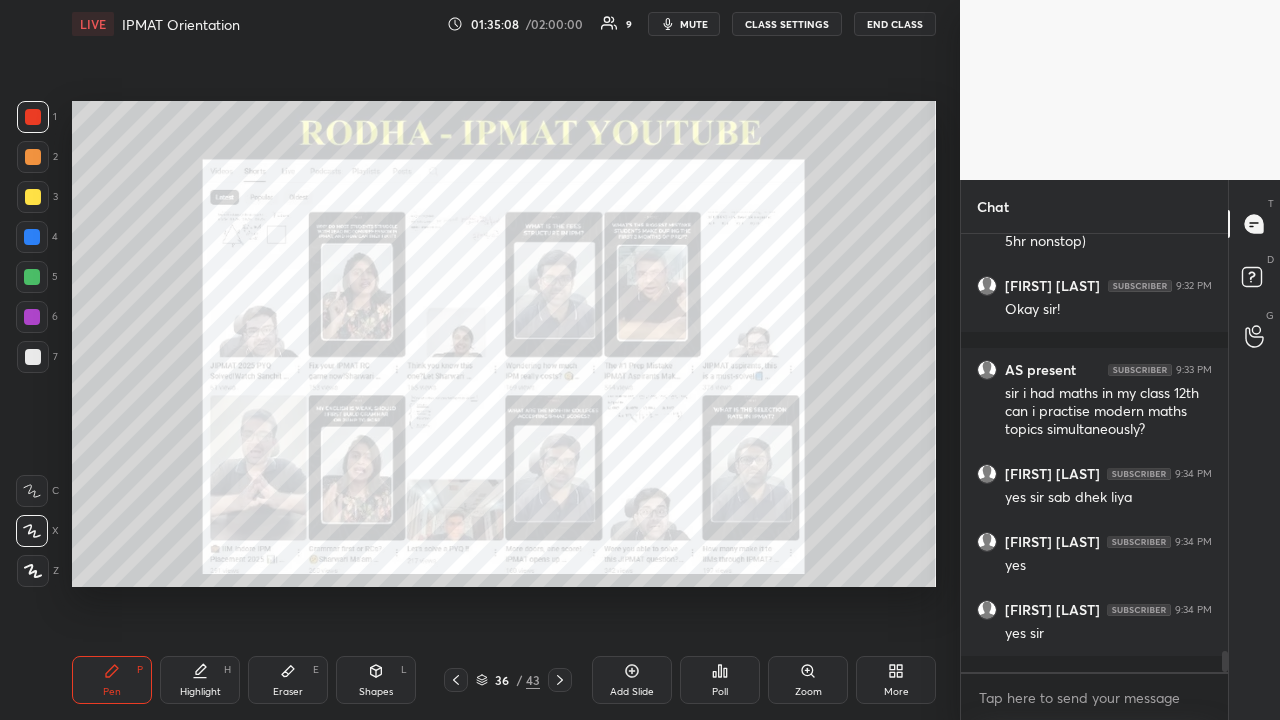 scroll, scrollTop: 8874, scrollLeft: 0, axis: vertical 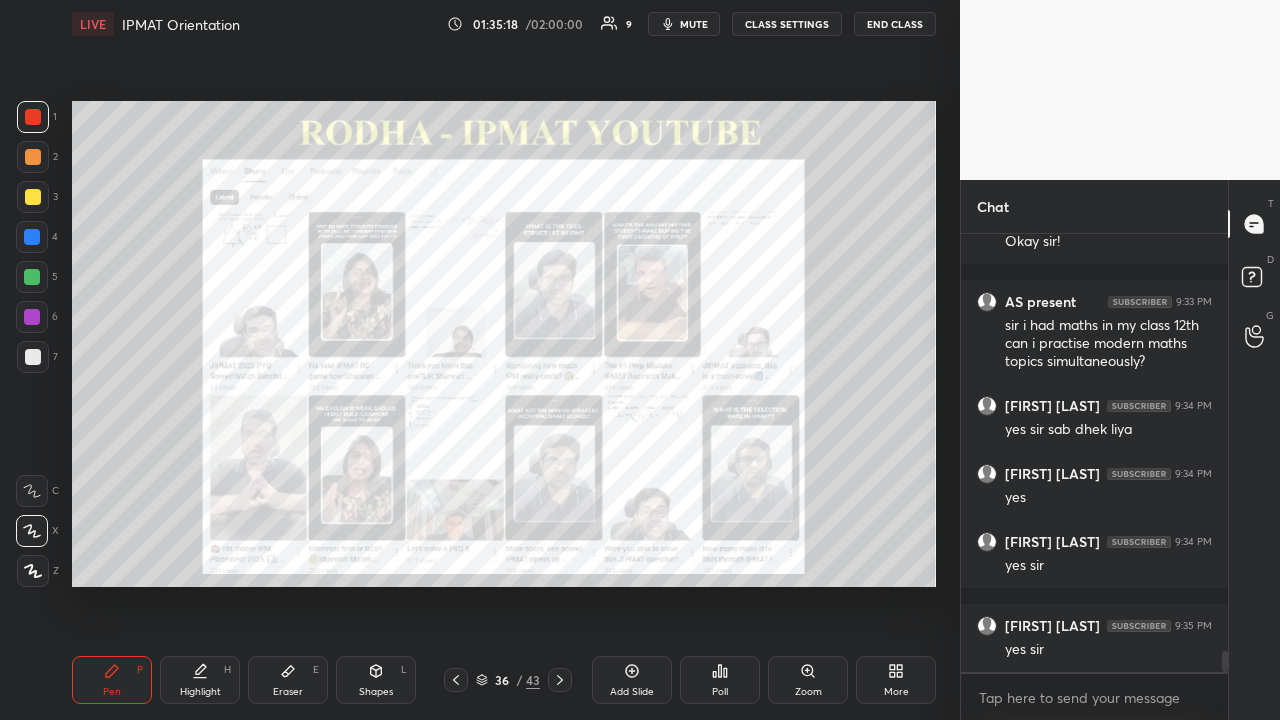 click 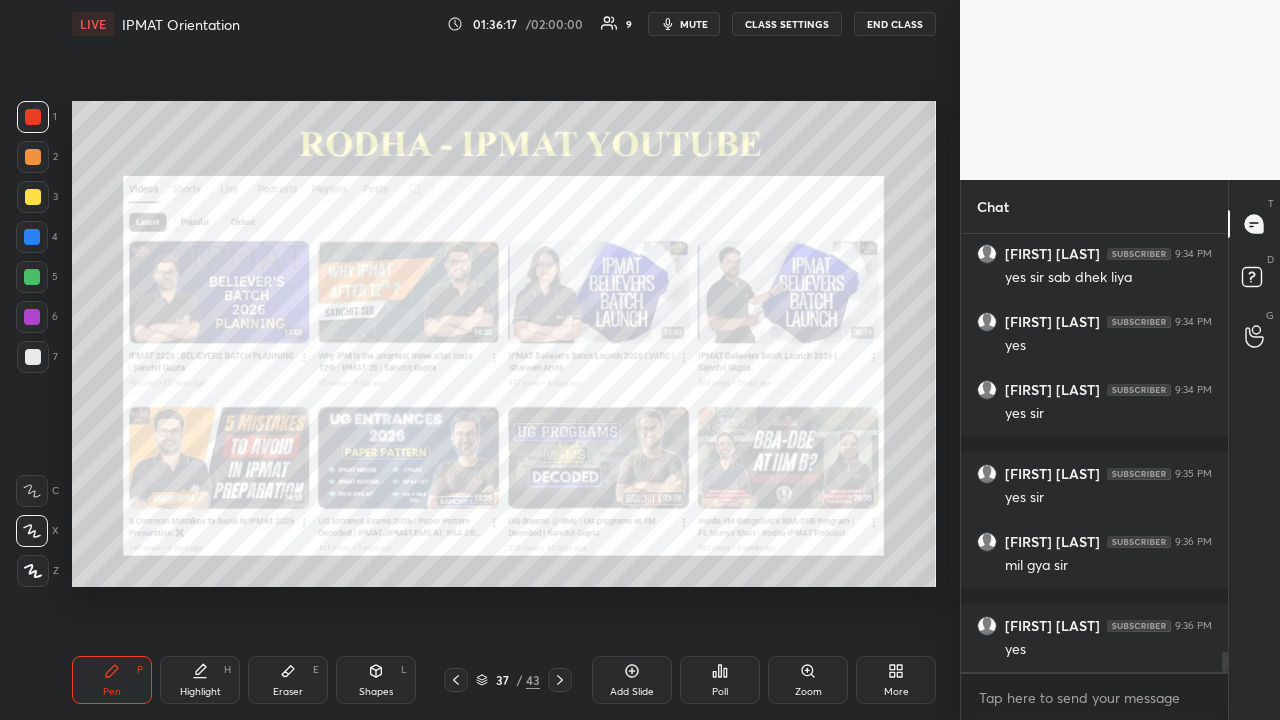 scroll, scrollTop: 9110, scrollLeft: 0, axis: vertical 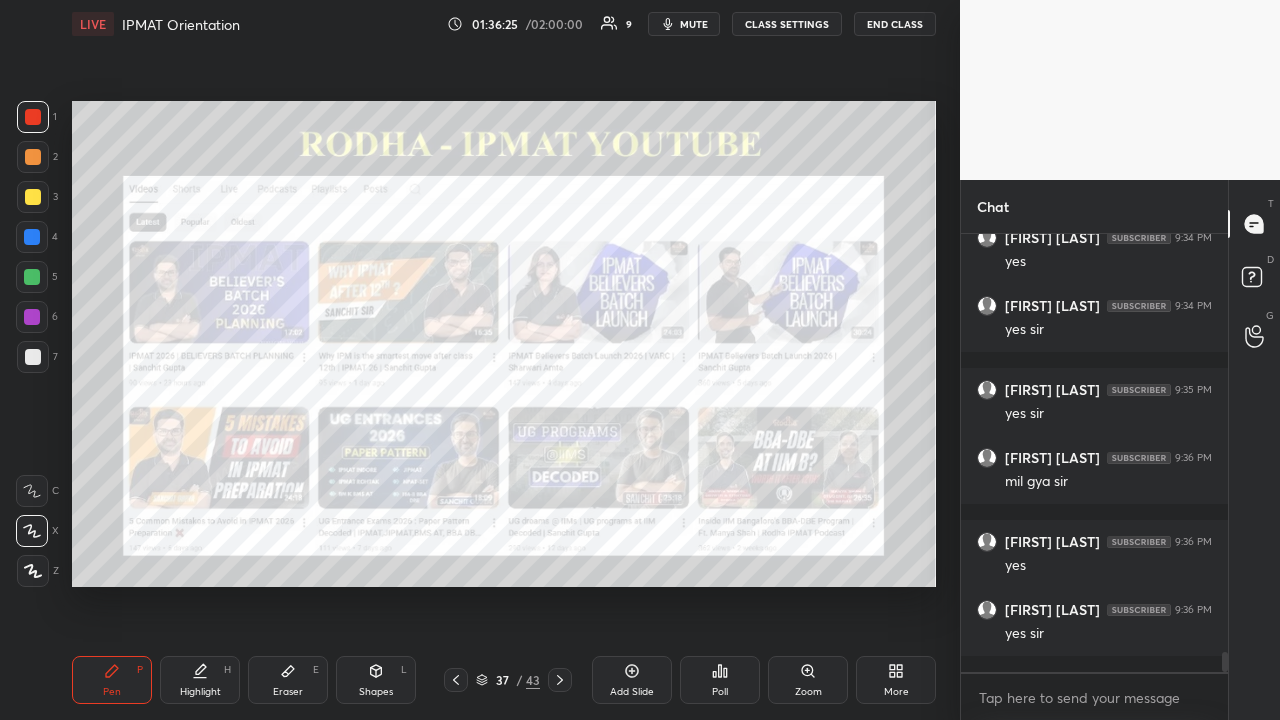 click at bounding box center [33, 197] 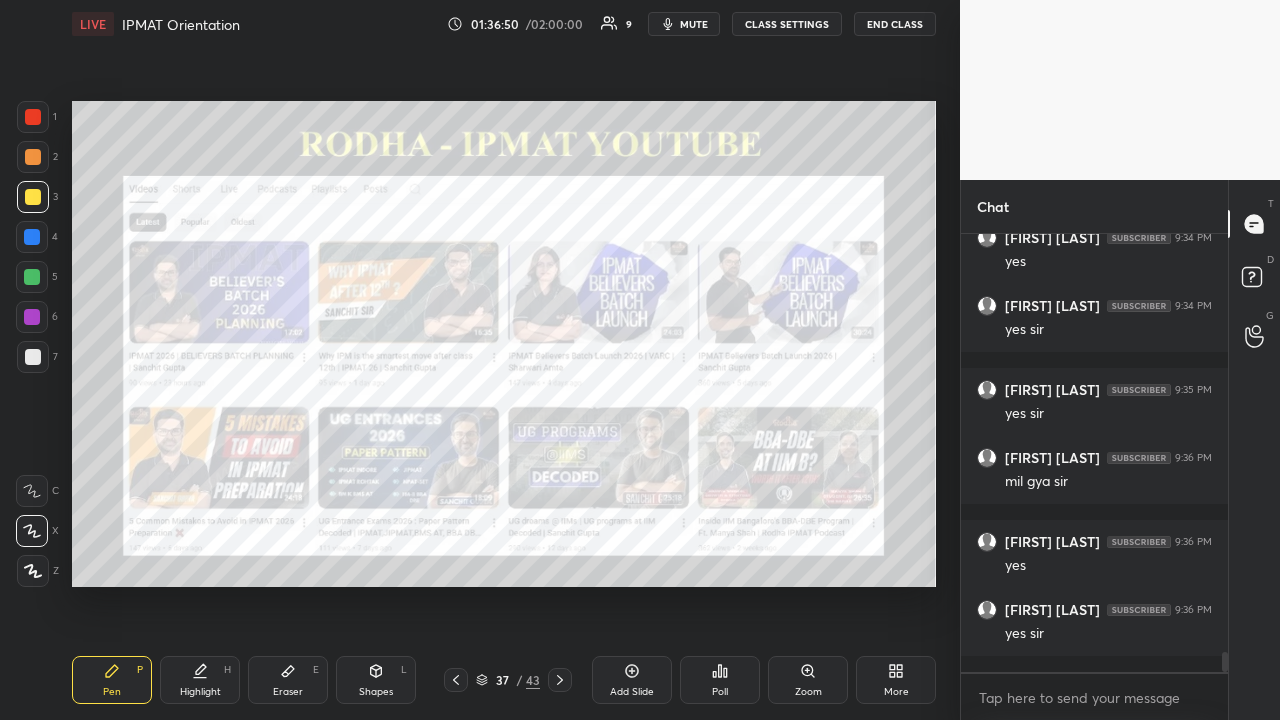 scroll, scrollTop: 392, scrollLeft: 261, axis: both 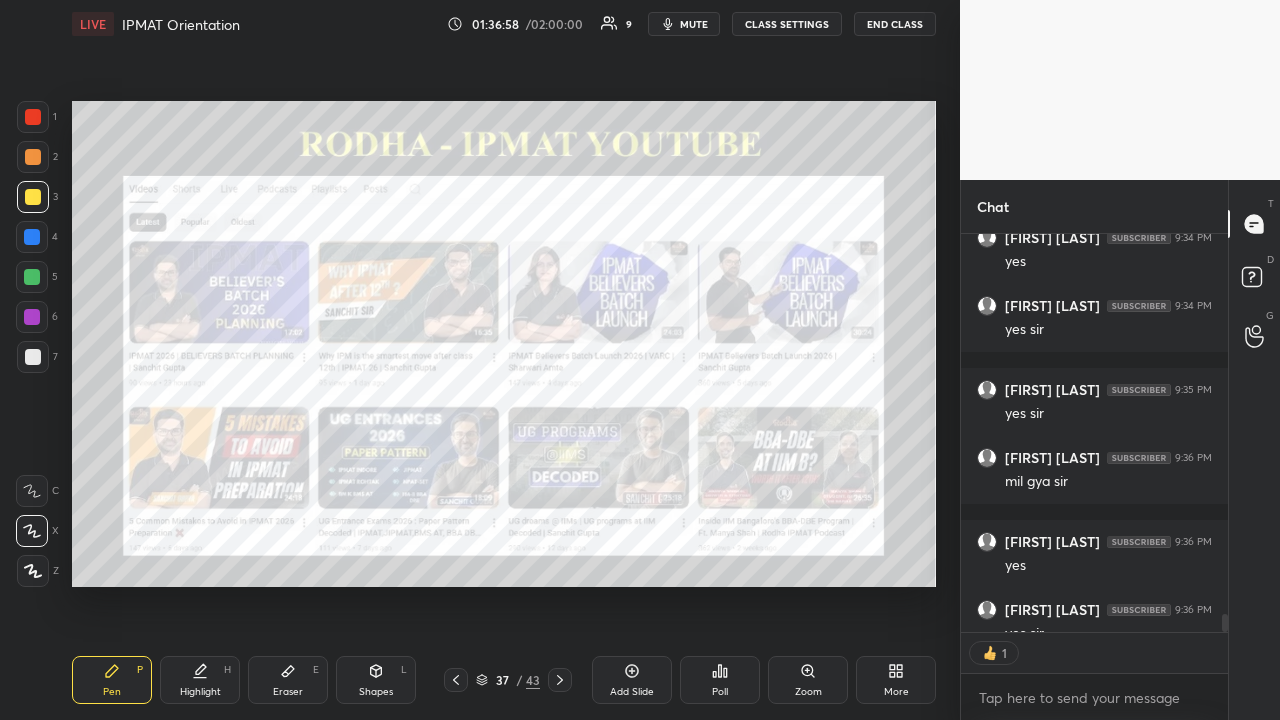 click 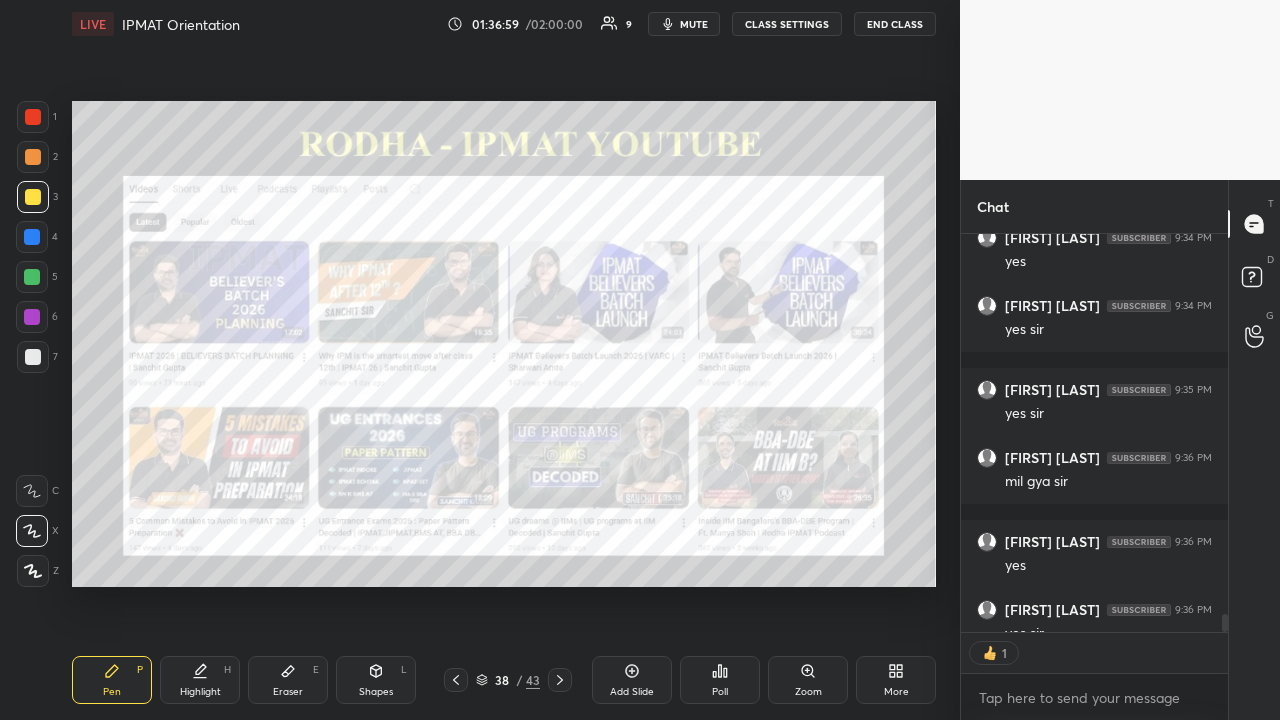 click 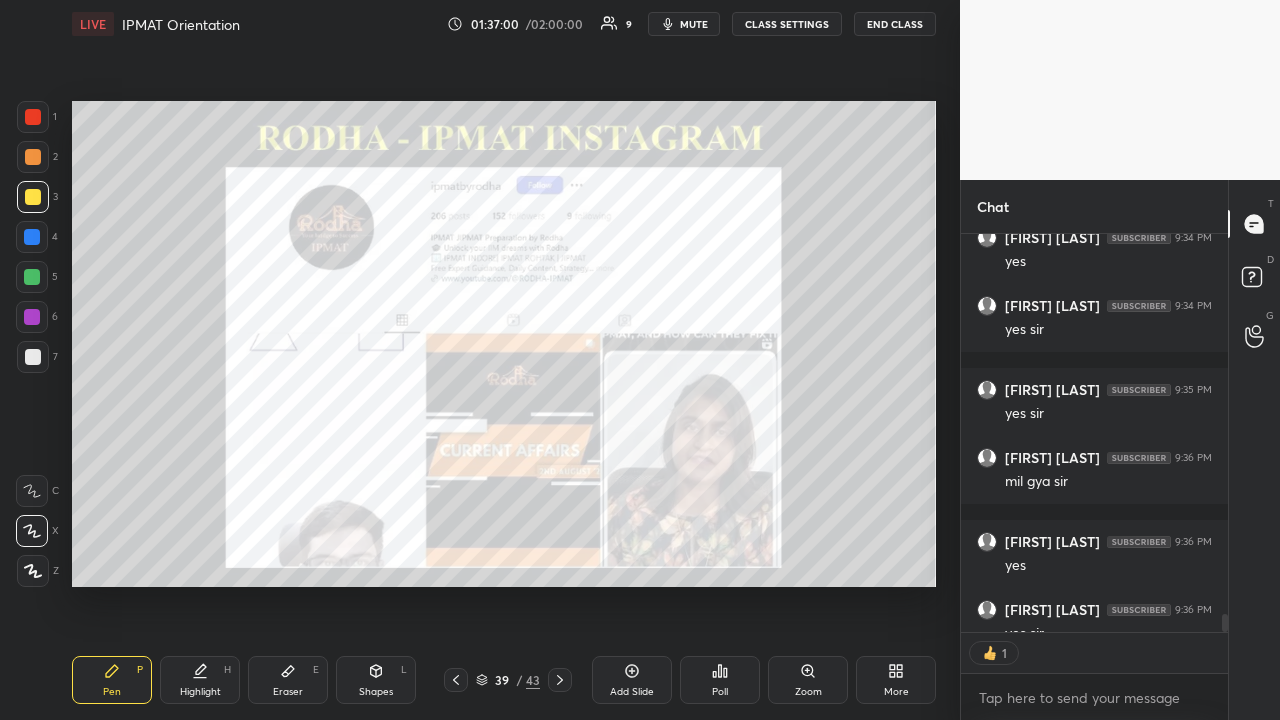 scroll, scrollTop: 7, scrollLeft: 6, axis: both 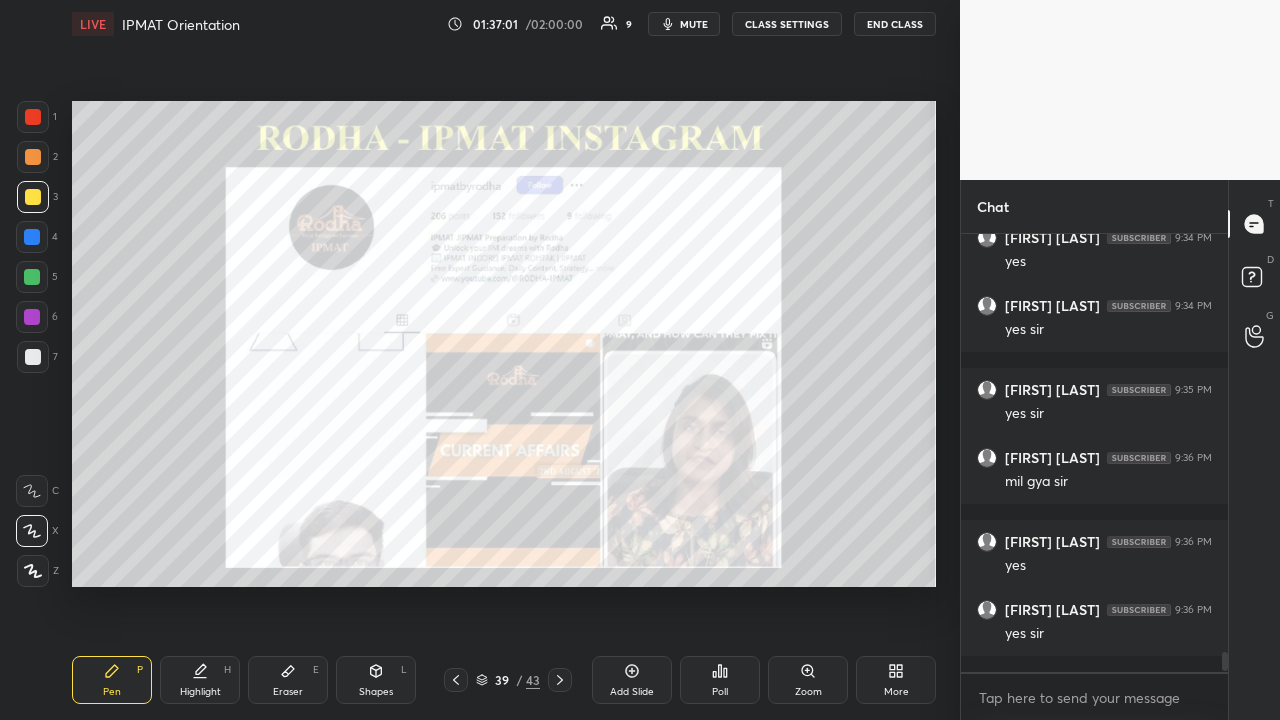 click at bounding box center (33, 157) 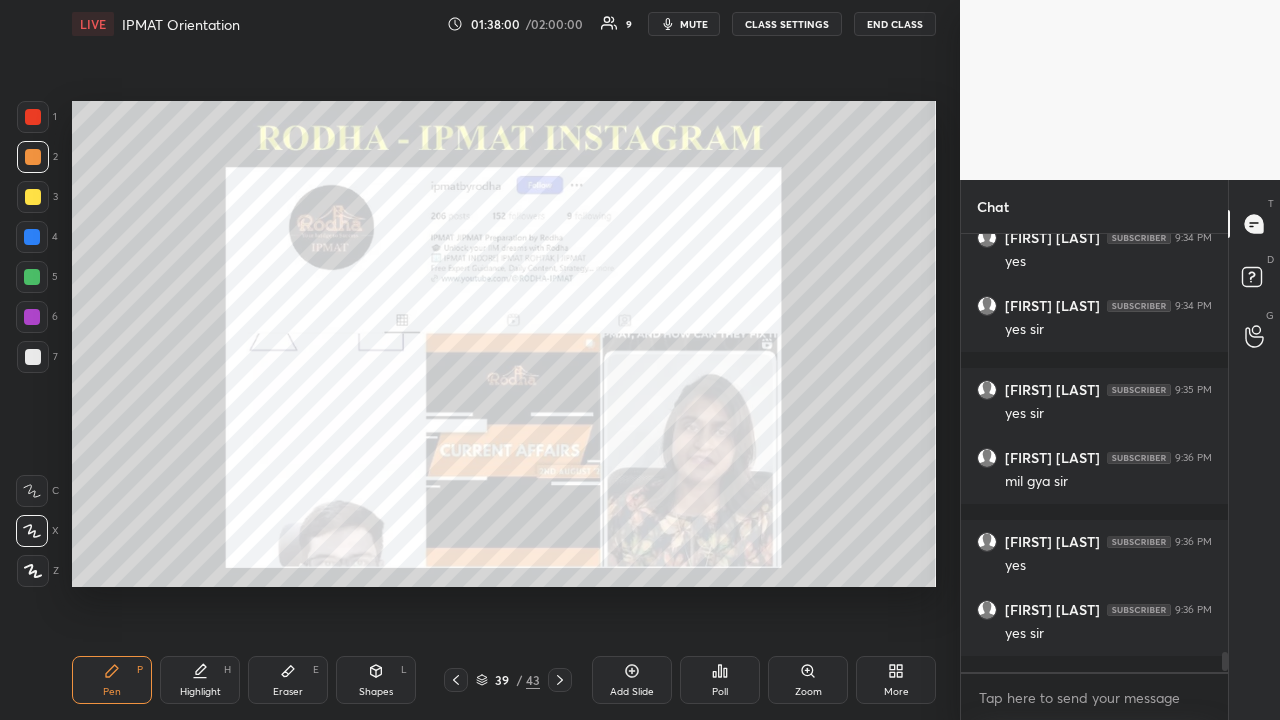 scroll, scrollTop: 9212, scrollLeft: 0, axis: vertical 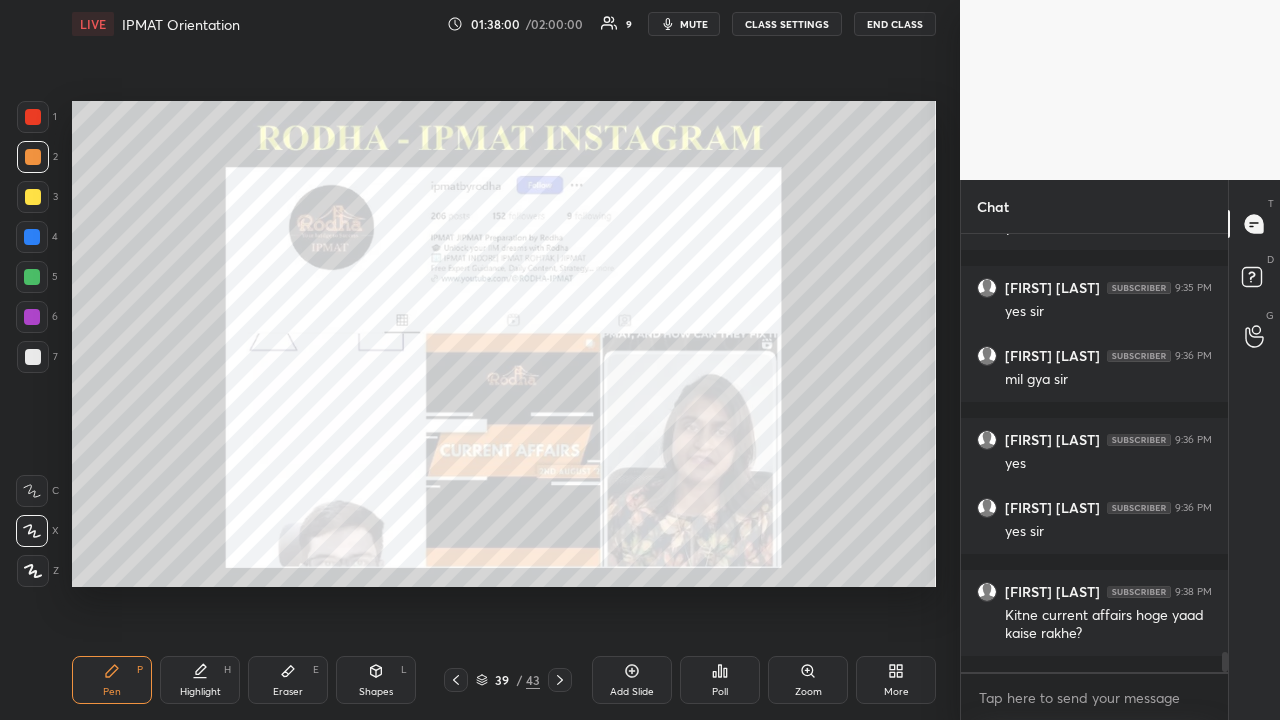 click at bounding box center [32, 317] 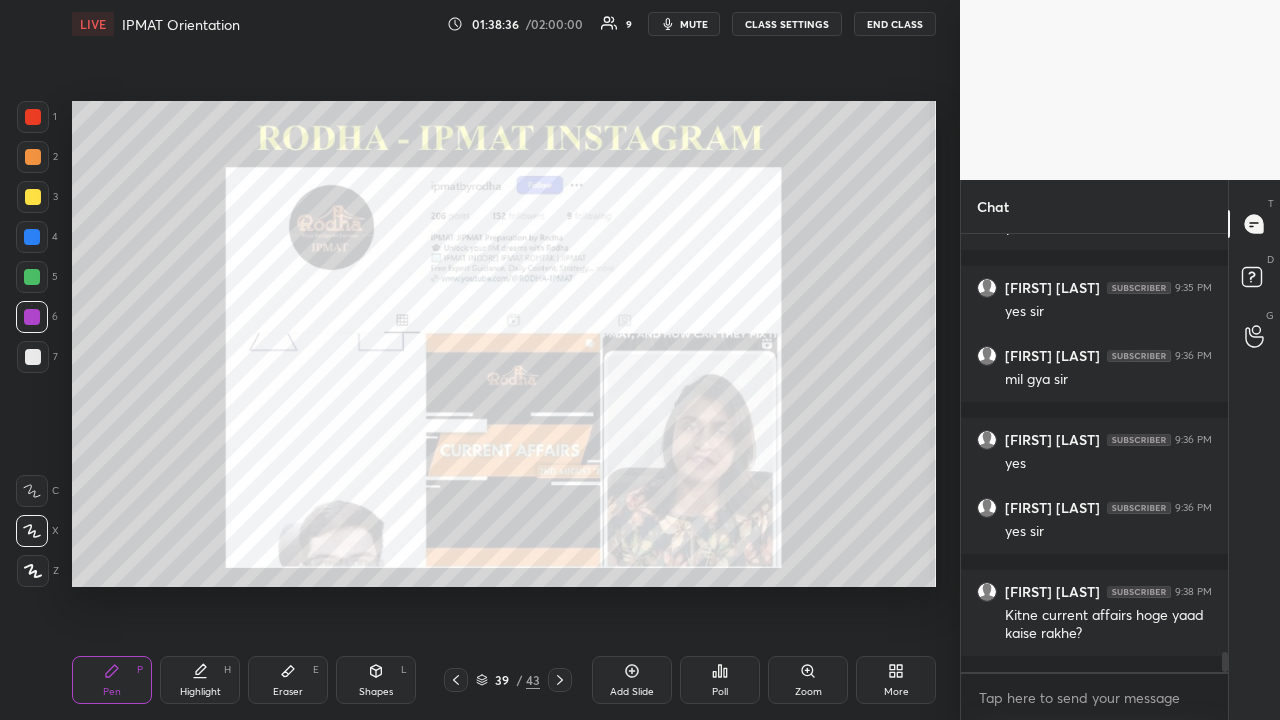 scroll, scrollTop: 9298, scrollLeft: 0, axis: vertical 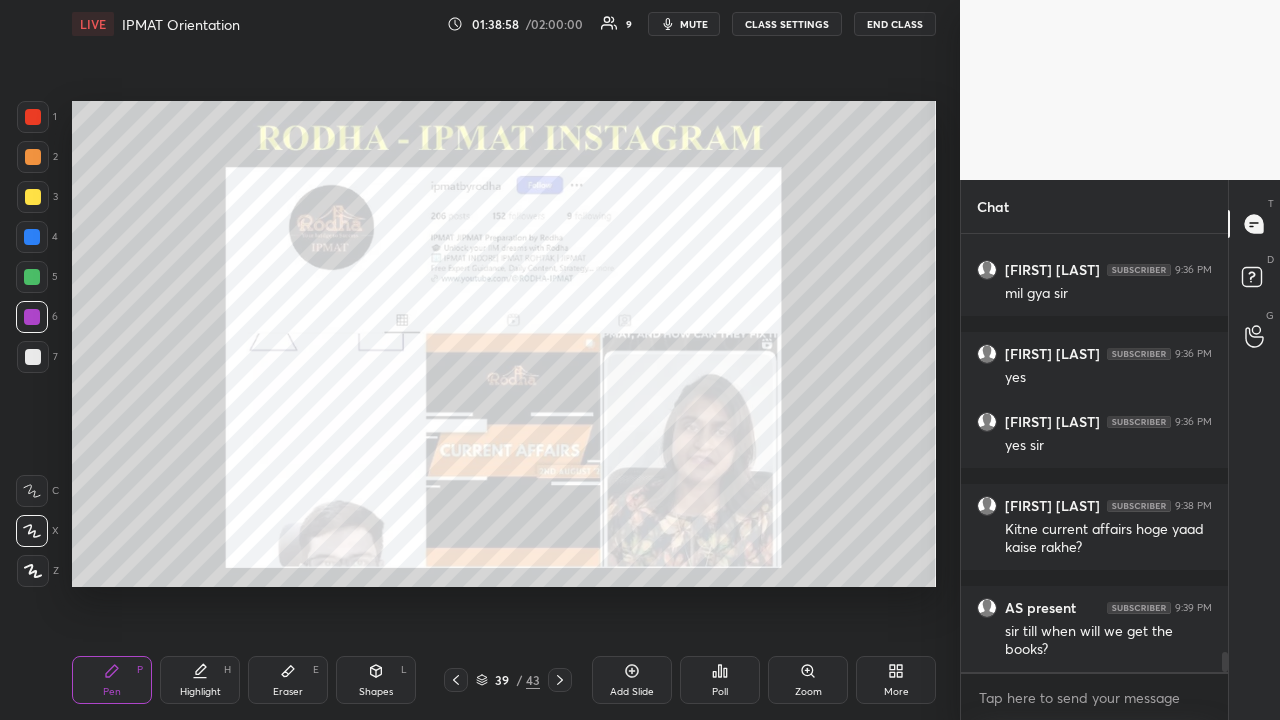 click 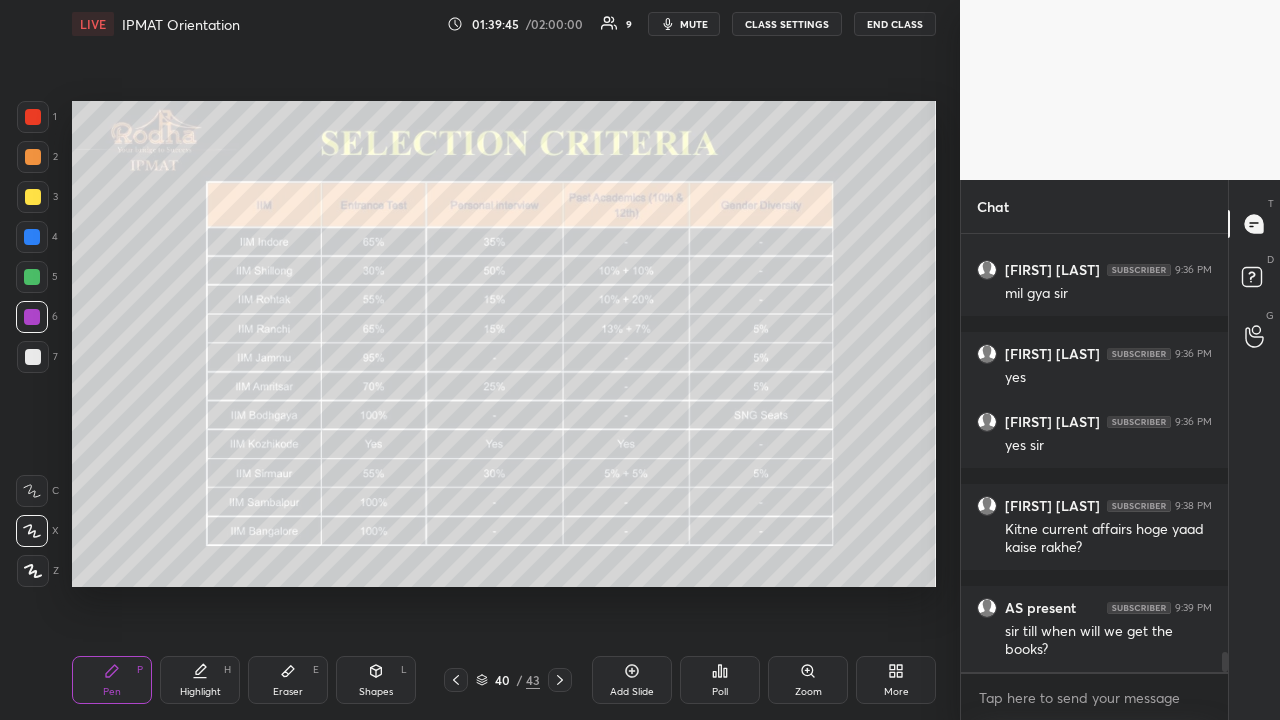 click 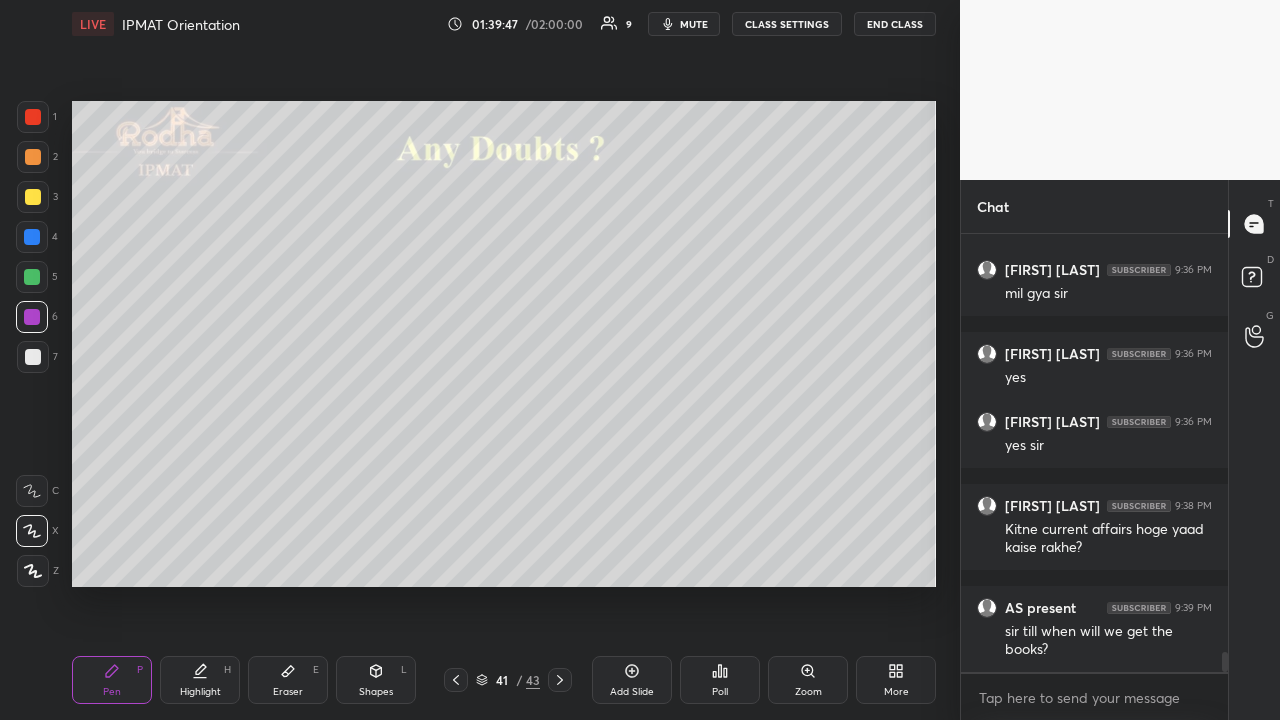 click at bounding box center (33, 197) 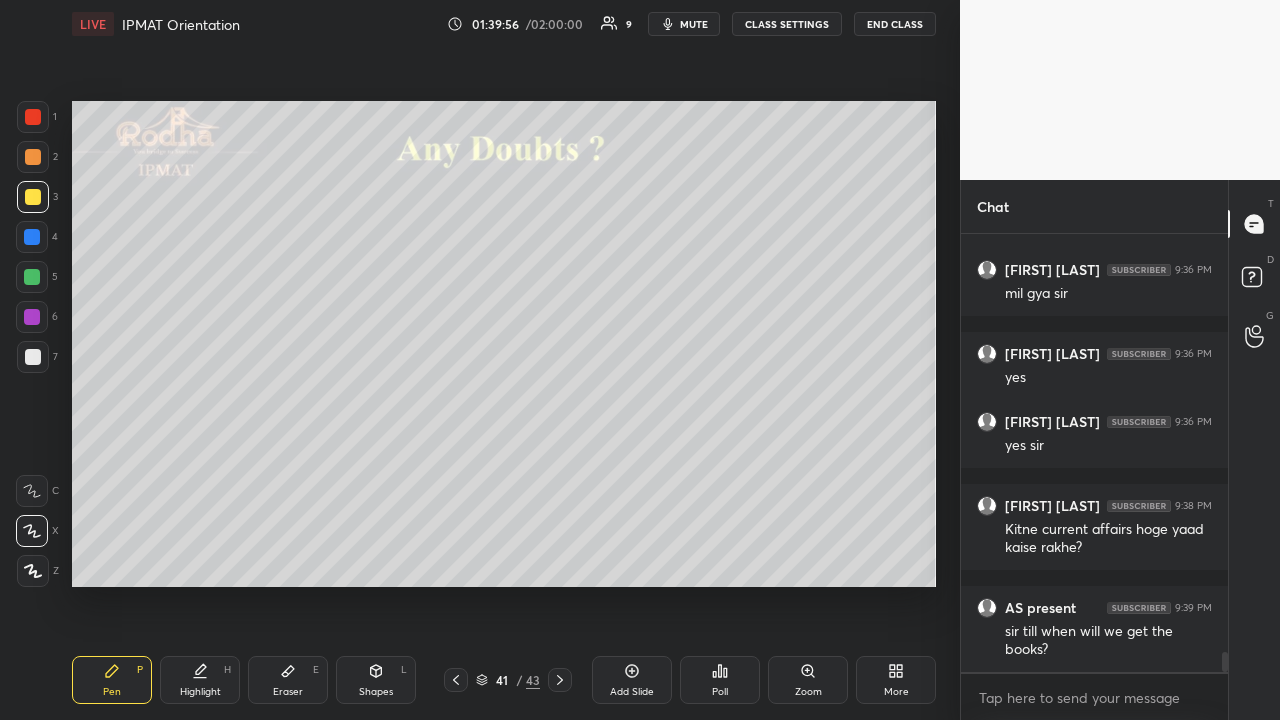 scroll, scrollTop: 392, scrollLeft: 261, axis: both 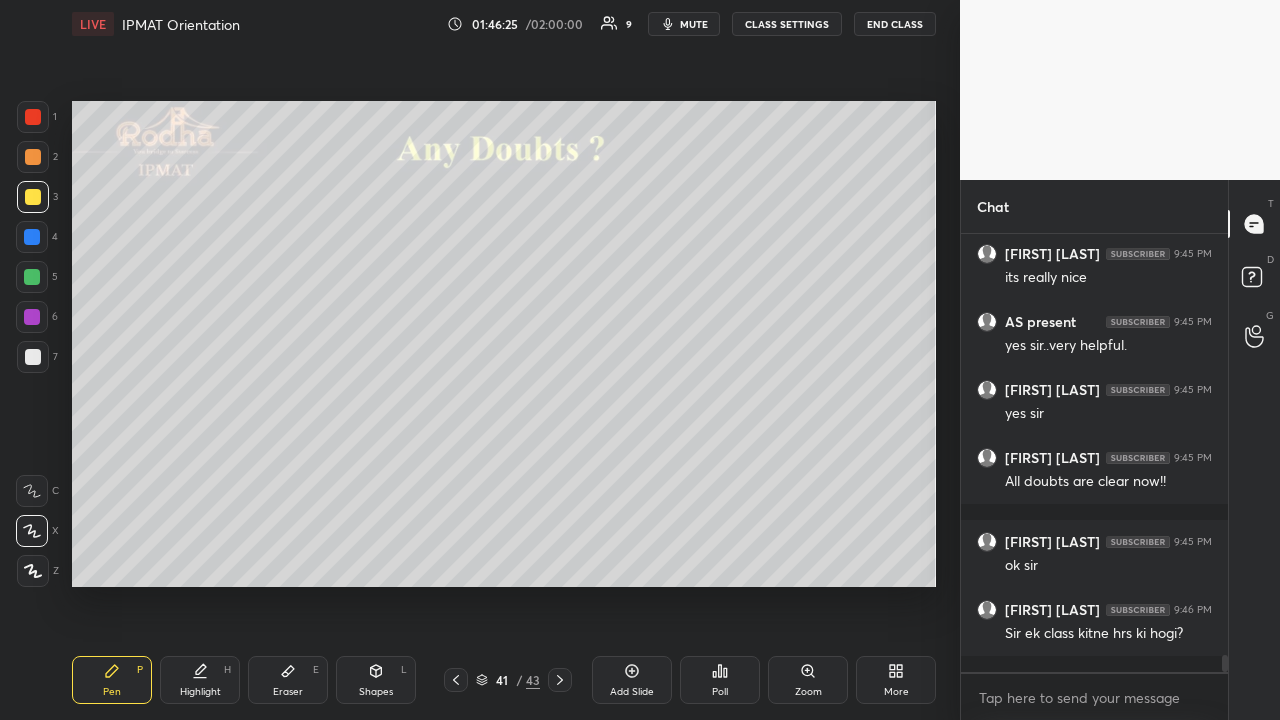 click 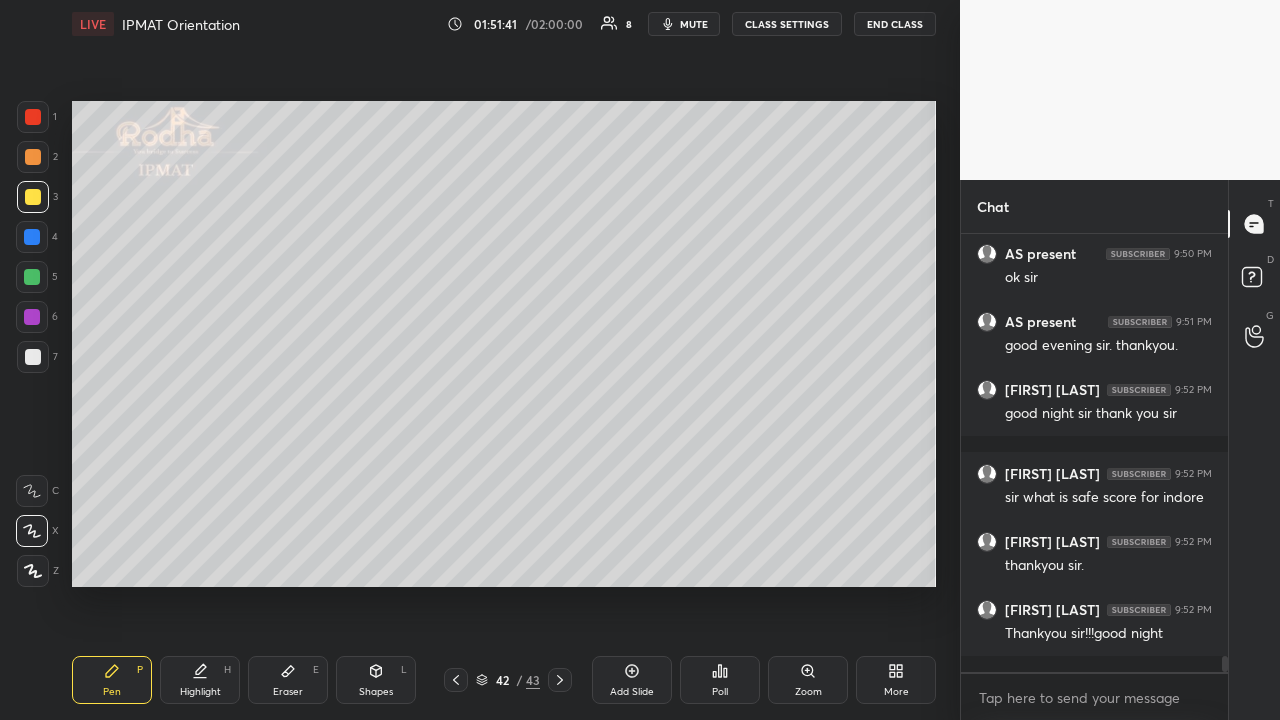 scroll, scrollTop: 11600, scrollLeft: 0, axis: vertical 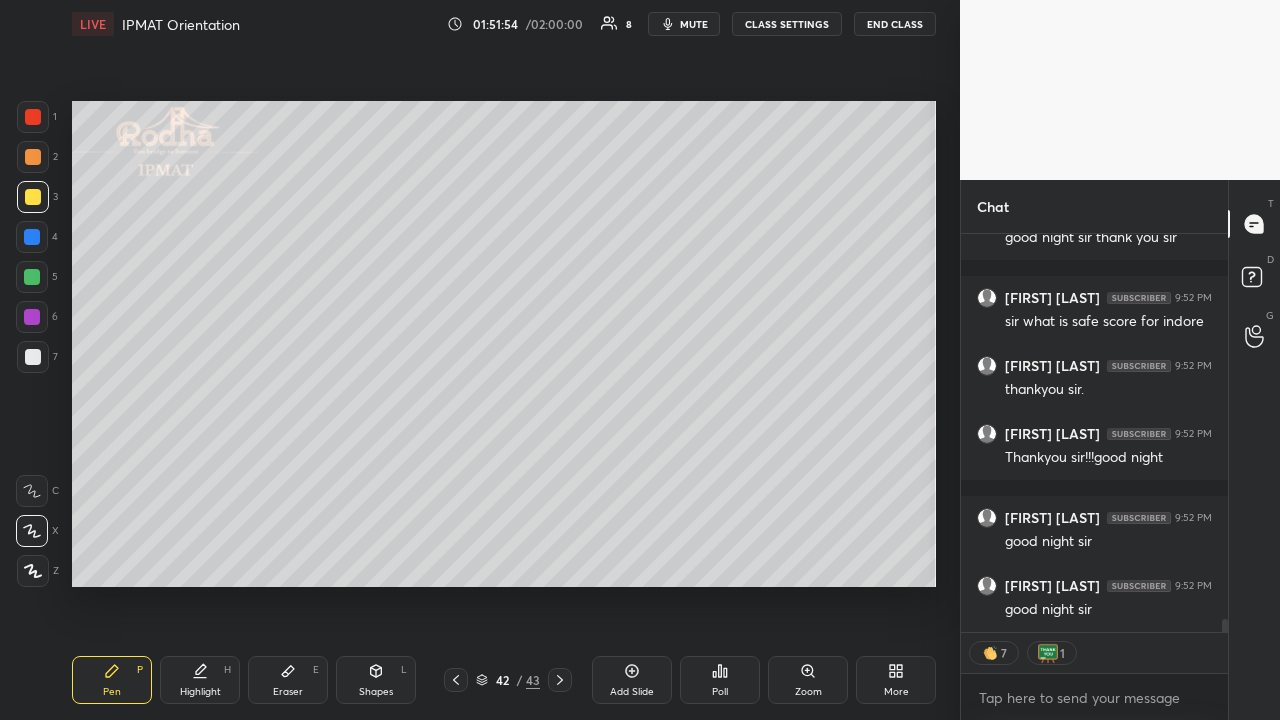 click on "END CLASS" at bounding box center (895, 24) 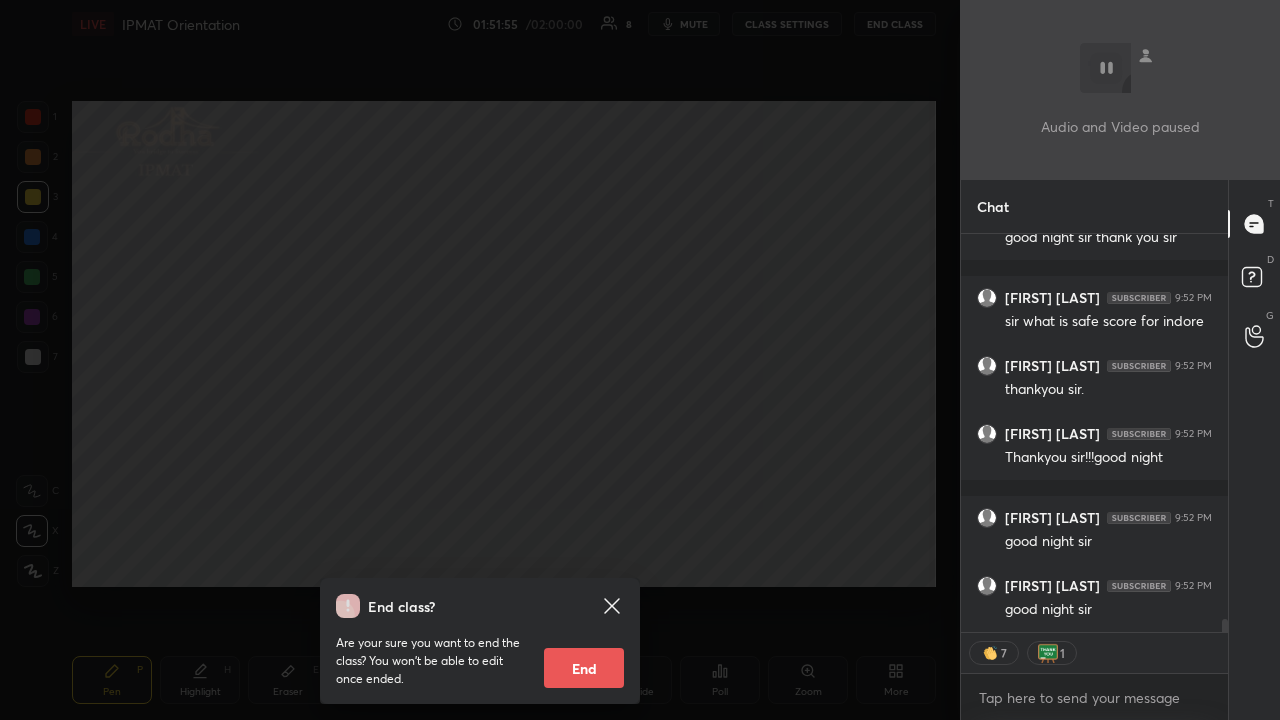 click on "End" at bounding box center (584, 668) 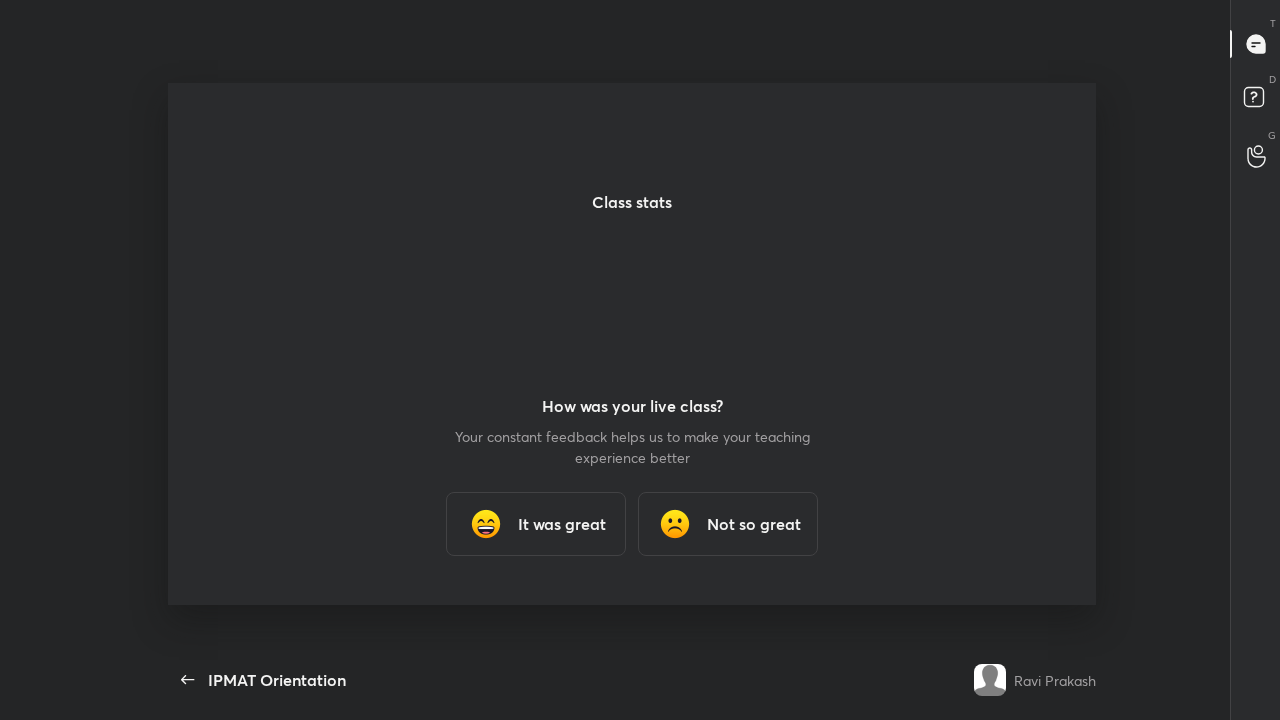 scroll, scrollTop: 99408, scrollLeft: 99050, axis: both 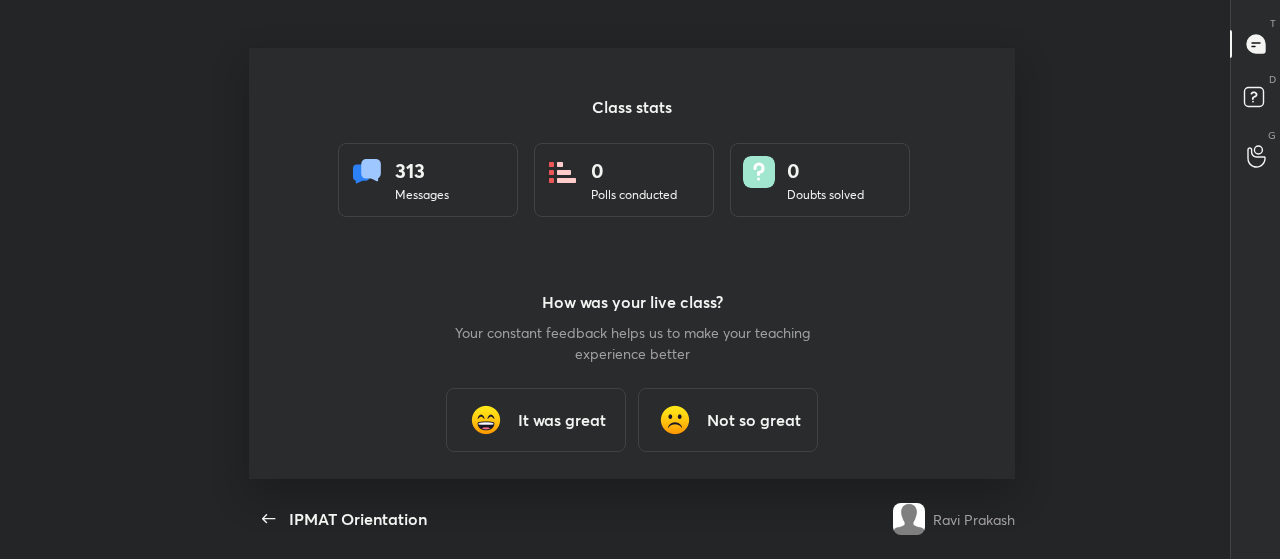 type on "x" 